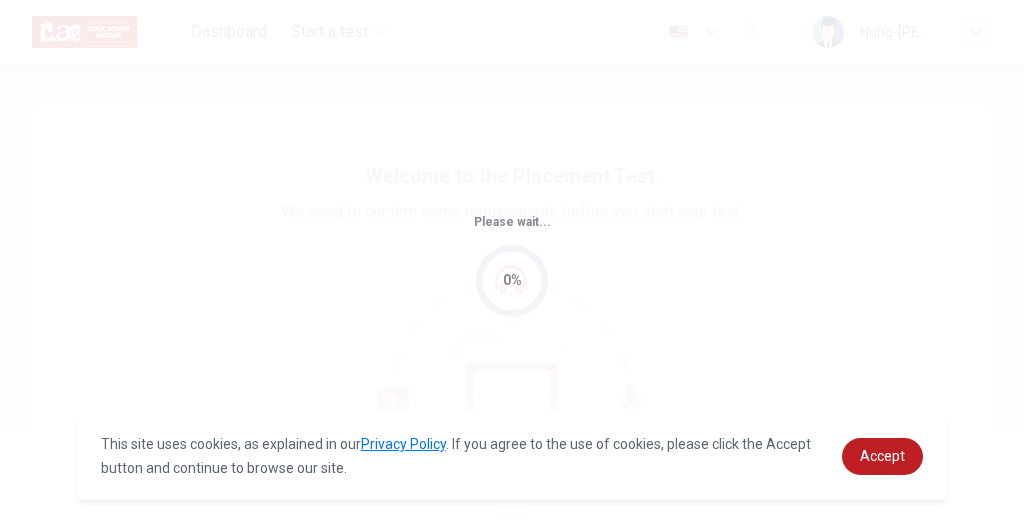 scroll, scrollTop: 0, scrollLeft: 0, axis: both 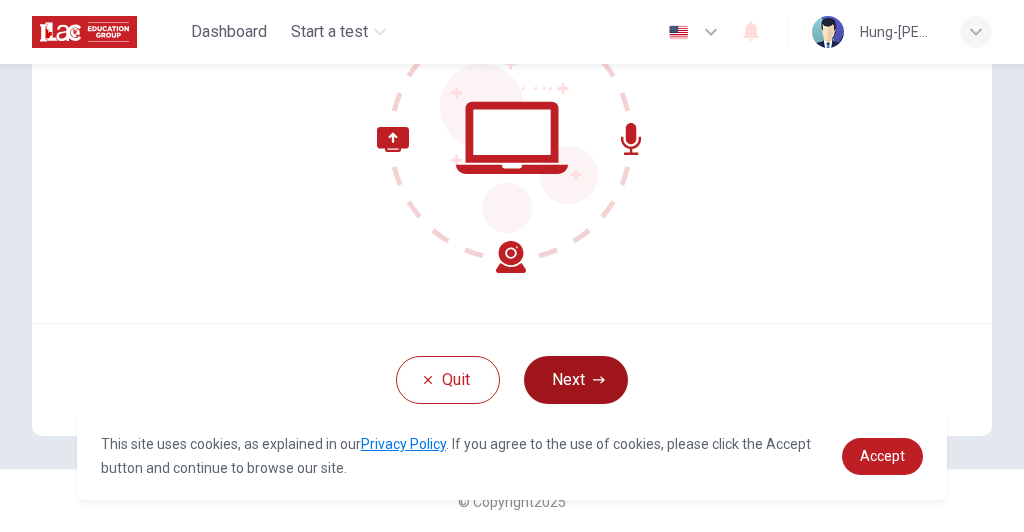 click on "Next" at bounding box center [576, 380] 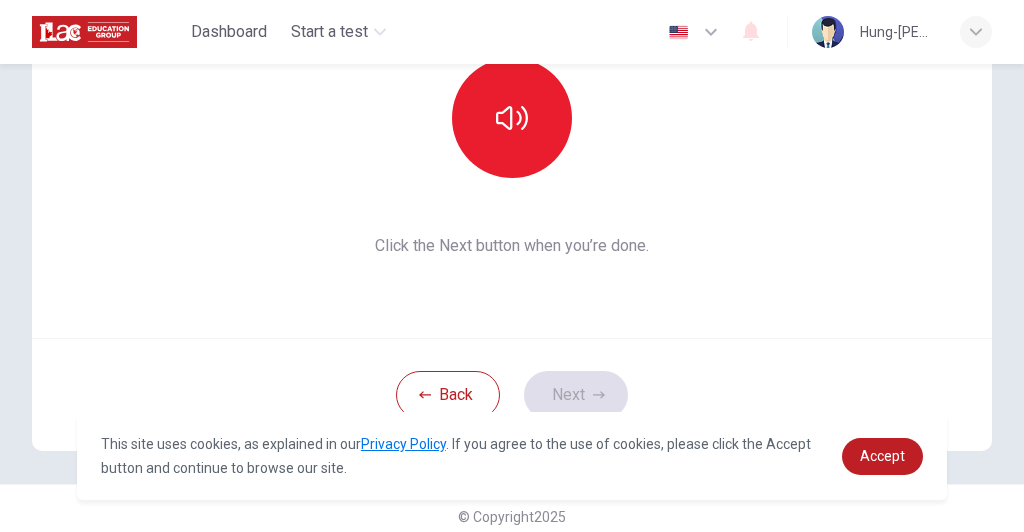 scroll, scrollTop: 261, scrollLeft: 0, axis: vertical 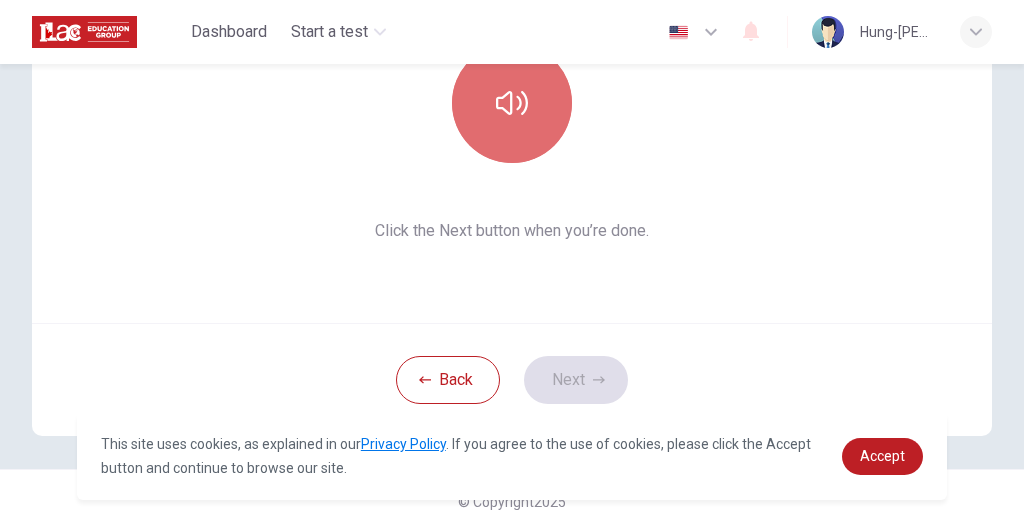 click at bounding box center [512, 103] 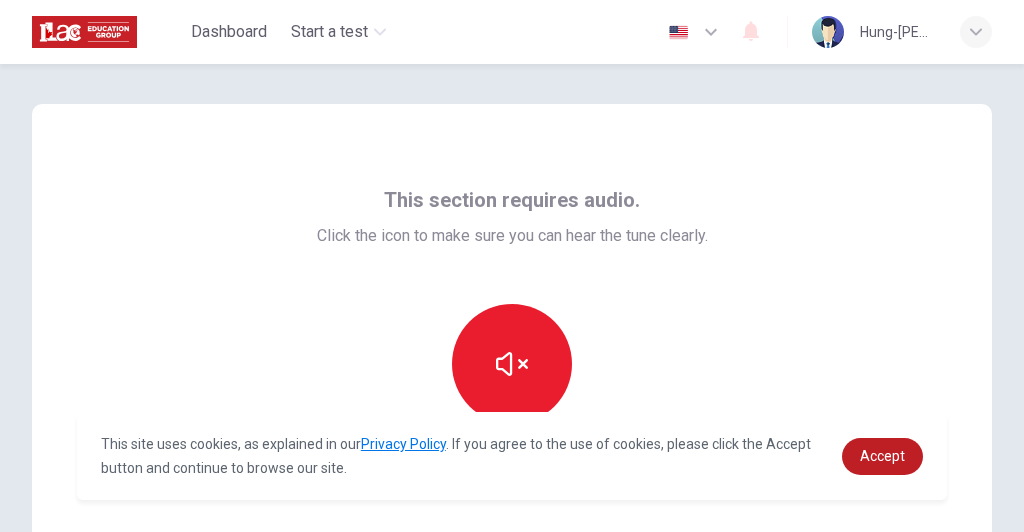 scroll, scrollTop: 261, scrollLeft: 0, axis: vertical 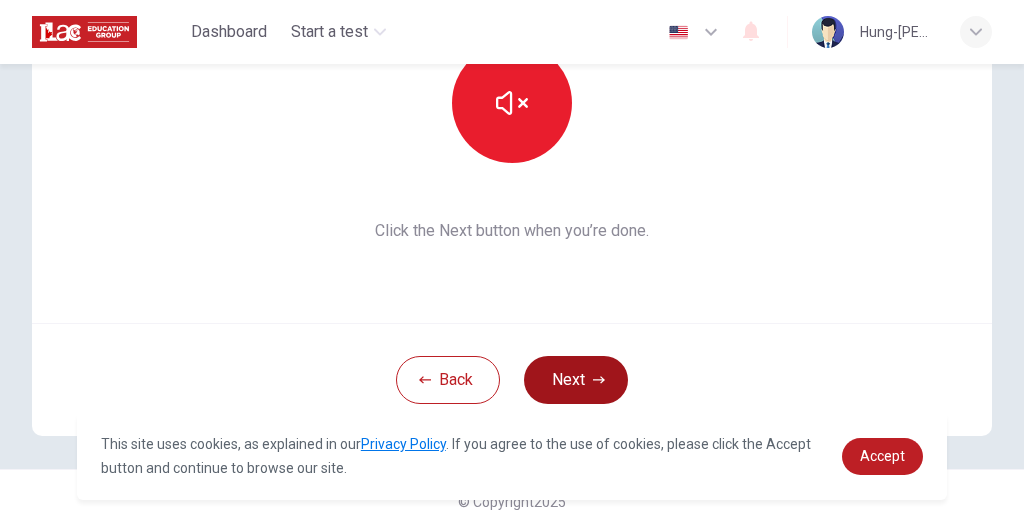 click on "Next" at bounding box center [576, 380] 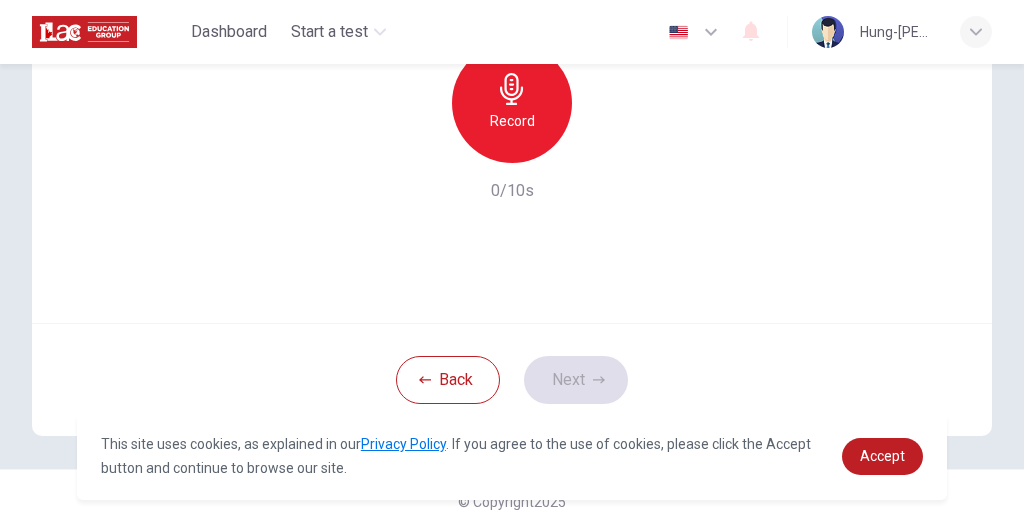 scroll, scrollTop: 181, scrollLeft: 0, axis: vertical 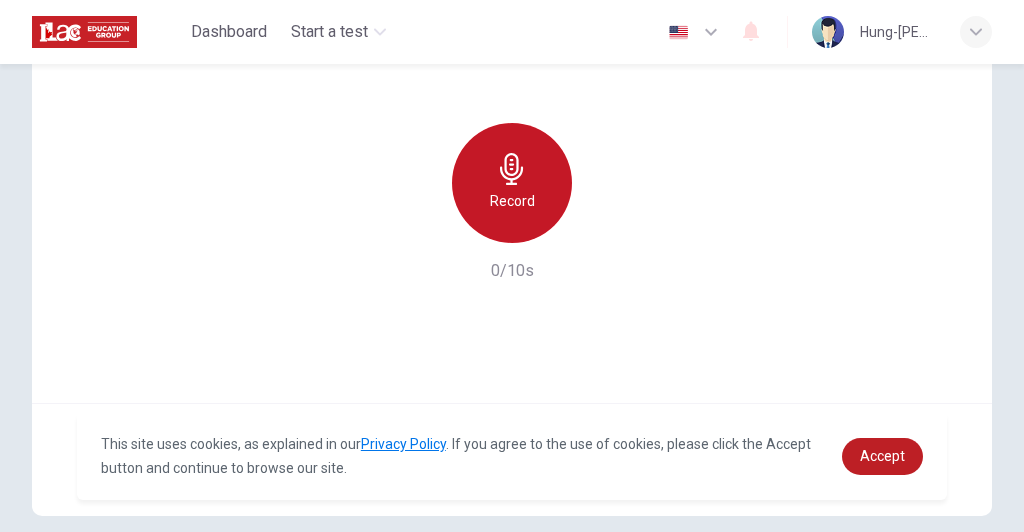click on "Record" at bounding box center (512, 183) 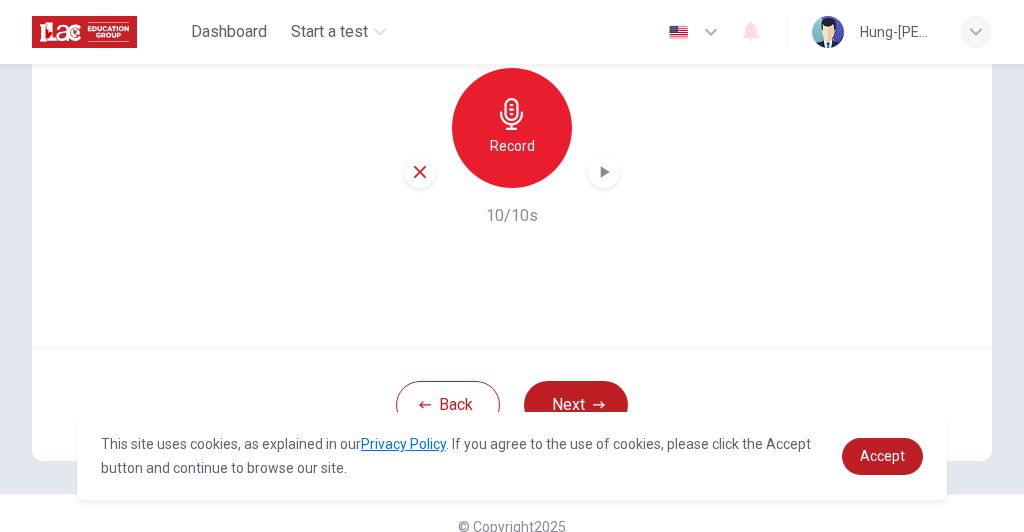 scroll, scrollTop: 261, scrollLeft: 0, axis: vertical 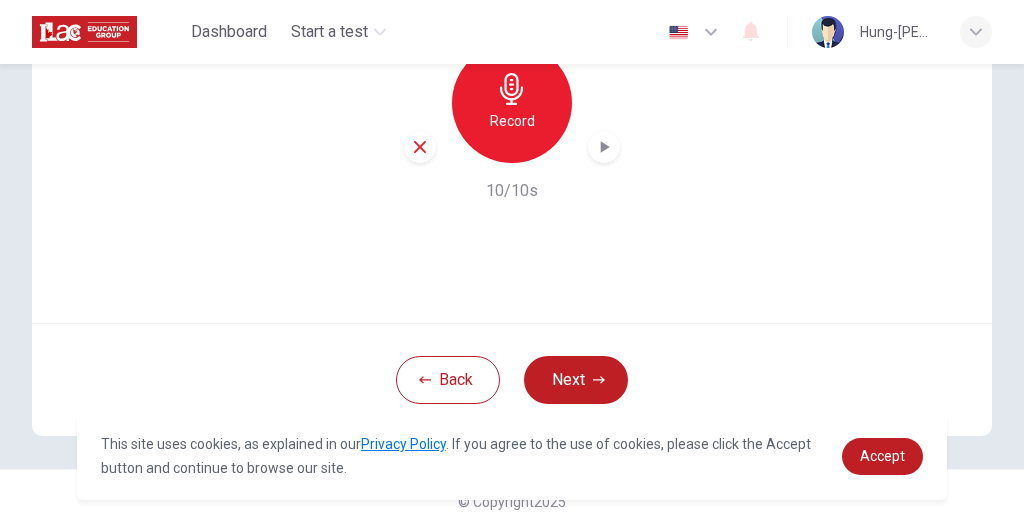 click 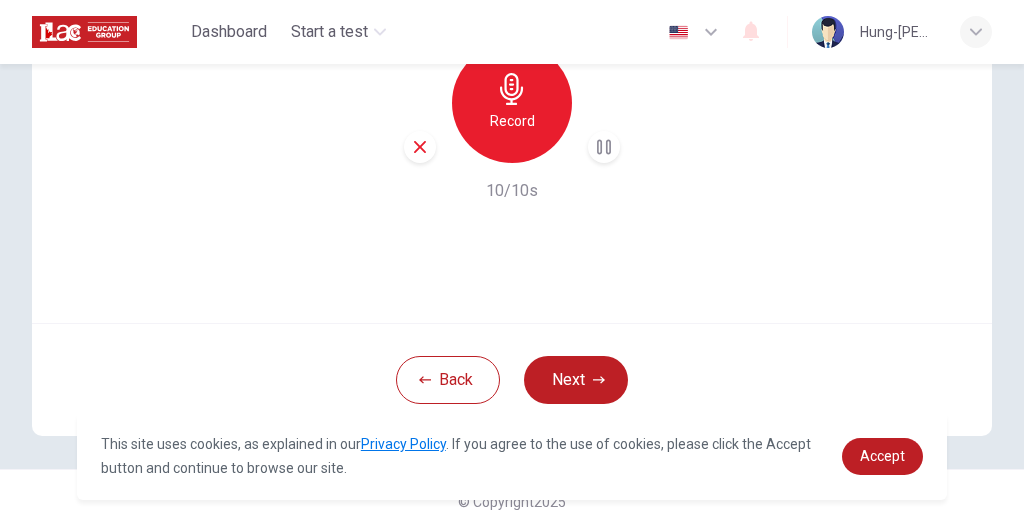 click 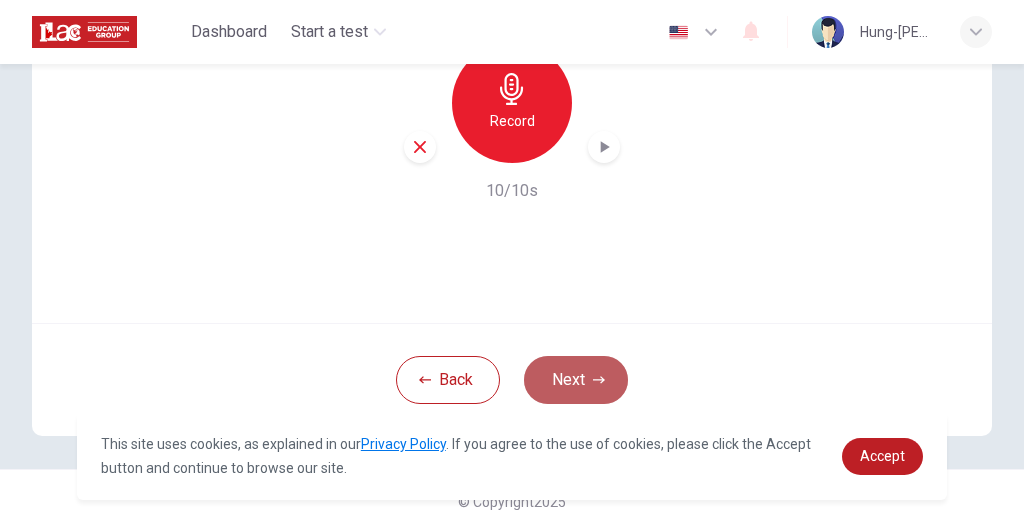 click on "Next" at bounding box center [576, 380] 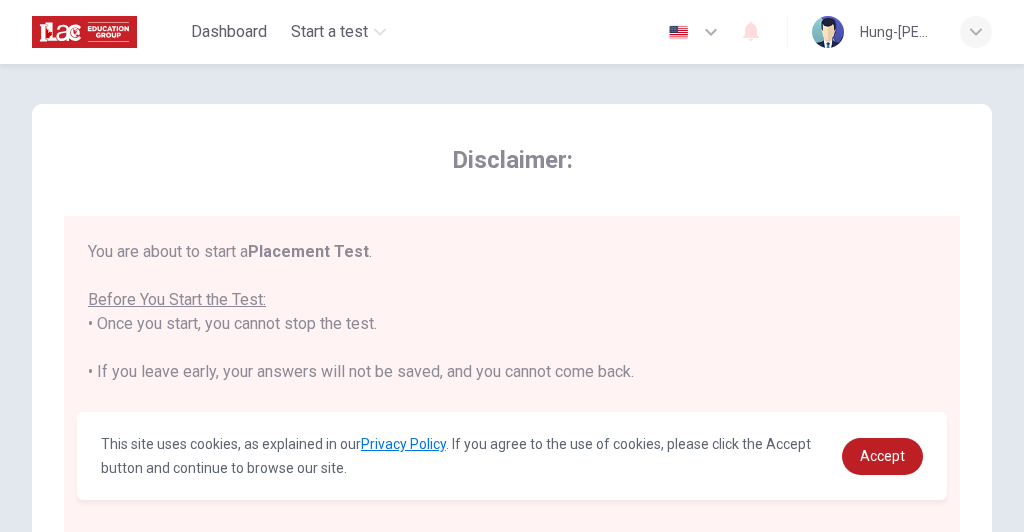 scroll, scrollTop: 0, scrollLeft: 0, axis: both 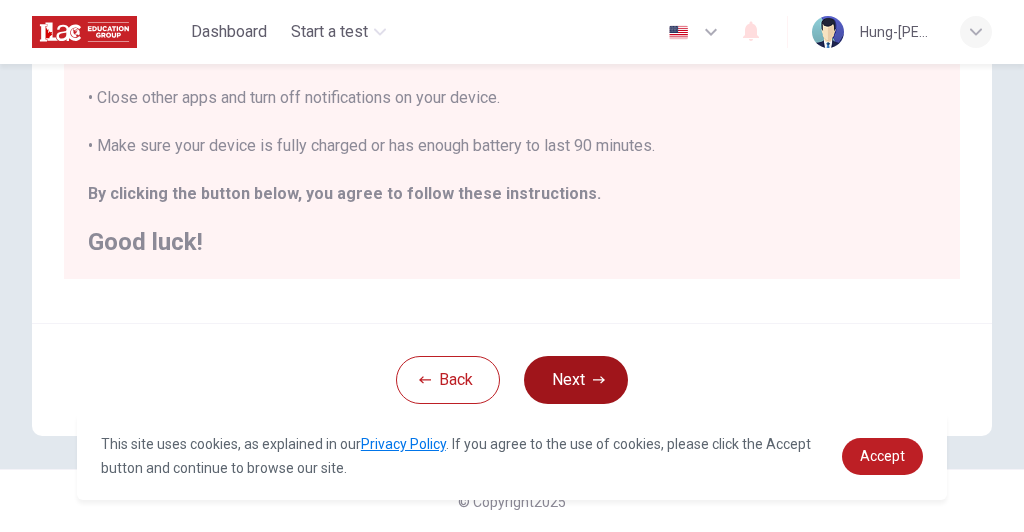 click 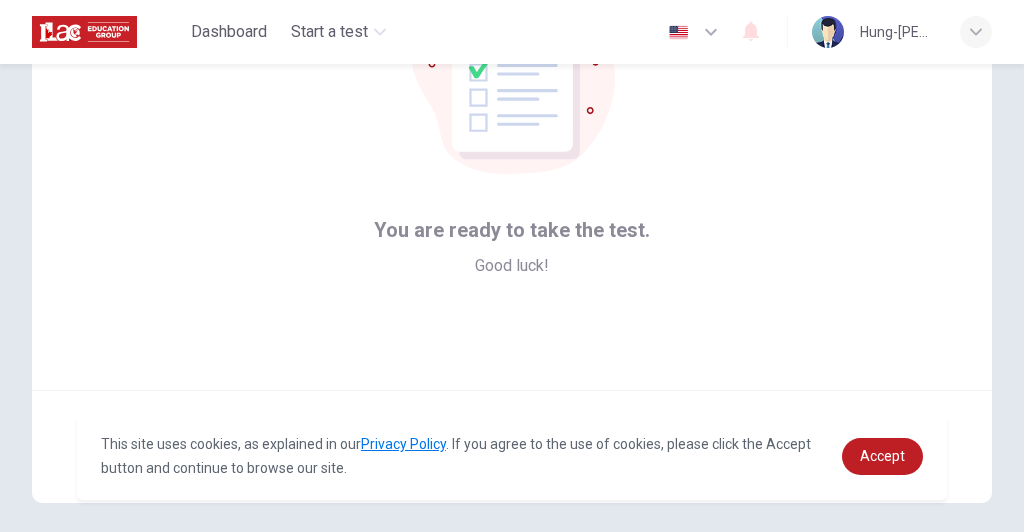 scroll, scrollTop: 261, scrollLeft: 0, axis: vertical 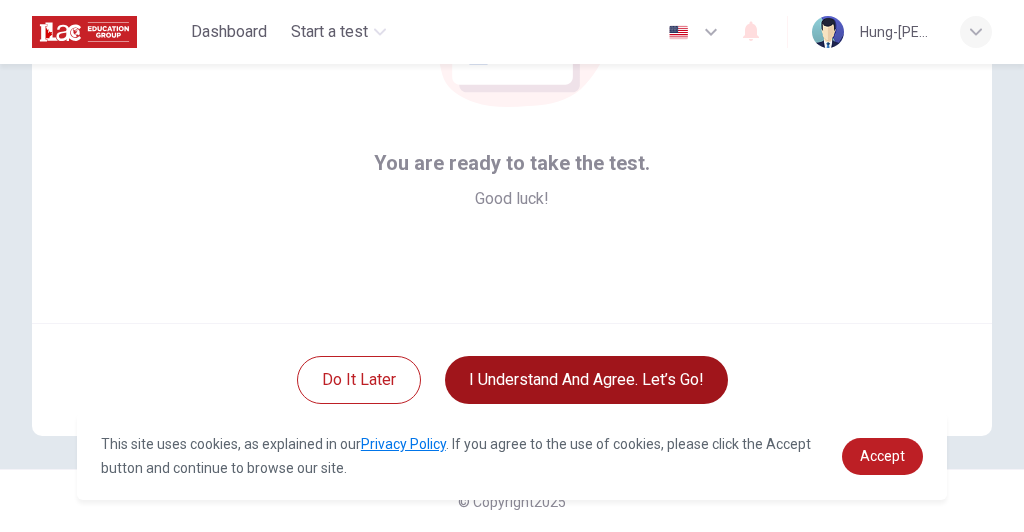 click on "I understand and agree. Let’s go!" at bounding box center (586, 380) 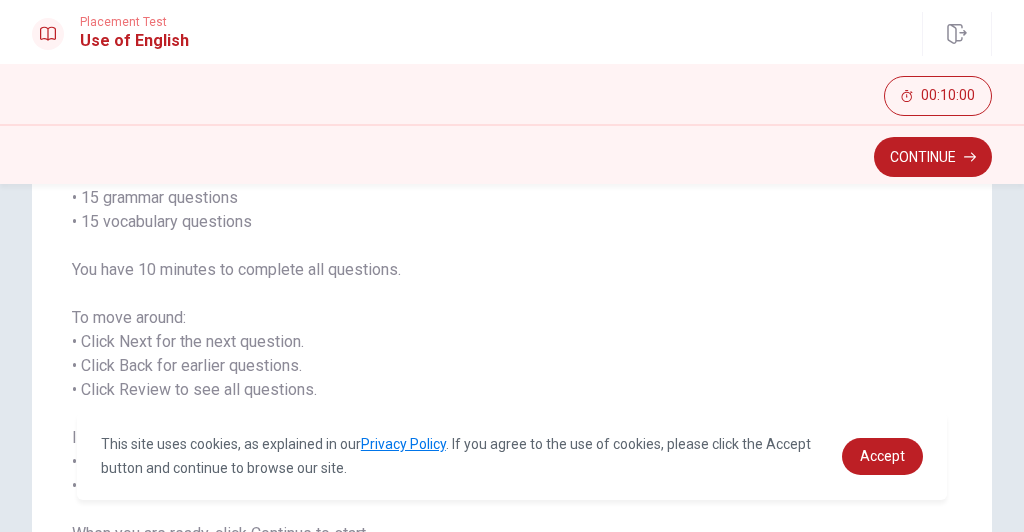 scroll, scrollTop: 283, scrollLeft: 0, axis: vertical 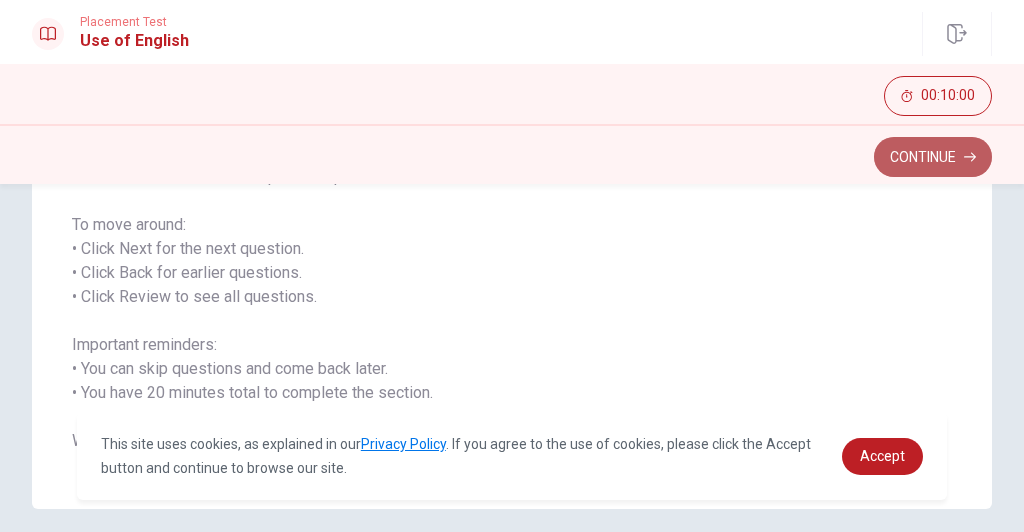 click on "Continue" at bounding box center [933, 157] 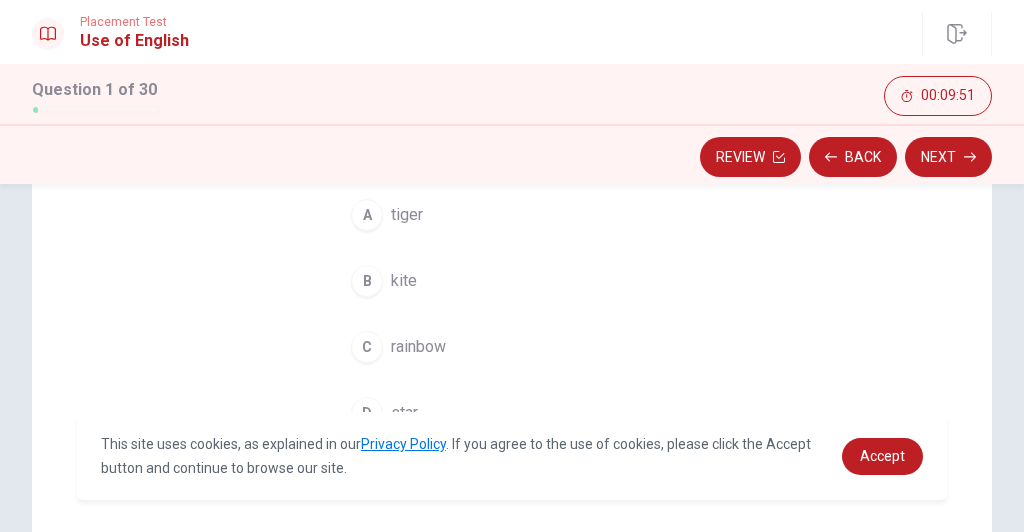 scroll, scrollTop: 203, scrollLeft: 0, axis: vertical 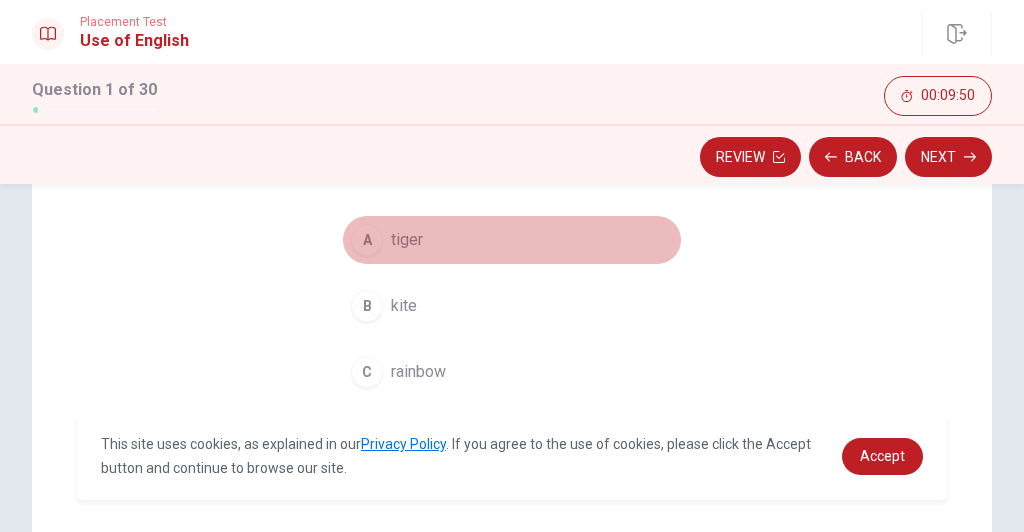 click on "A" at bounding box center (367, 240) 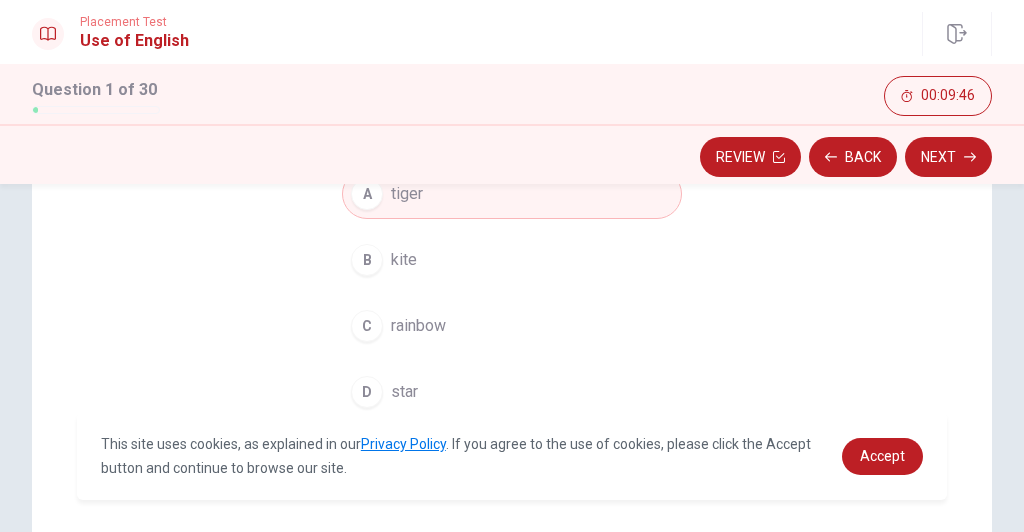 scroll, scrollTop: 283, scrollLeft: 0, axis: vertical 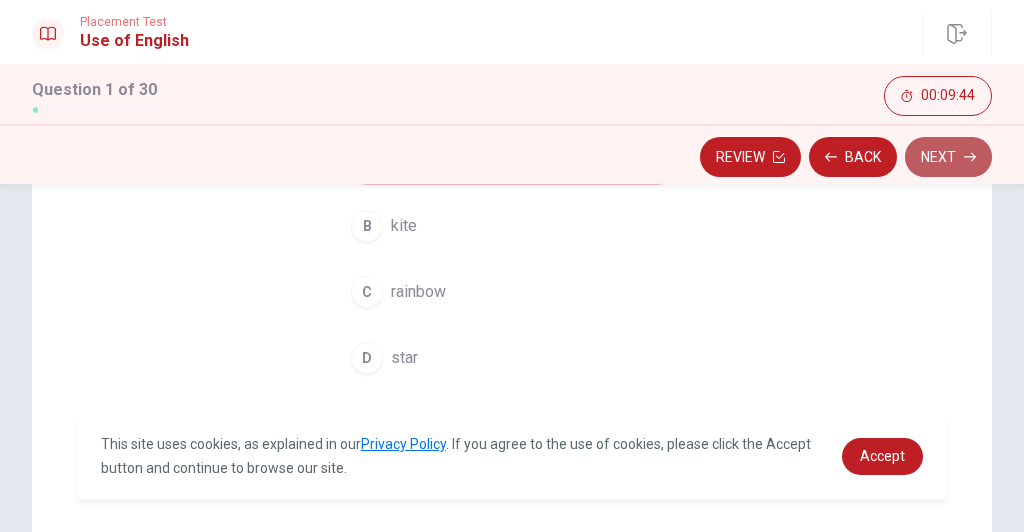 click on "Next" at bounding box center [948, 157] 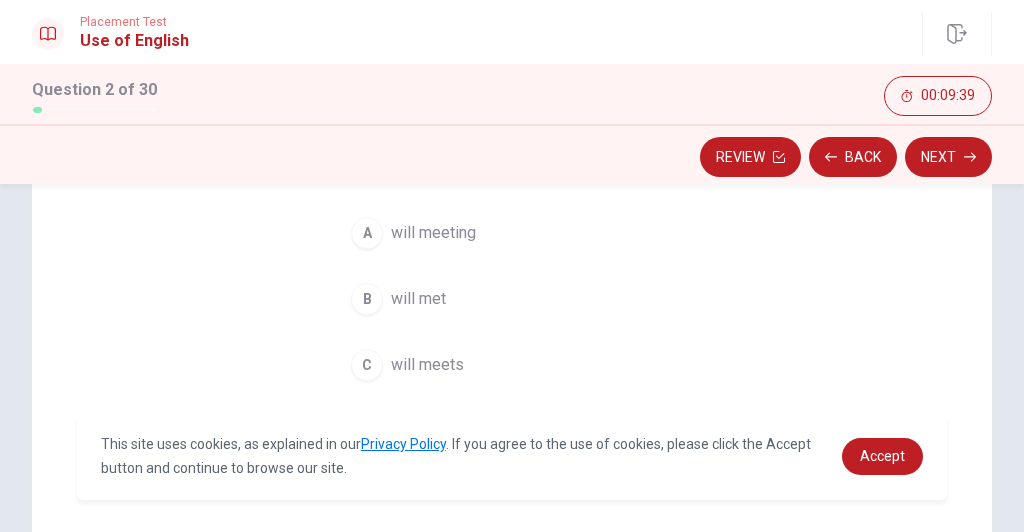 scroll, scrollTop: 283, scrollLeft: 0, axis: vertical 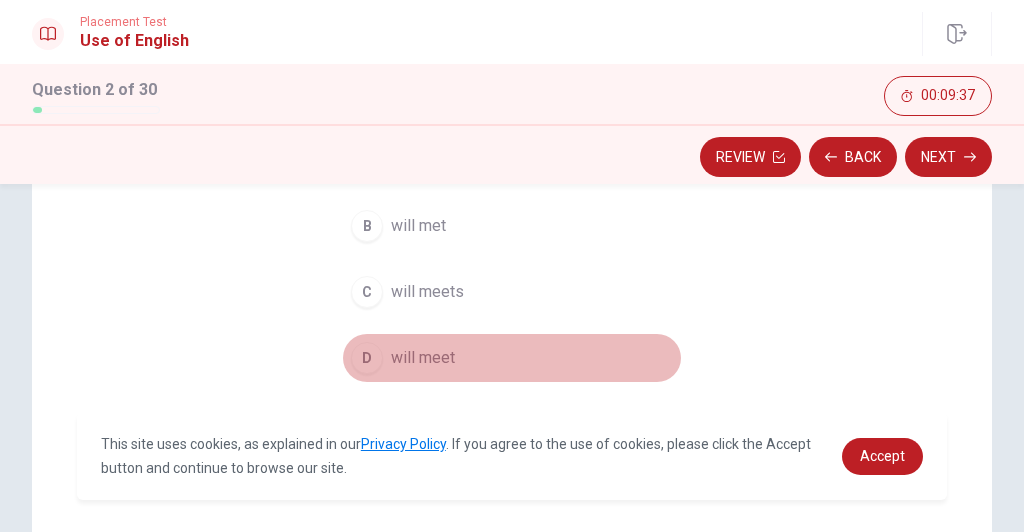 click on "will meet" at bounding box center (423, 358) 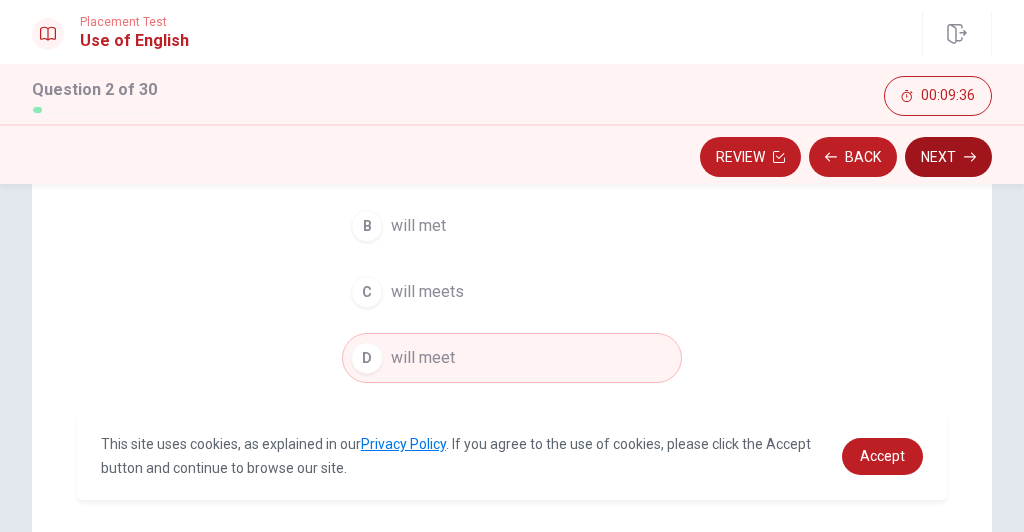 click on "Next" at bounding box center [948, 157] 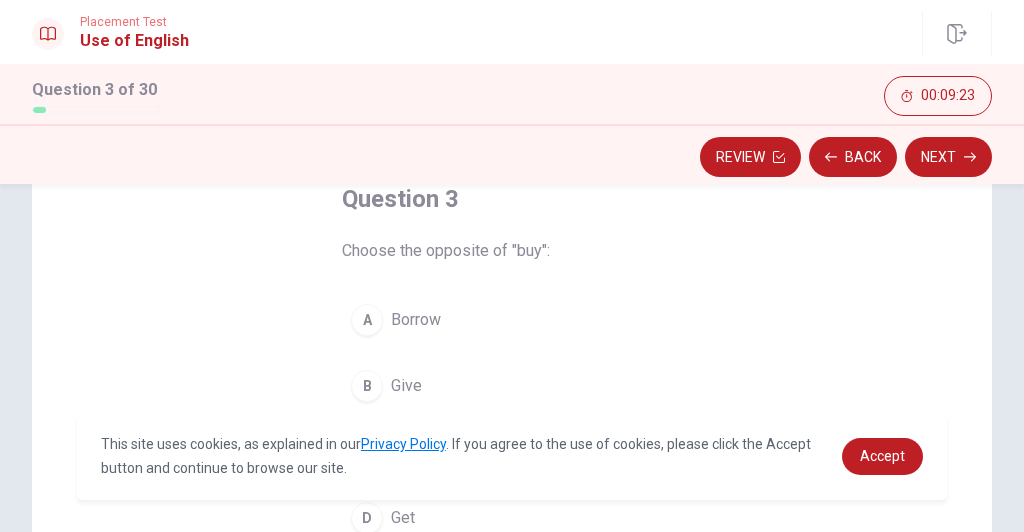 scroll, scrollTop: 283, scrollLeft: 0, axis: vertical 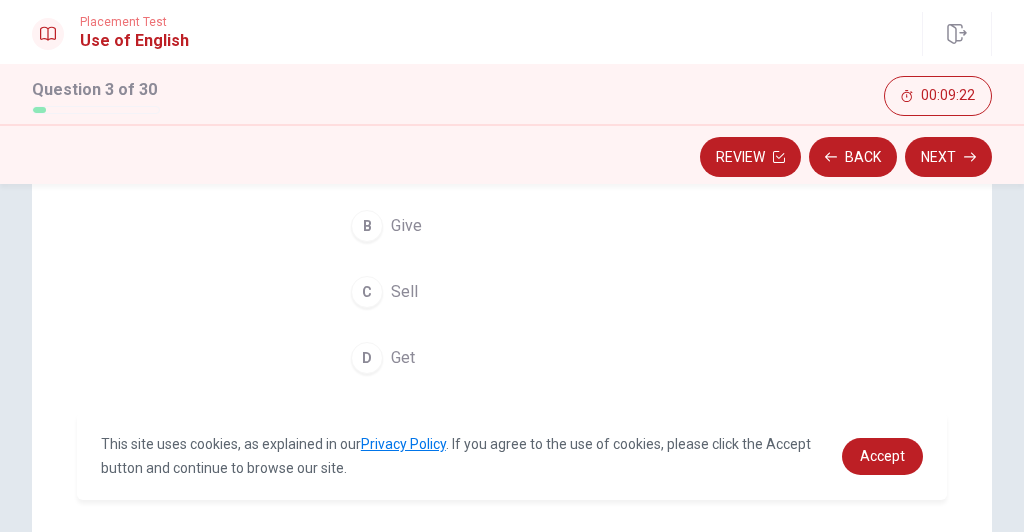 click on "Sell" at bounding box center (404, 292) 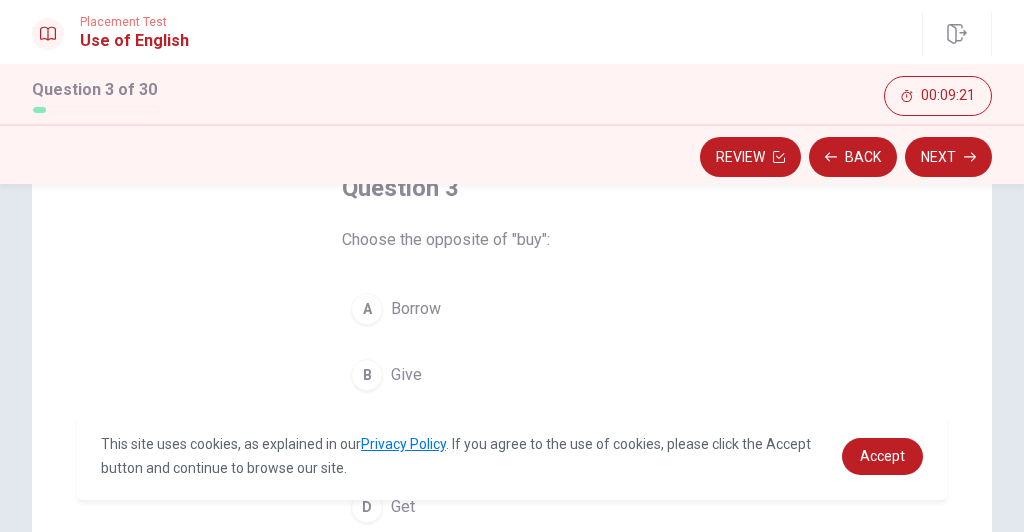 scroll, scrollTop: 123, scrollLeft: 0, axis: vertical 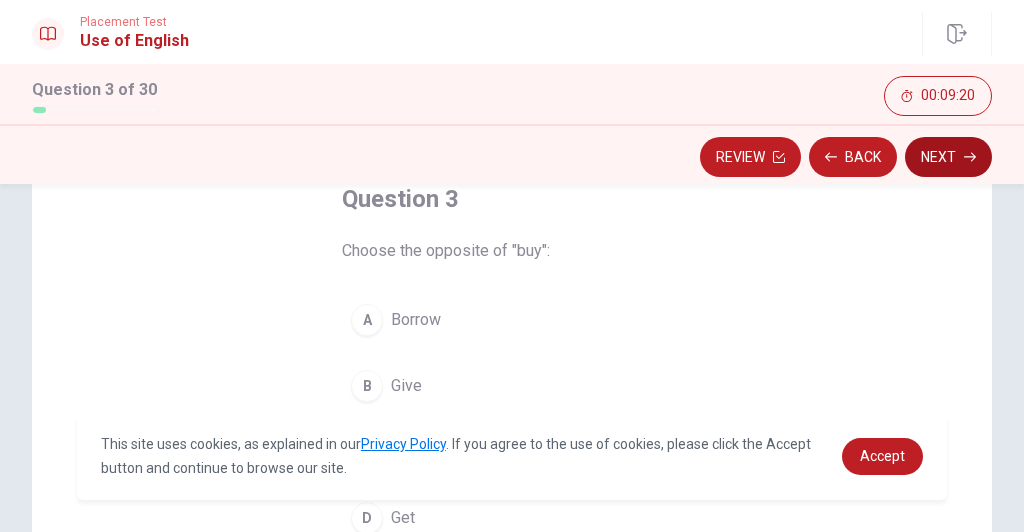 click on "Next" at bounding box center (948, 157) 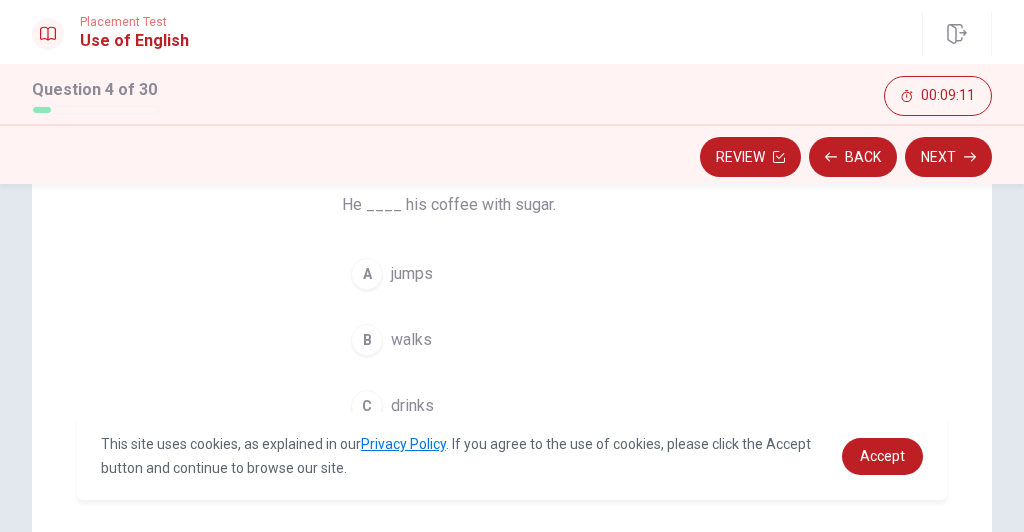scroll, scrollTop: 203, scrollLeft: 0, axis: vertical 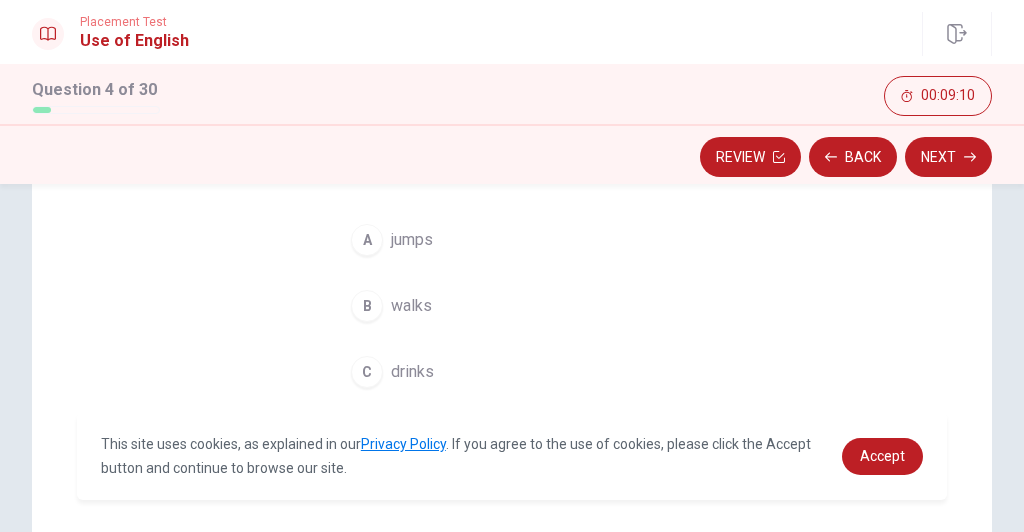 click on "drinks" at bounding box center (412, 372) 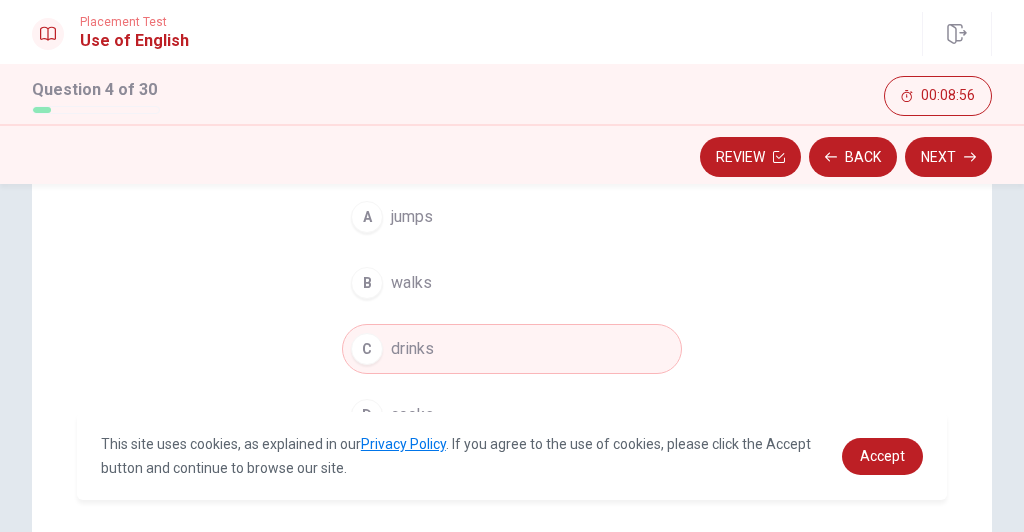 scroll, scrollTop: 123, scrollLeft: 0, axis: vertical 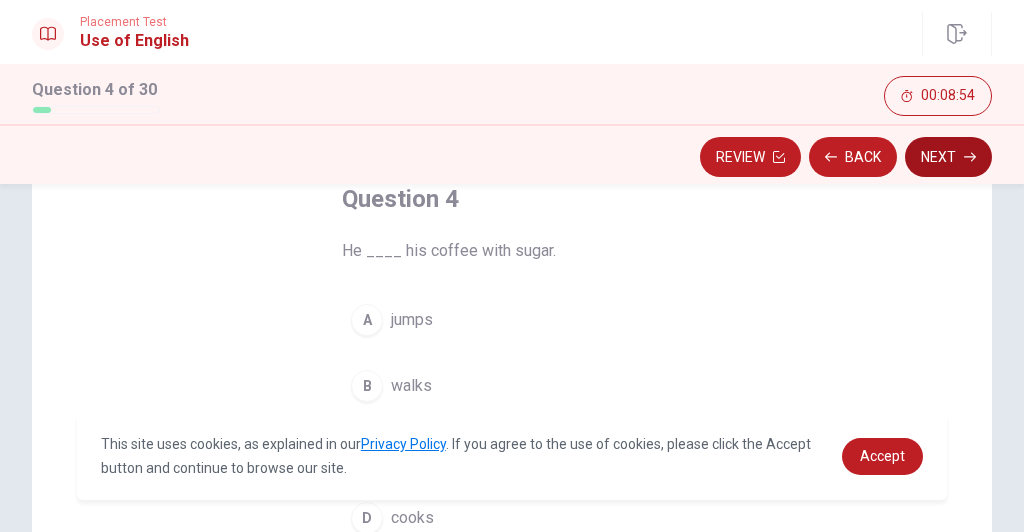 click on "Next" at bounding box center [948, 157] 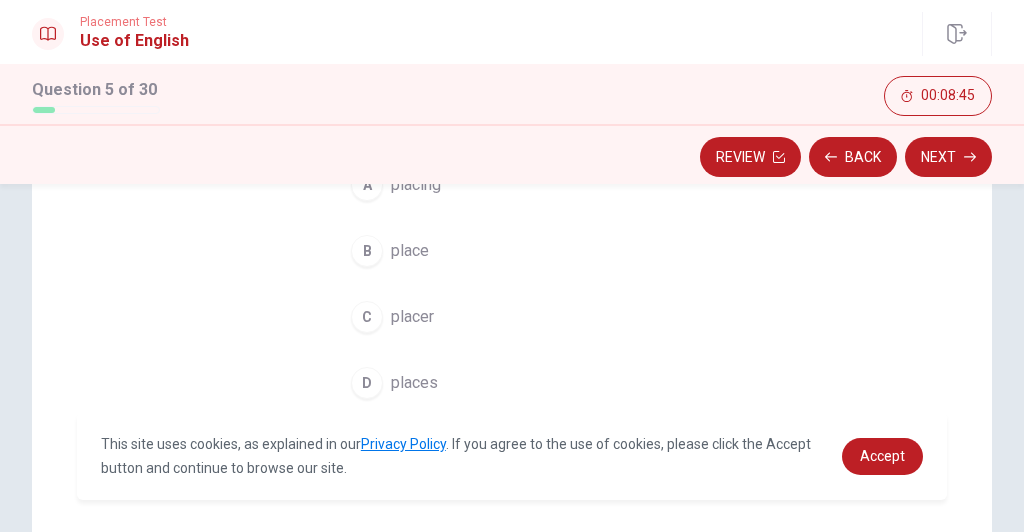 scroll, scrollTop: 283, scrollLeft: 0, axis: vertical 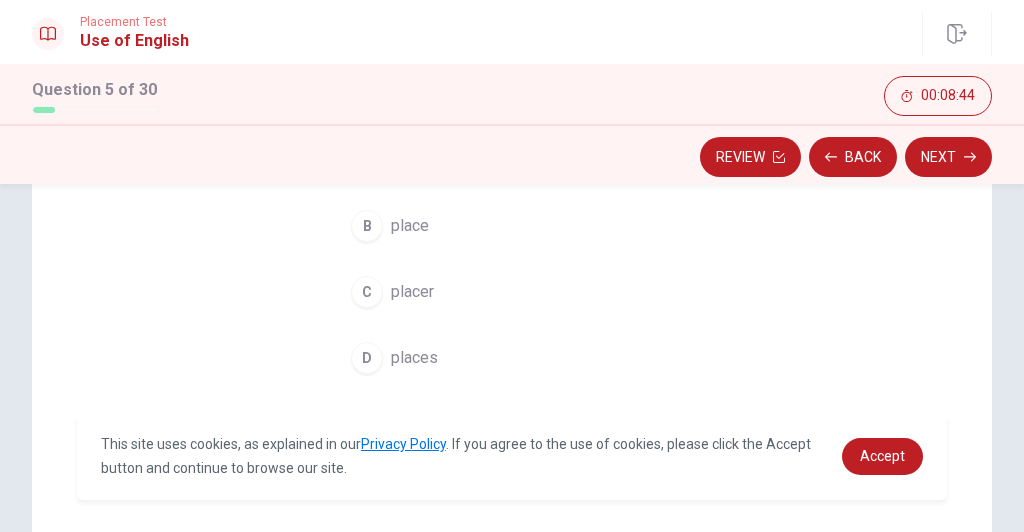 click on "places" at bounding box center [414, 358] 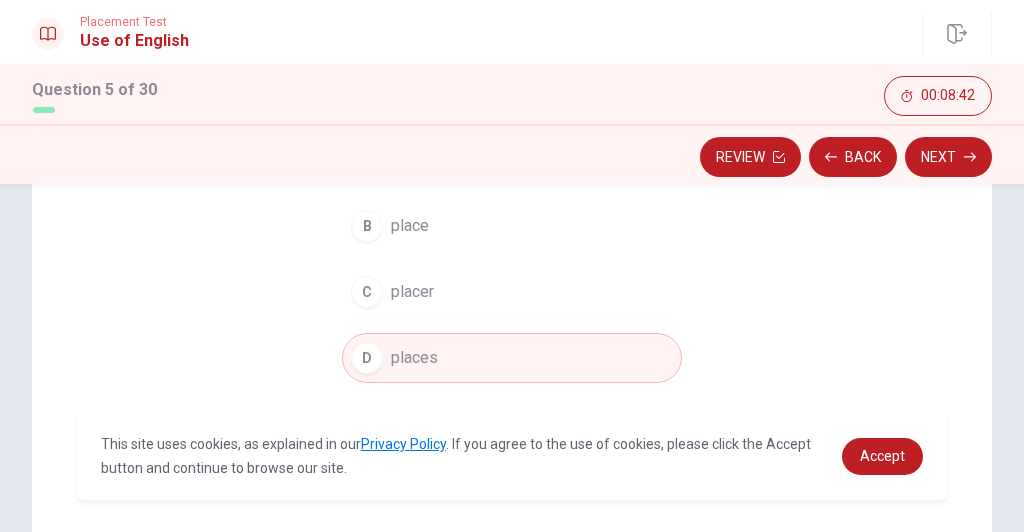 click on "Next" at bounding box center [948, 157] 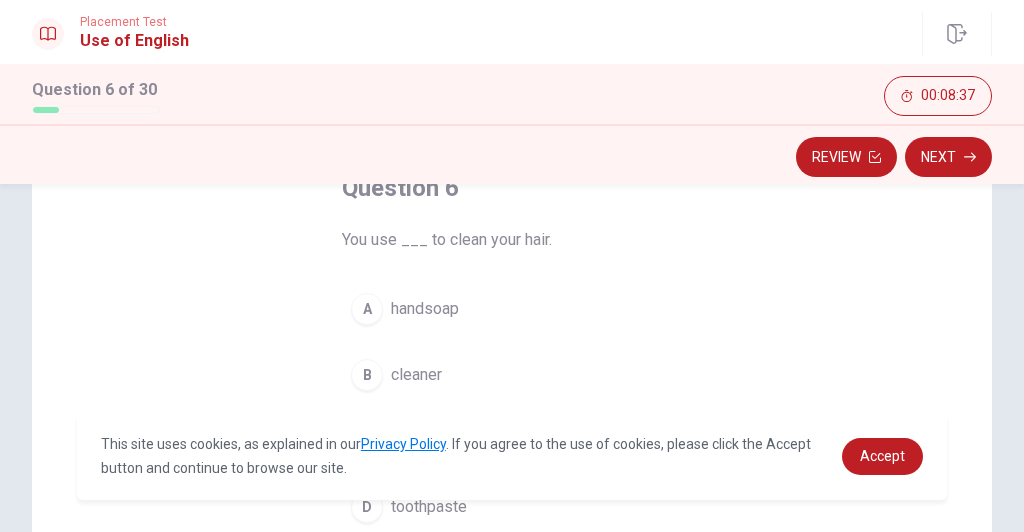 scroll, scrollTop: 160, scrollLeft: 0, axis: vertical 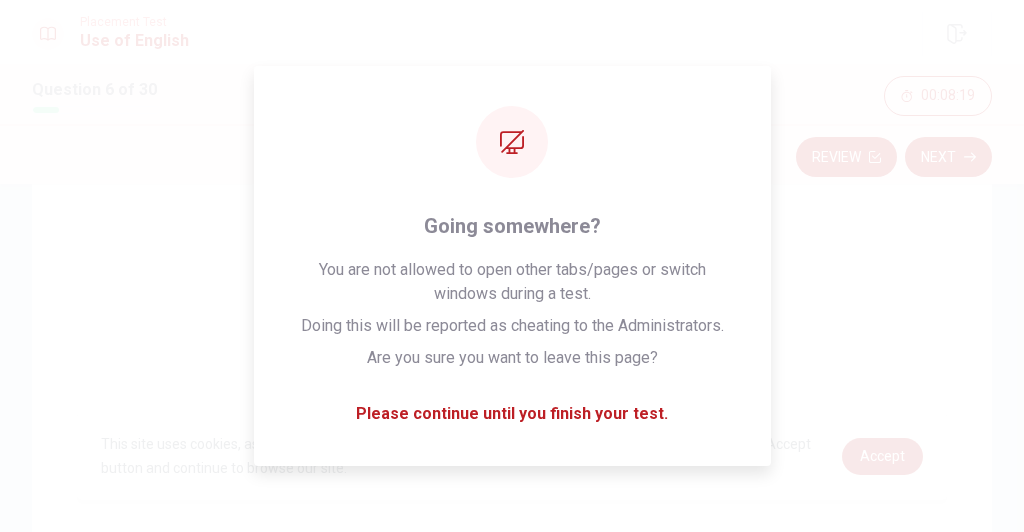 click on "This site uses cookies, as explained in our  Privacy Policy . If you agree to the use of cookies, please click the Accept button and continue to browse our site.   Privacy Policy Accept" at bounding box center [512, 456] 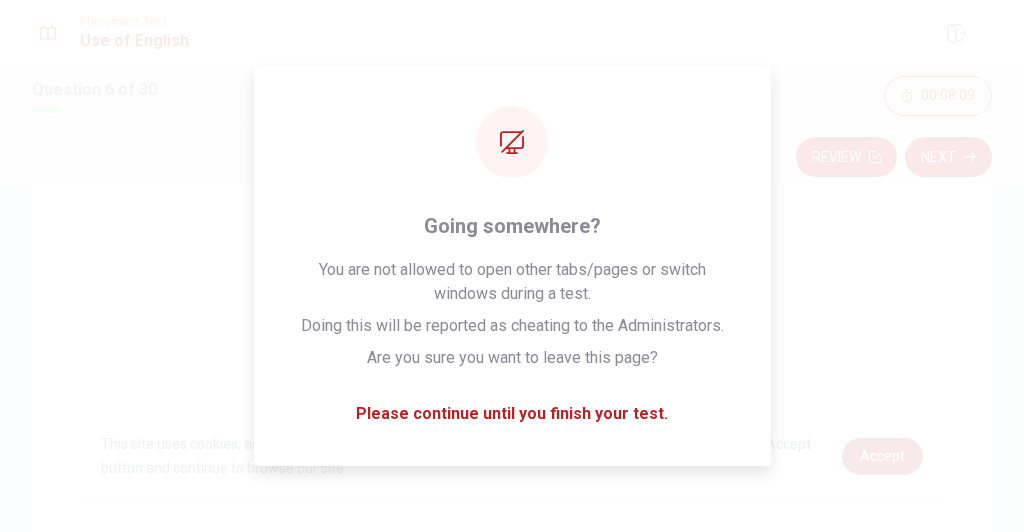 click on "This site uses cookies, as explained in our  Privacy Policy . If you agree to the use of cookies, please click the Accept button and continue to browse our site.   Privacy Policy Accept" at bounding box center [512, 456] 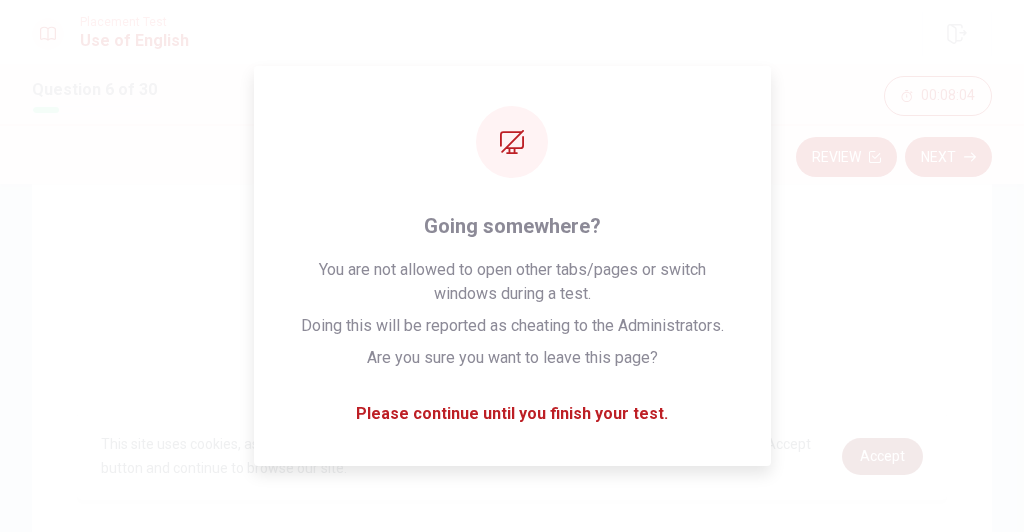 click on "Accept" at bounding box center [882, 456] 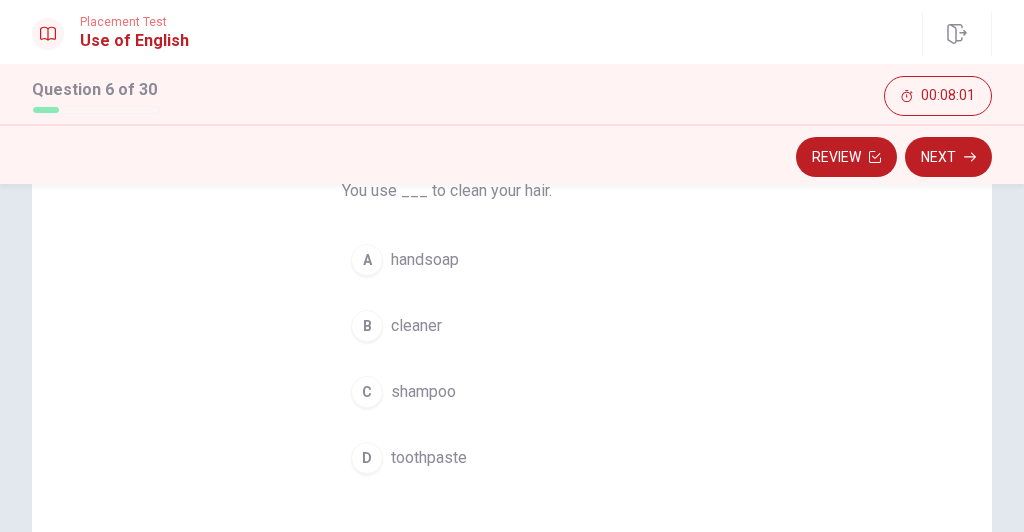 scroll, scrollTop: 160, scrollLeft: 0, axis: vertical 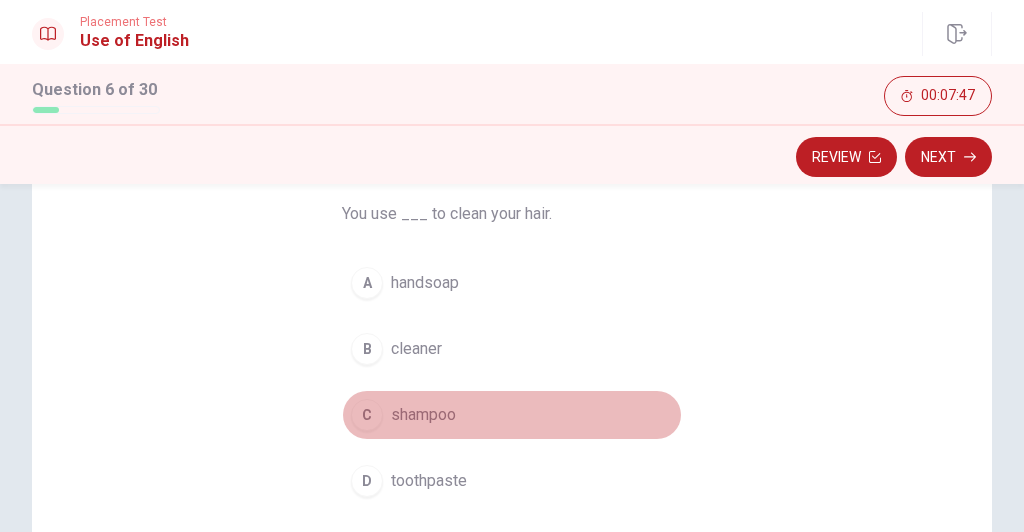 click on "shampoo" at bounding box center (423, 415) 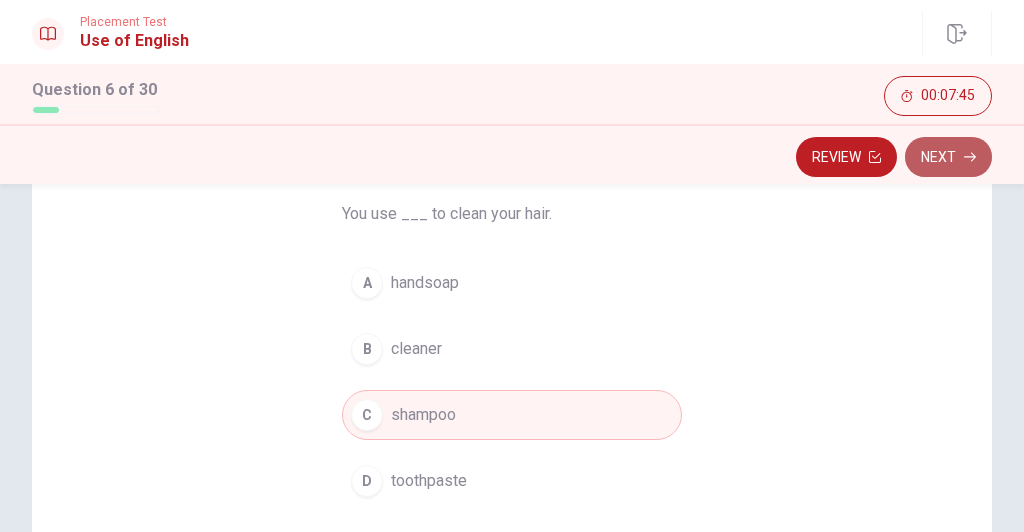 click on "Next" at bounding box center [948, 157] 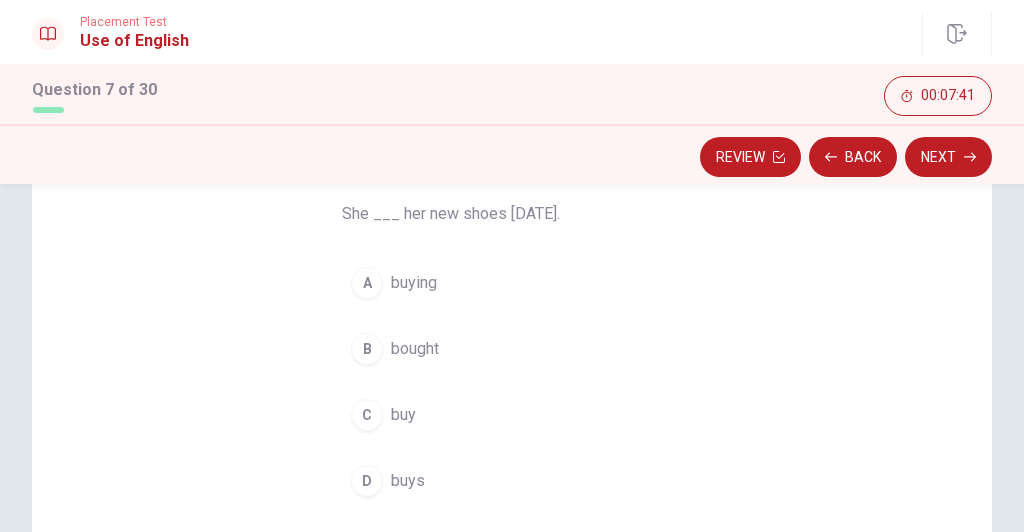 click on "B bought" at bounding box center (512, 349) 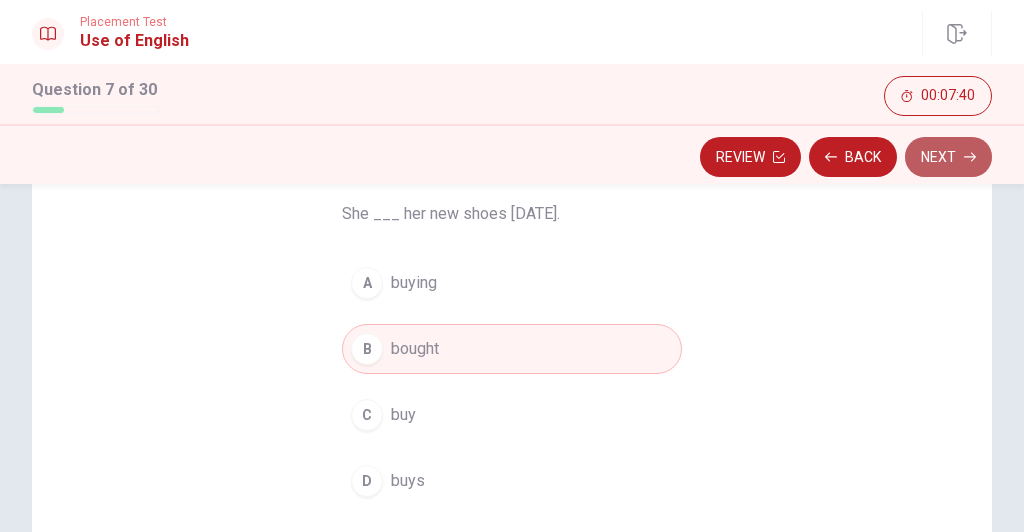 click on "Next" at bounding box center [948, 157] 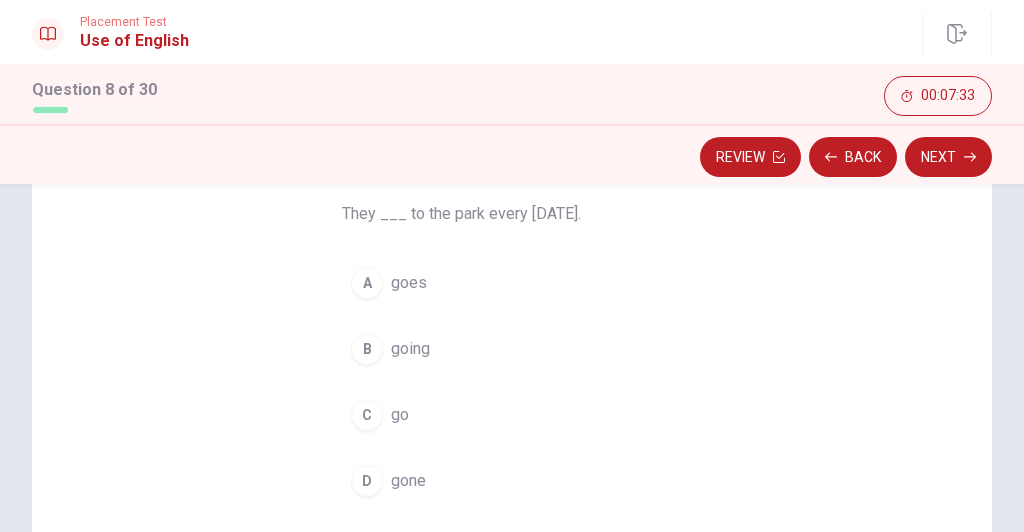 click on "C" at bounding box center (367, 415) 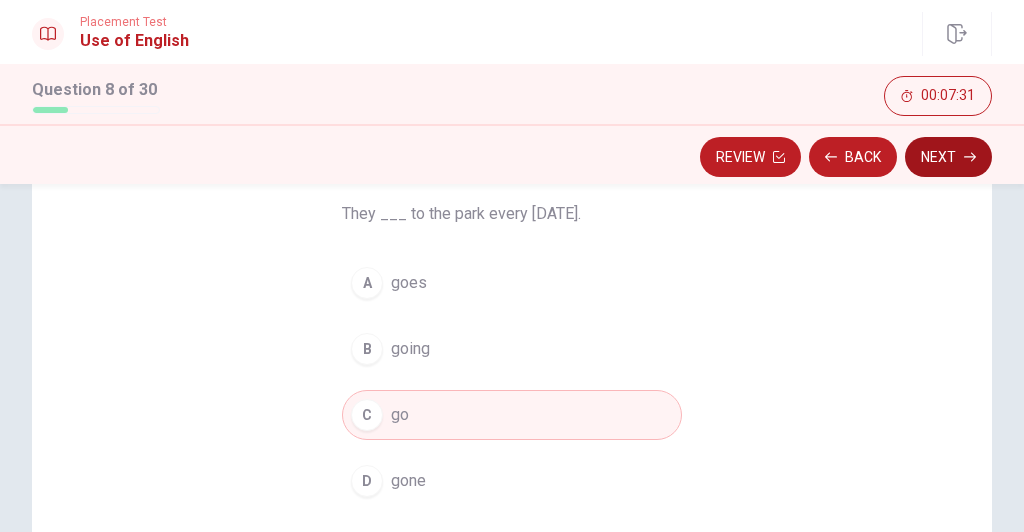 click on "Next" at bounding box center [948, 157] 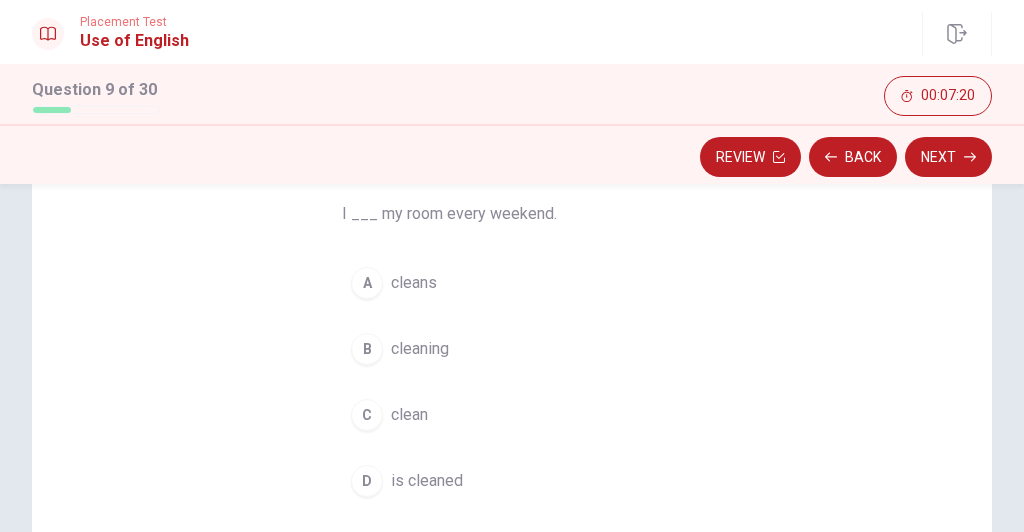 click on "clean" at bounding box center (409, 415) 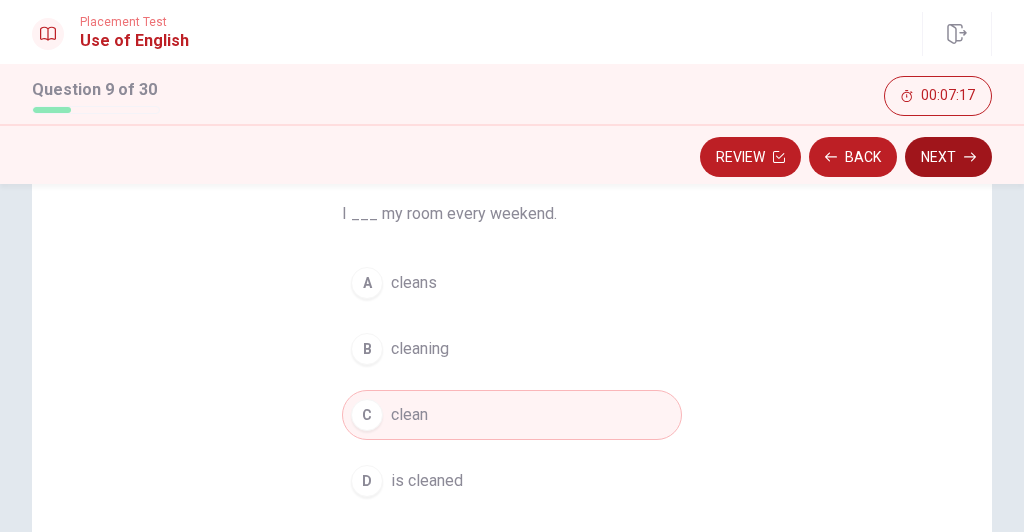 click on "Next" at bounding box center [948, 157] 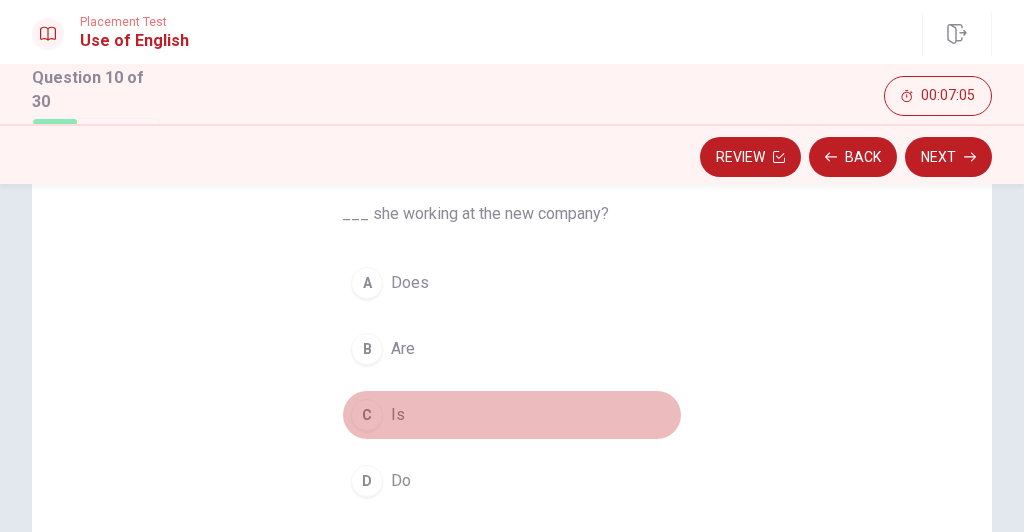 click on "Is" at bounding box center [398, 415] 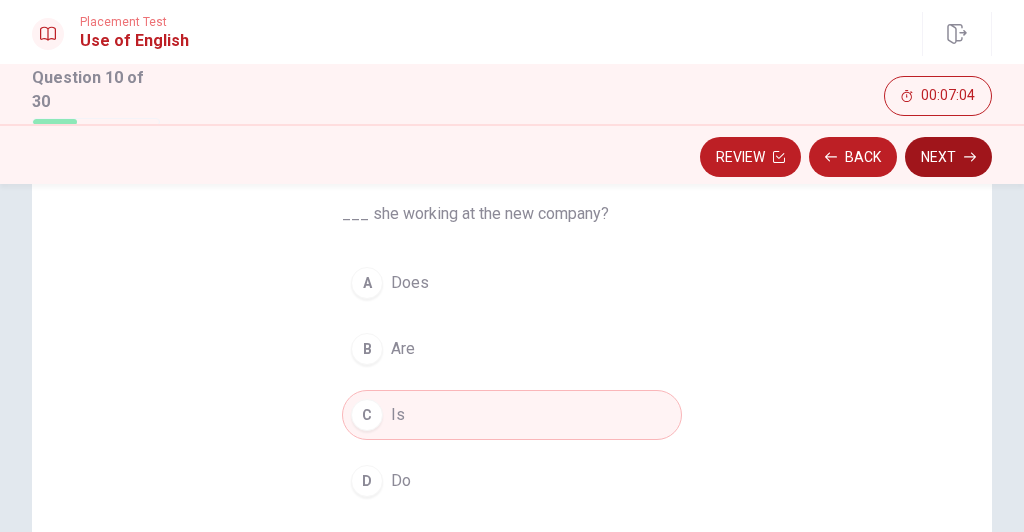 click on "Next" at bounding box center (948, 157) 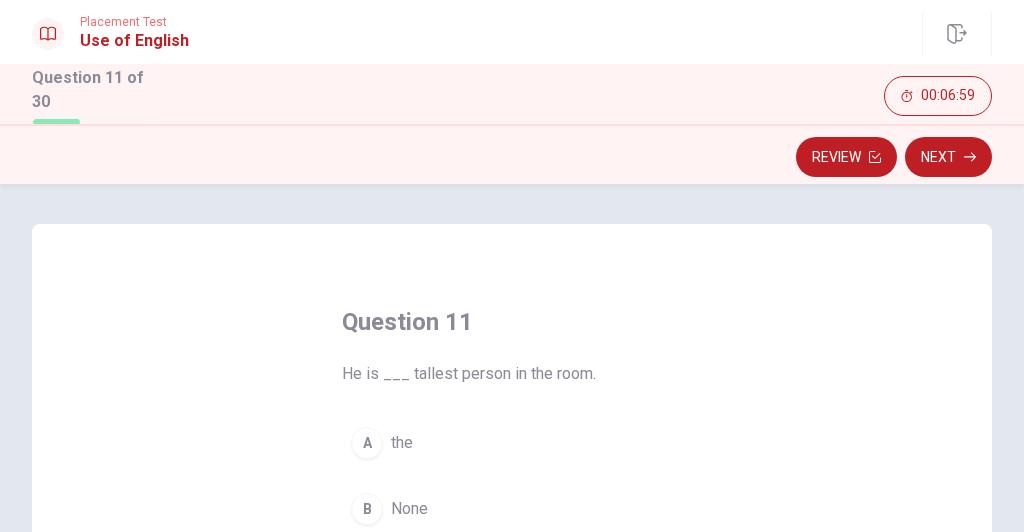 scroll, scrollTop: 160, scrollLeft: 0, axis: vertical 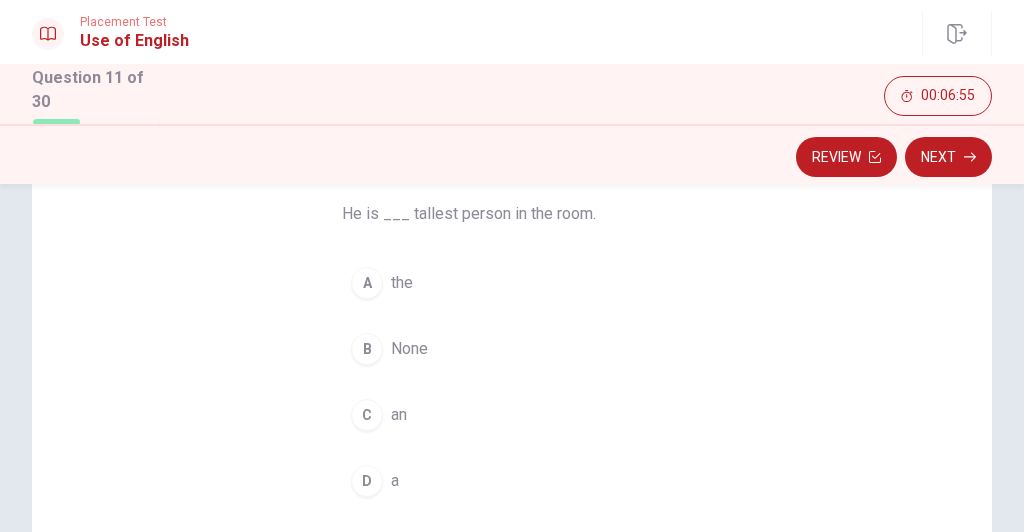 click on "A" at bounding box center (367, 283) 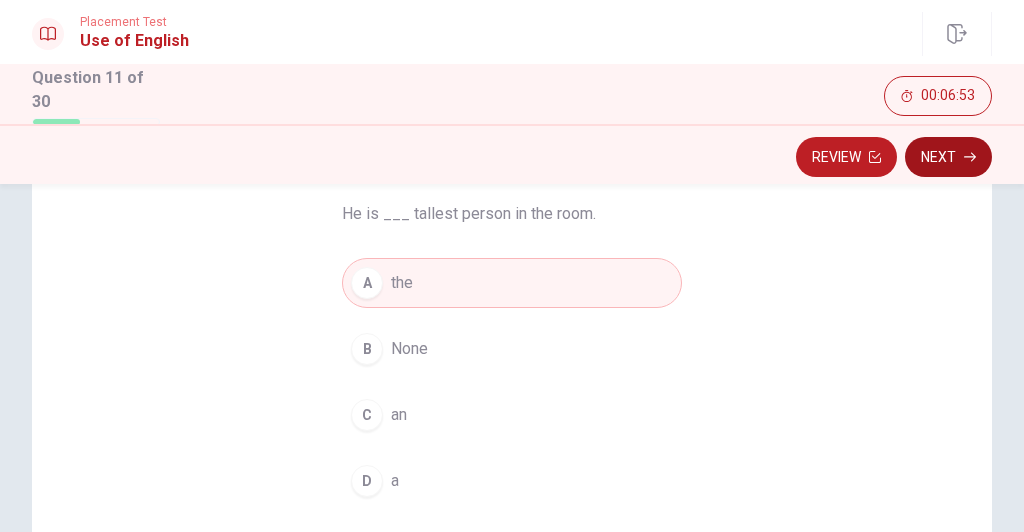 click on "Next" at bounding box center [948, 157] 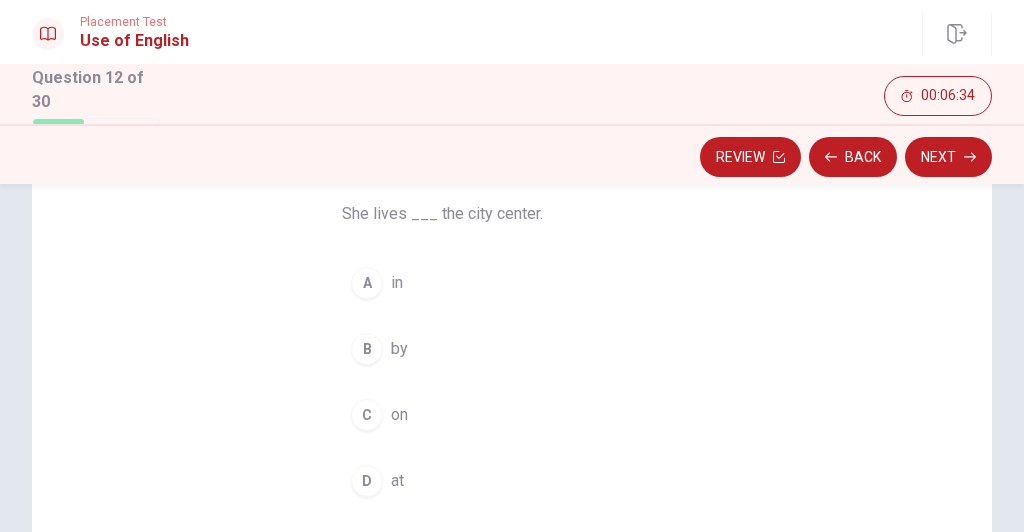 click on "A" at bounding box center (367, 283) 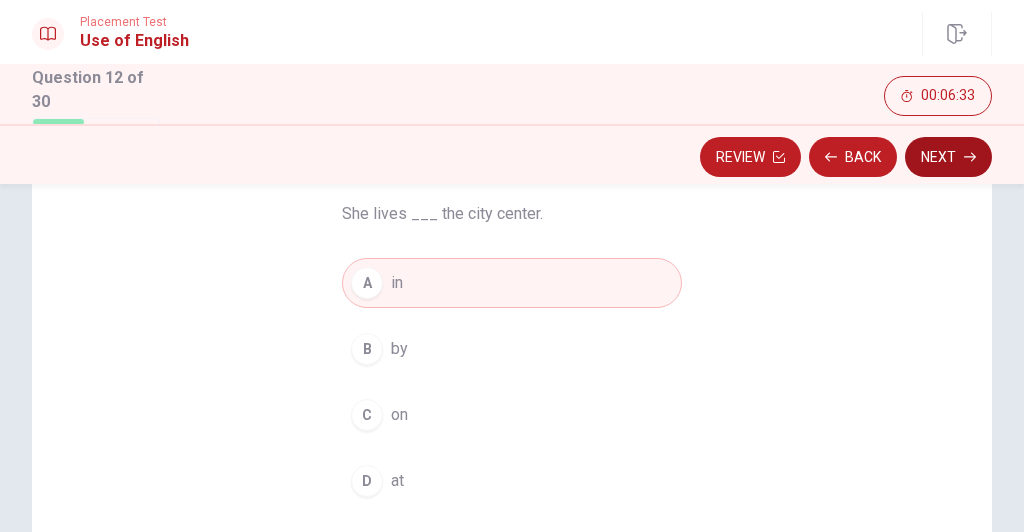 click on "Next" at bounding box center (948, 157) 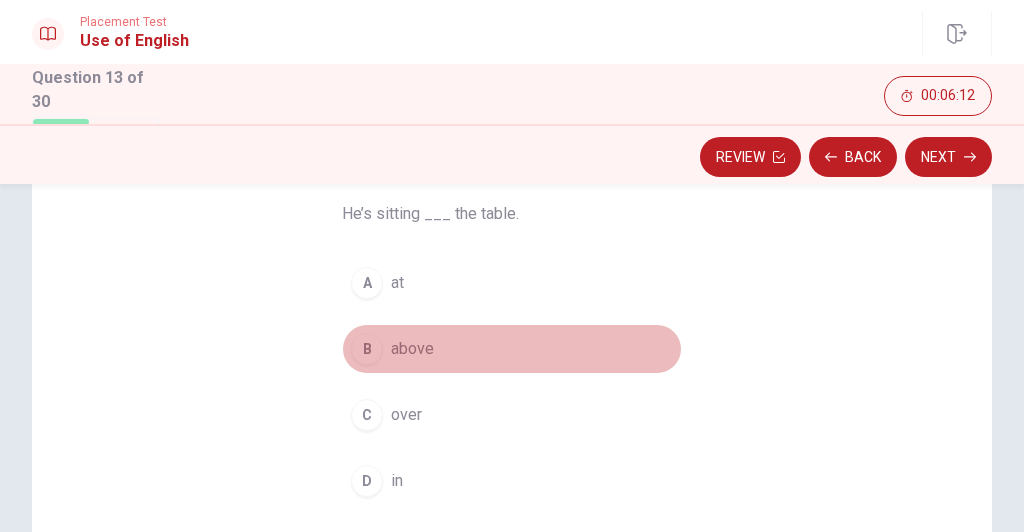 click on "above" at bounding box center [412, 349] 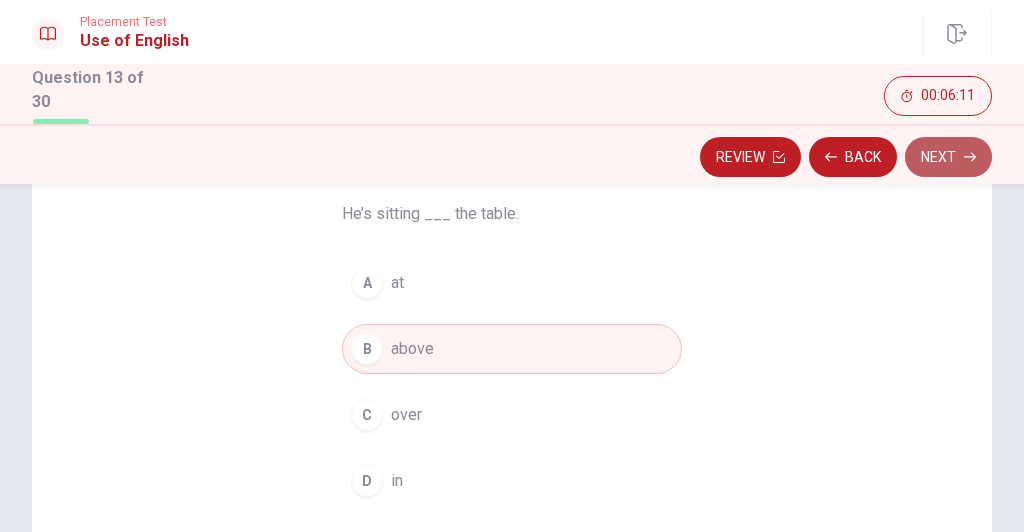 click on "Next" at bounding box center [948, 157] 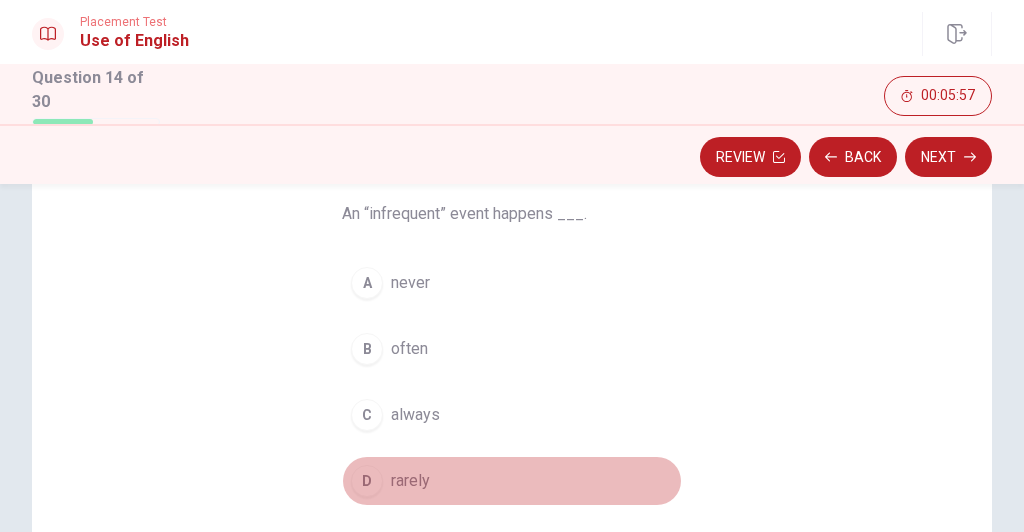 click on "D" at bounding box center [367, 481] 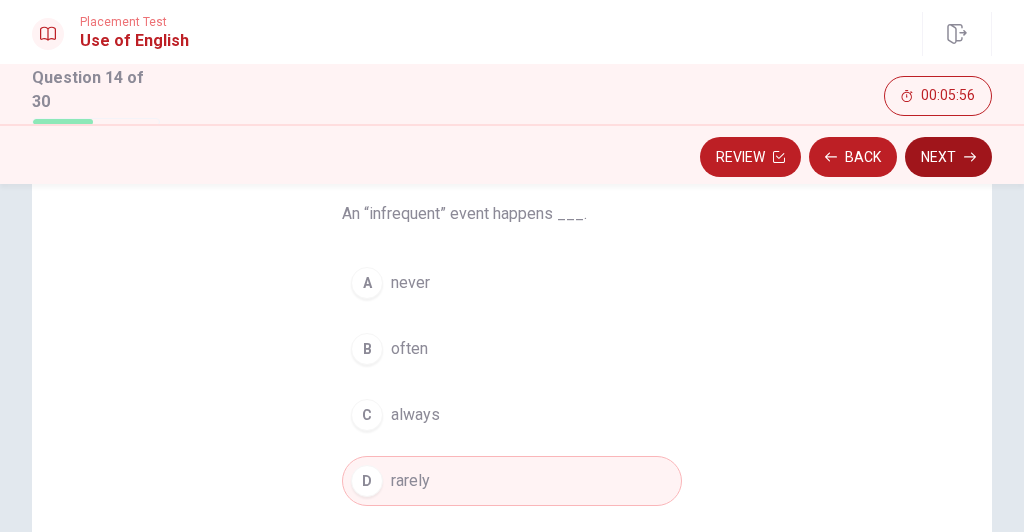 click on "Next" at bounding box center (948, 157) 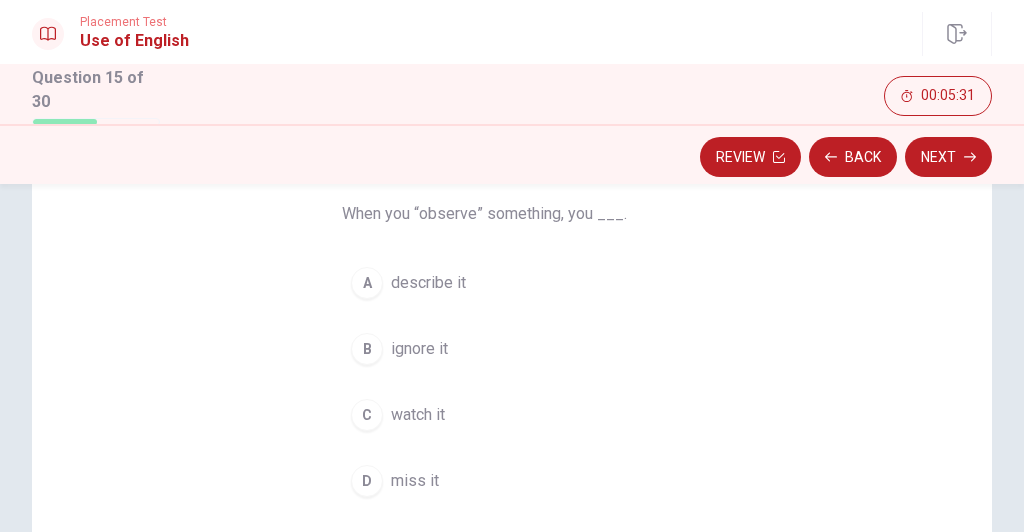 click on "watch it" at bounding box center (418, 415) 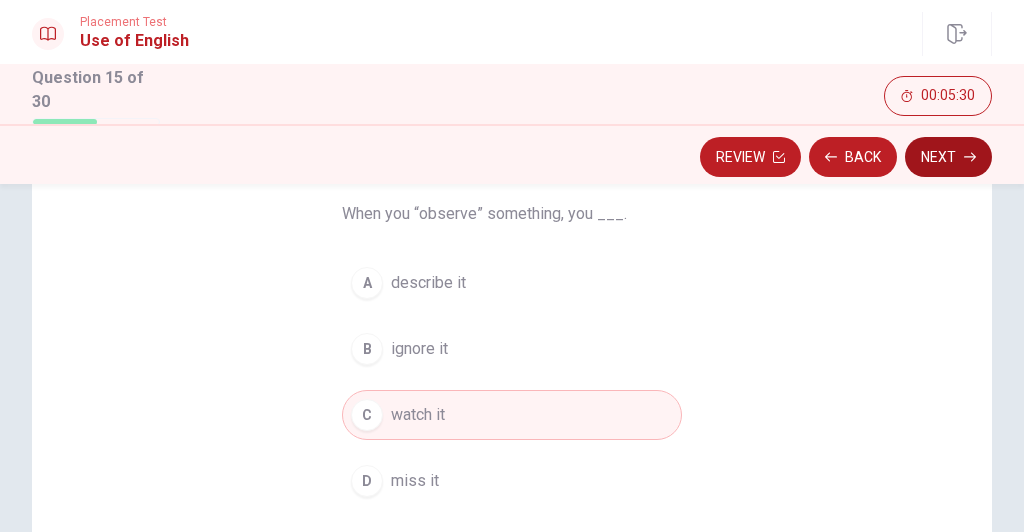 click on "Next" at bounding box center (948, 157) 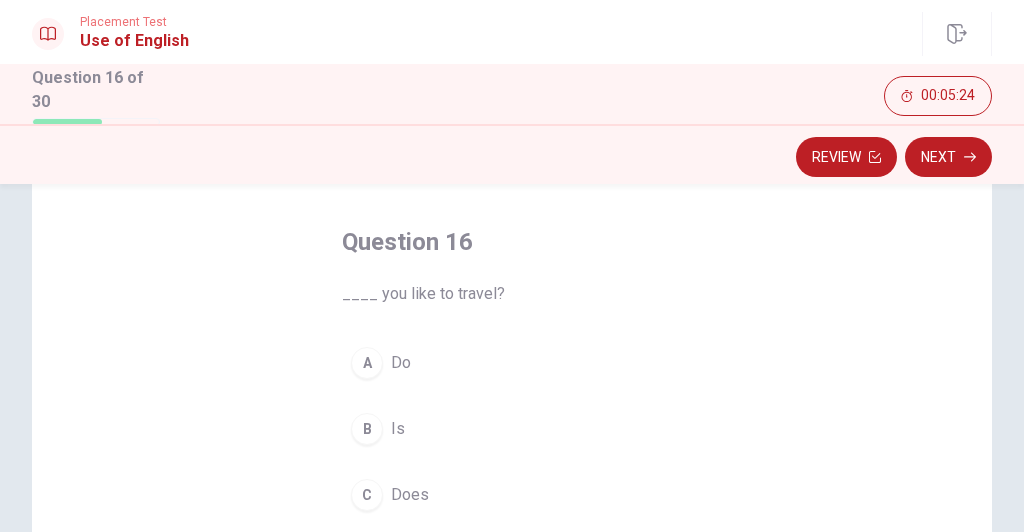 scroll, scrollTop: 160, scrollLeft: 0, axis: vertical 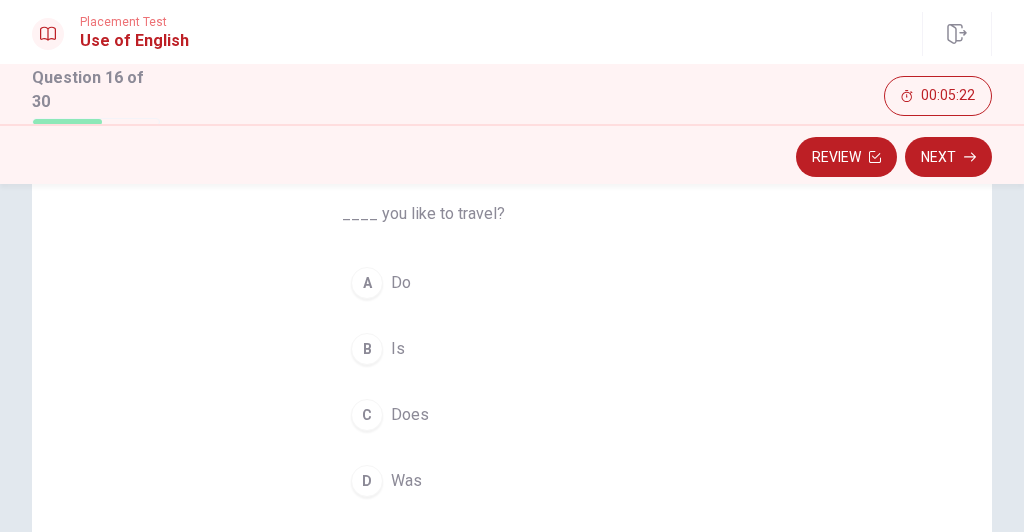 click on "Do" at bounding box center [401, 283] 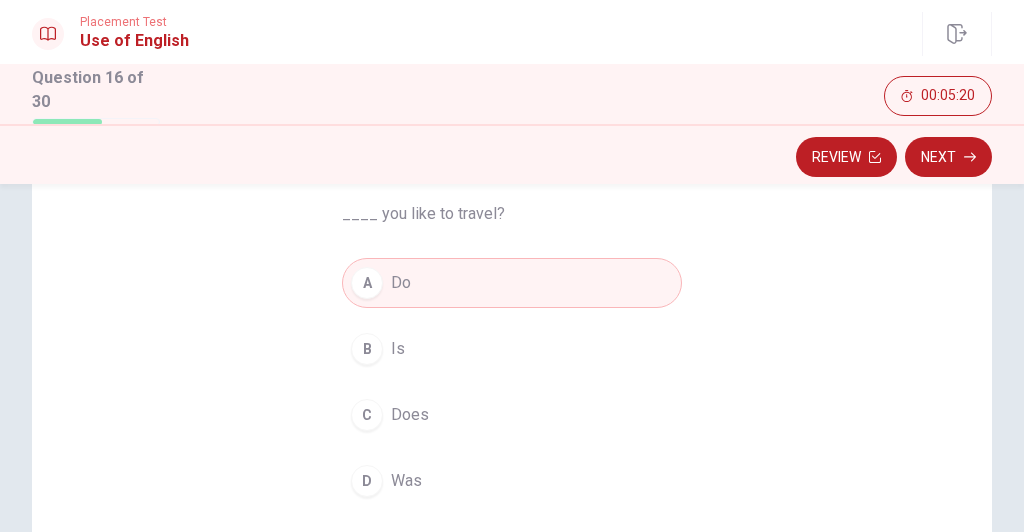 click on "Review Next" at bounding box center [512, 154] 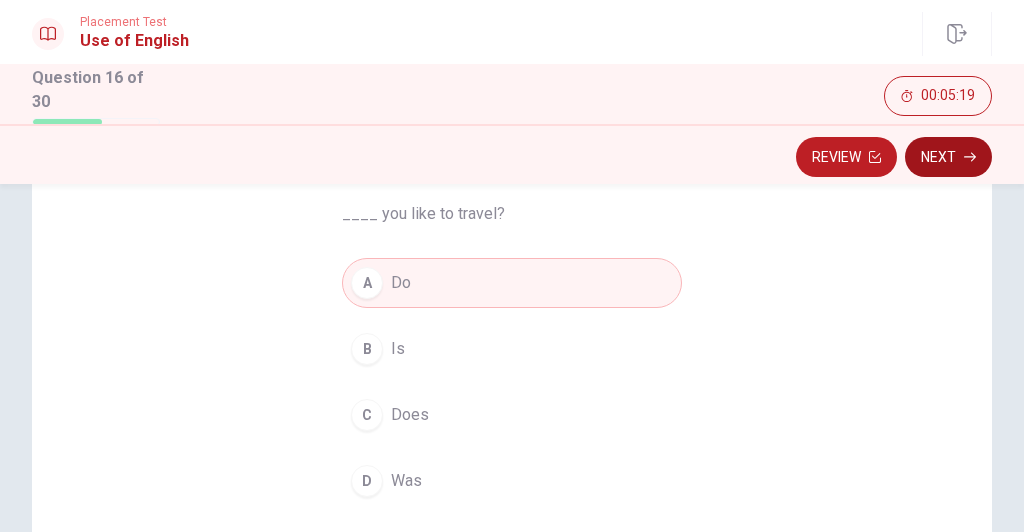 click 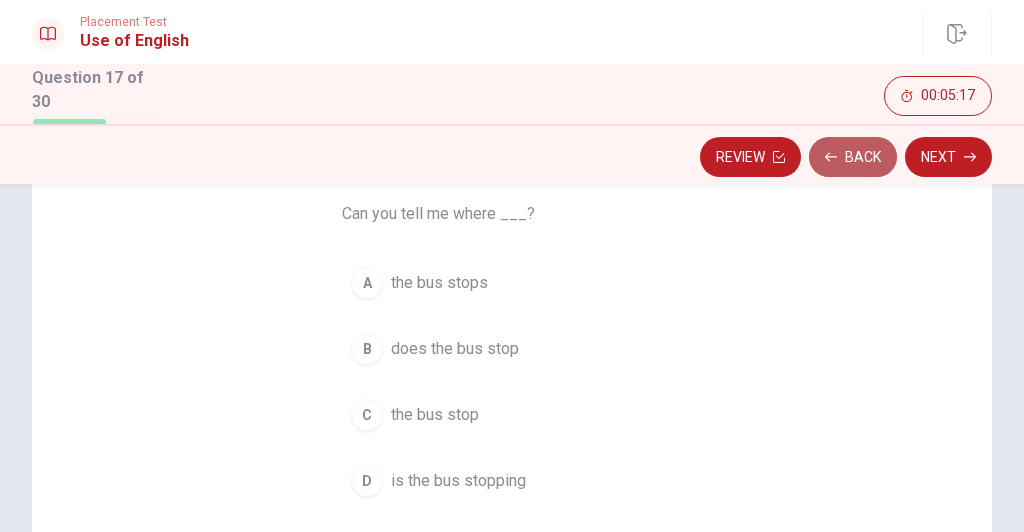 click on "Back" at bounding box center [853, 157] 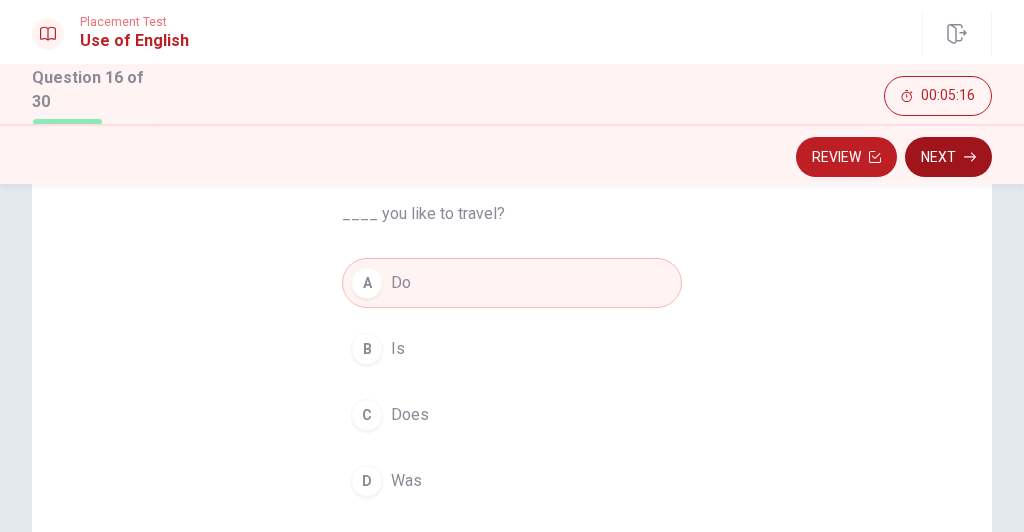 click on "Next" at bounding box center [948, 157] 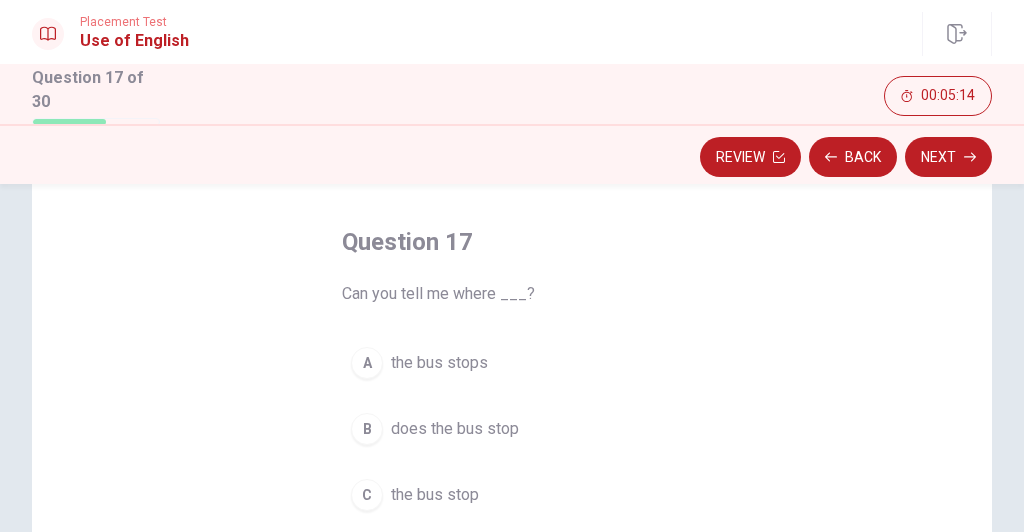 scroll, scrollTop: 160, scrollLeft: 0, axis: vertical 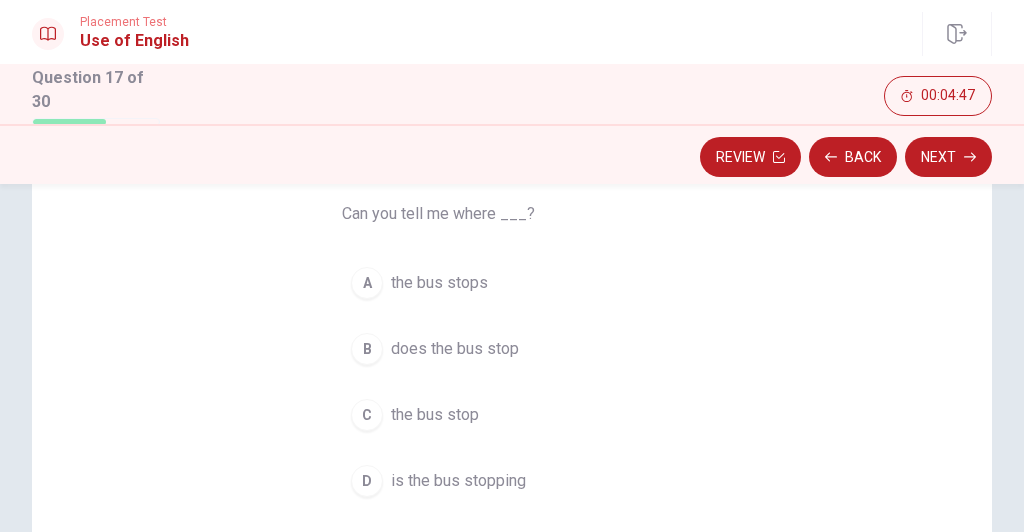 click on "the bus stop" at bounding box center (435, 415) 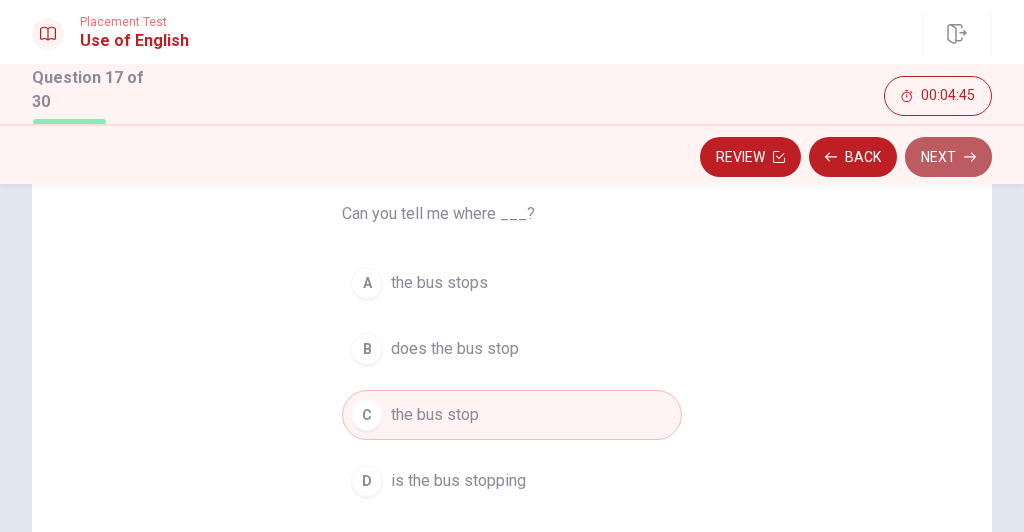 click on "Next" at bounding box center (948, 157) 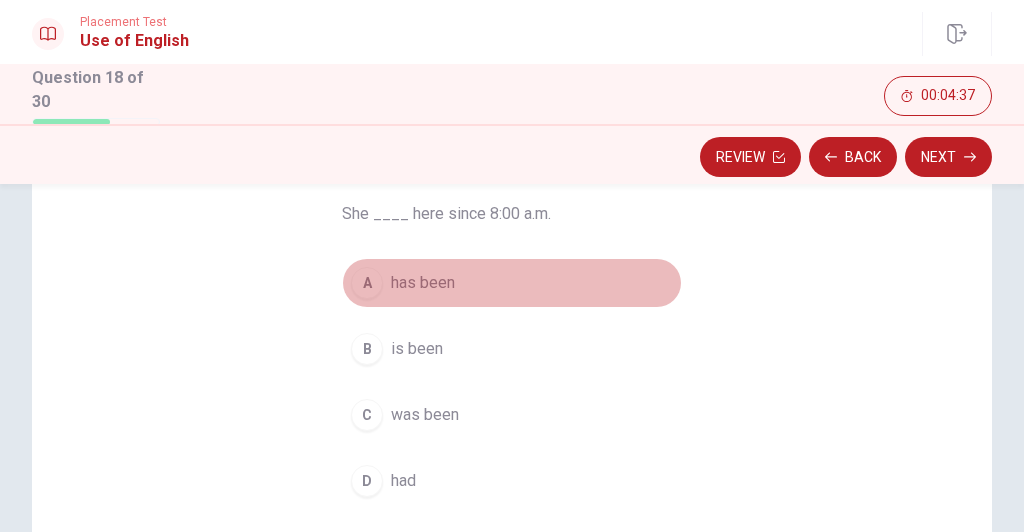 click on "A" at bounding box center [367, 283] 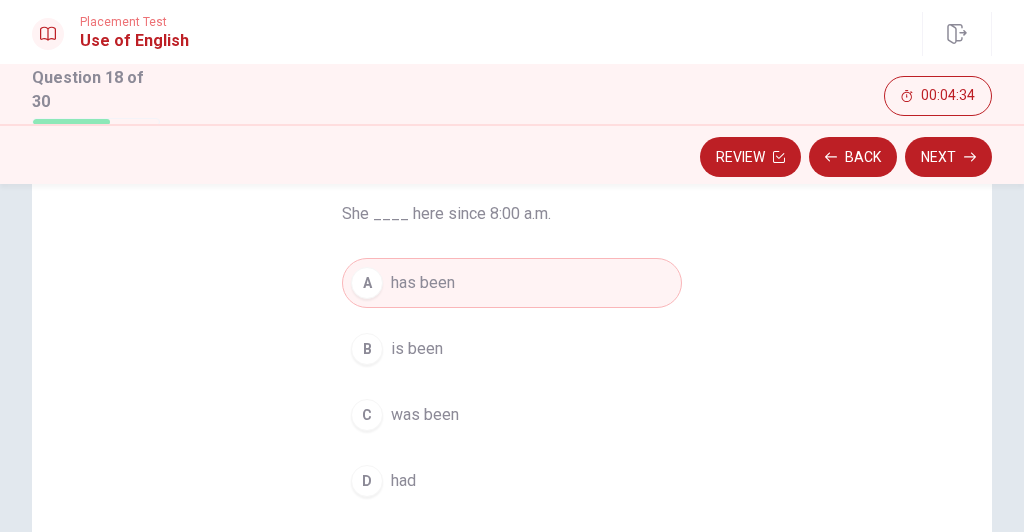 click on "Next" at bounding box center [948, 157] 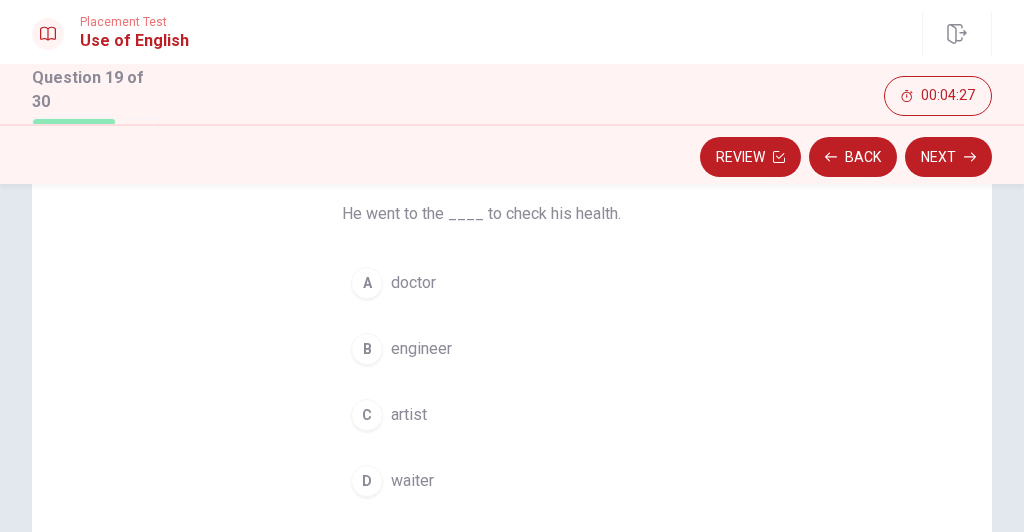 click on "doctor" at bounding box center [413, 283] 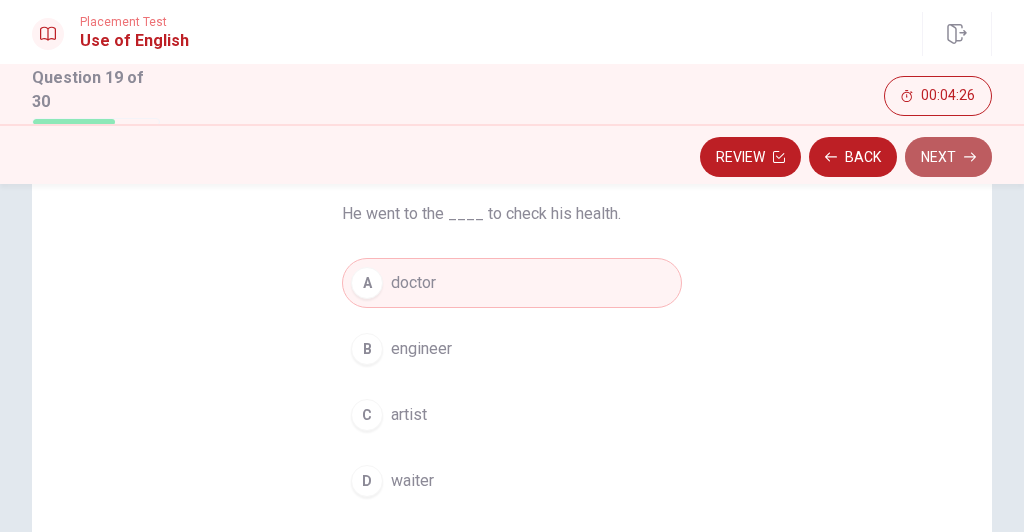 click on "Next" at bounding box center (948, 157) 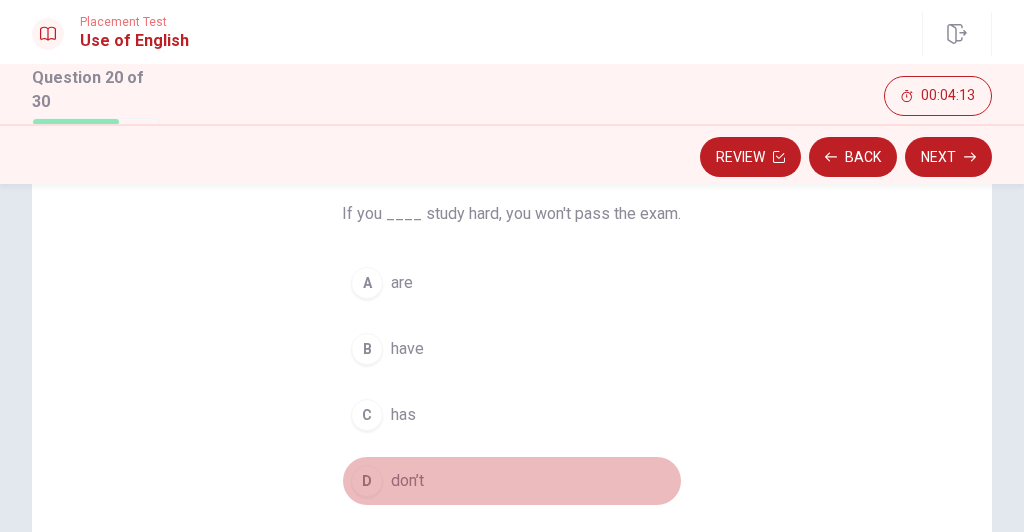 click on "don’t" at bounding box center [407, 481] 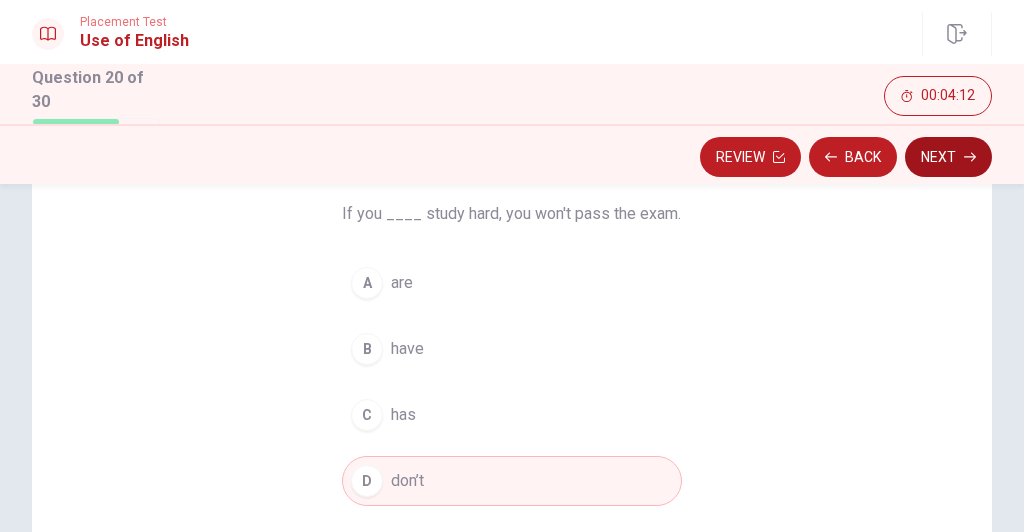click on "Next" at bounding box center (948, 157) 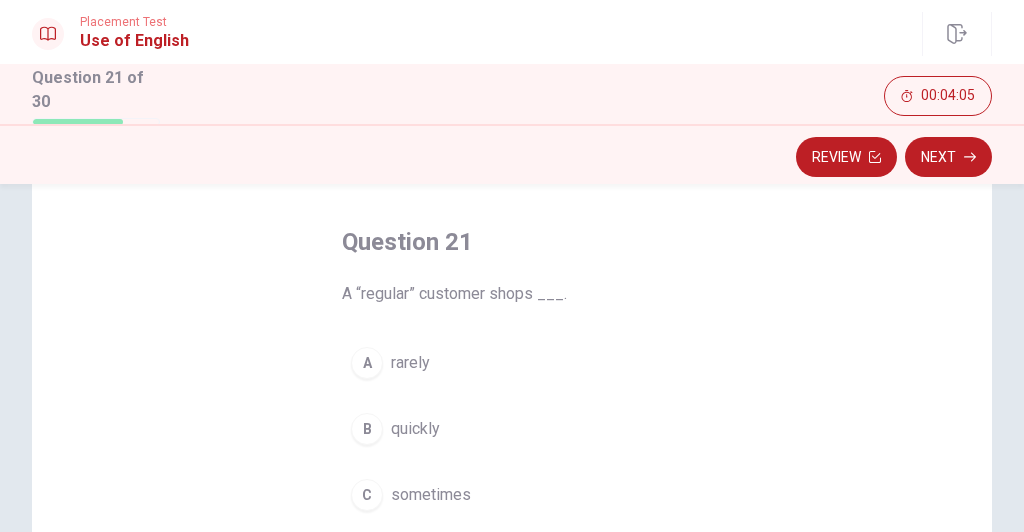 scroll, scrollTop: 160, scrollLeft: 0, axis: vertical 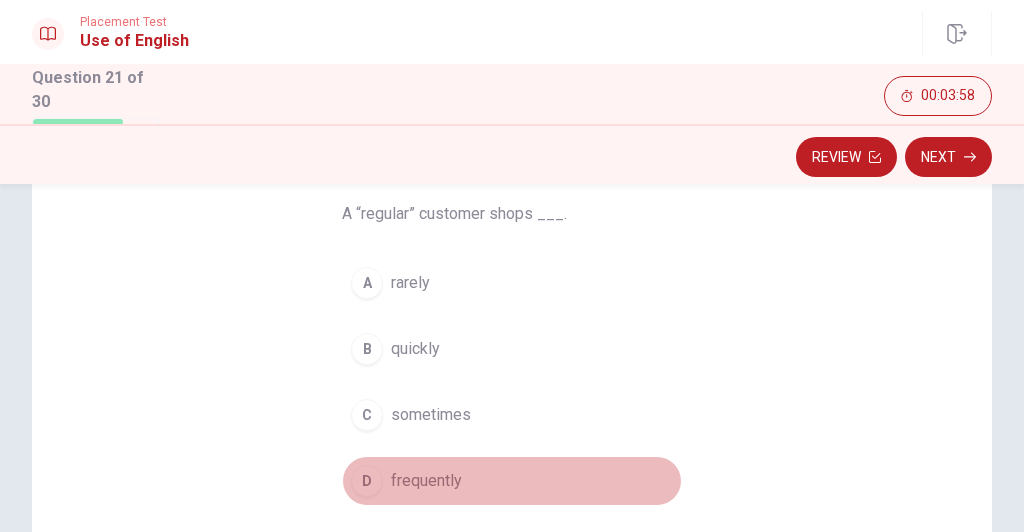 click on "frequently" at bounding box center (426, 481) 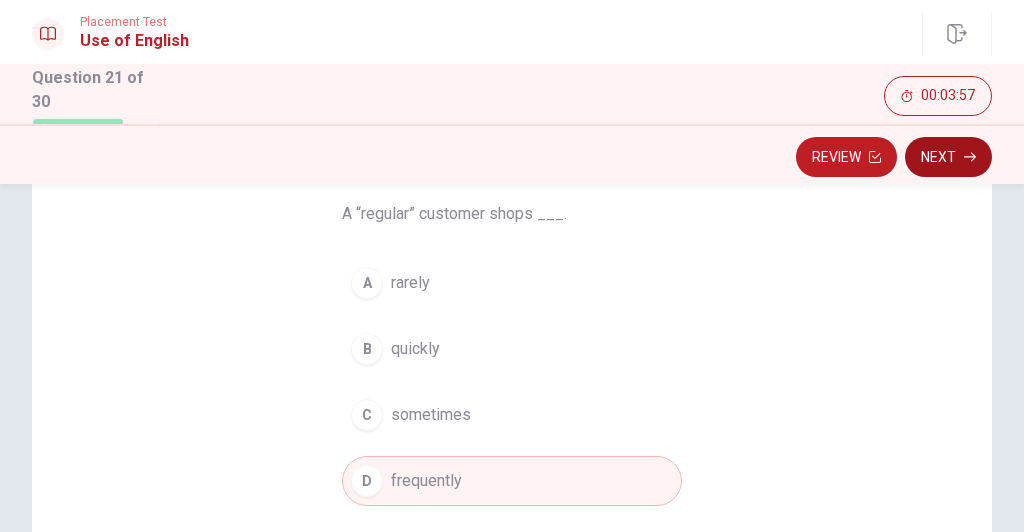 click on "Next" at bounding box center (948, 157) 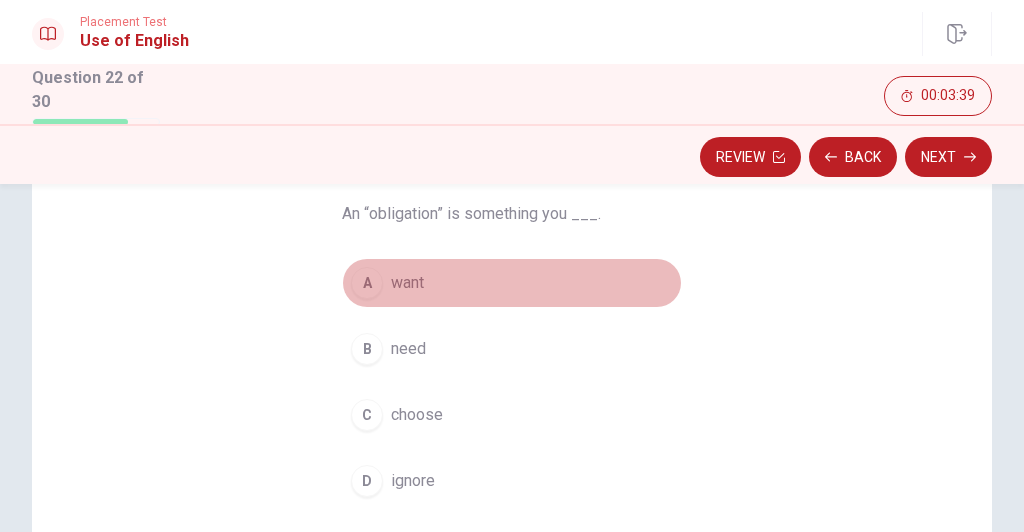 click on "want" at bounding box center (407, 283) 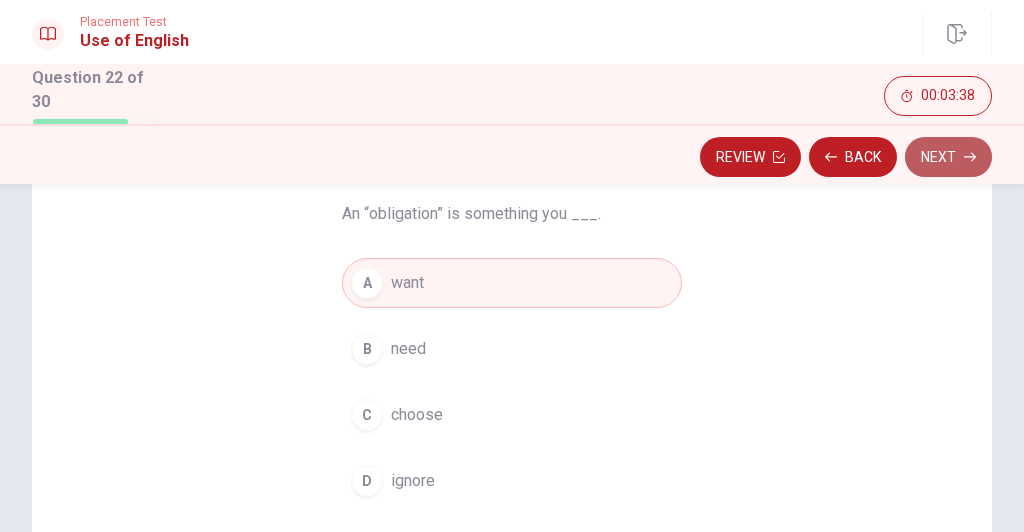 click 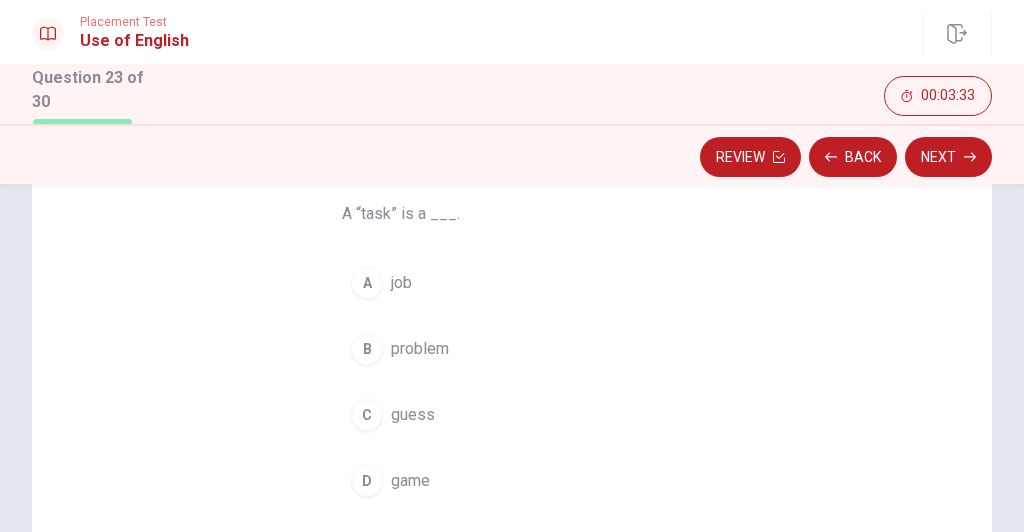 click on "A" at bounding box center (367, 283) 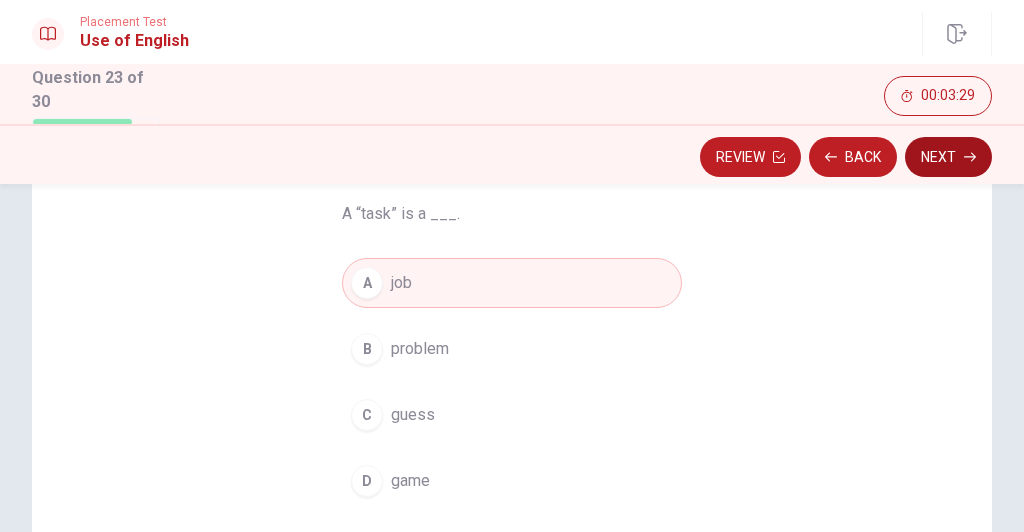 click on "Next" at bounding box center [948, 157] 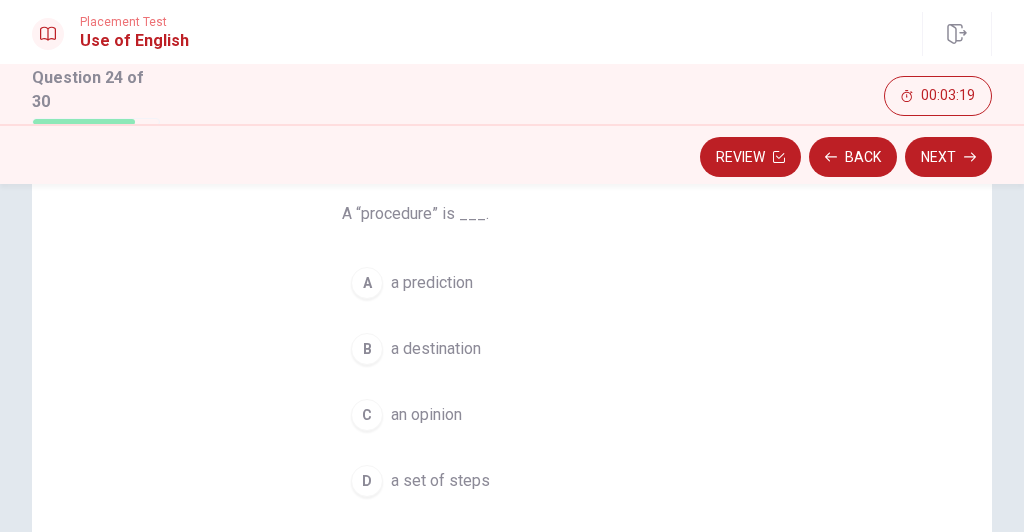 click on "a set of steps" at bounding box center [440, 481] 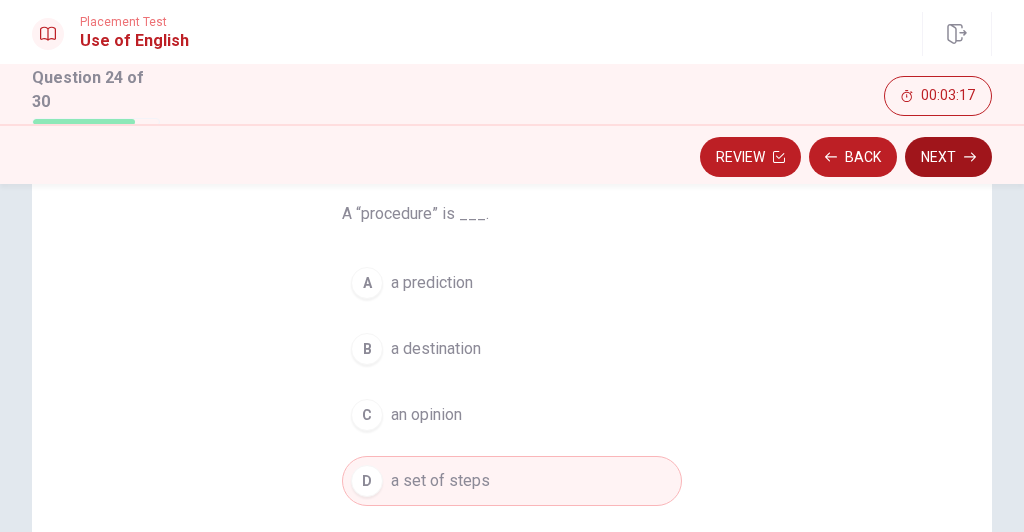 click on "Next" at bounding box center (948, 157) 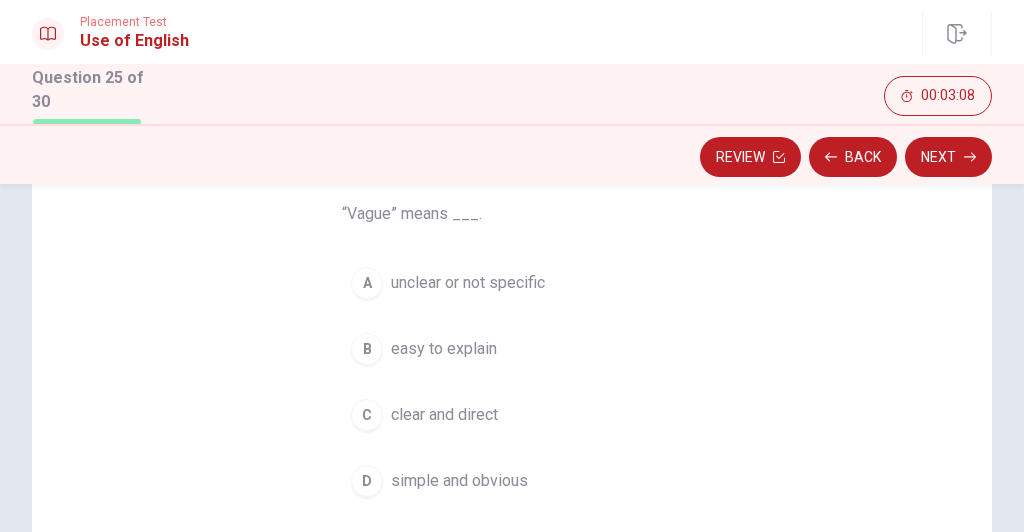 click on "unclear or not specific" at bounding box center [468, 283] 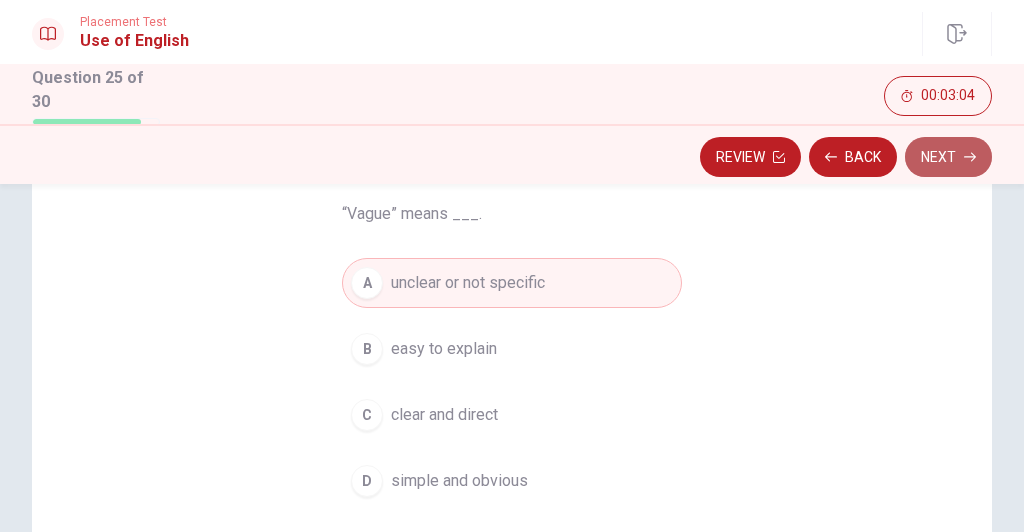 click on "Next" at bounding box center (948, 157) 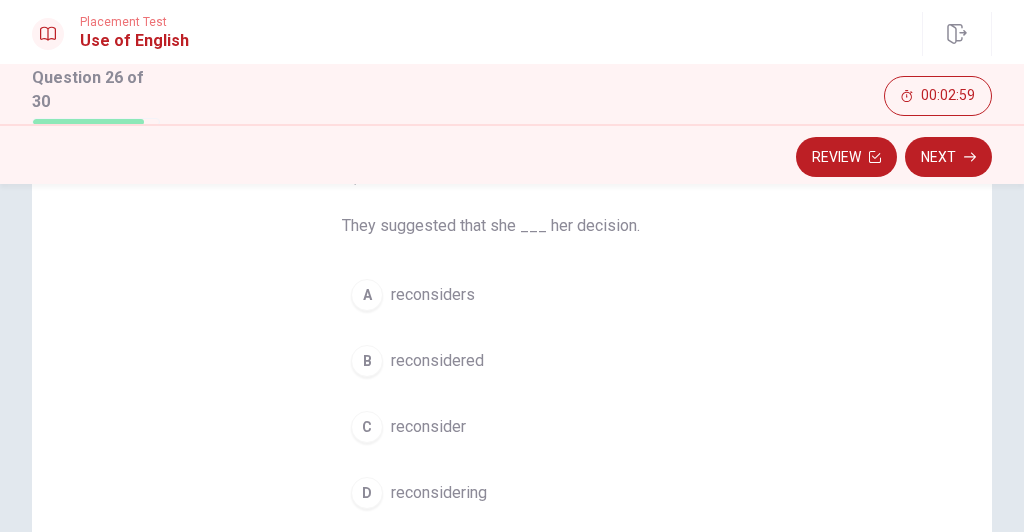 scroll, scrollTop: 160, scrollLeft: 0, axis: vertical 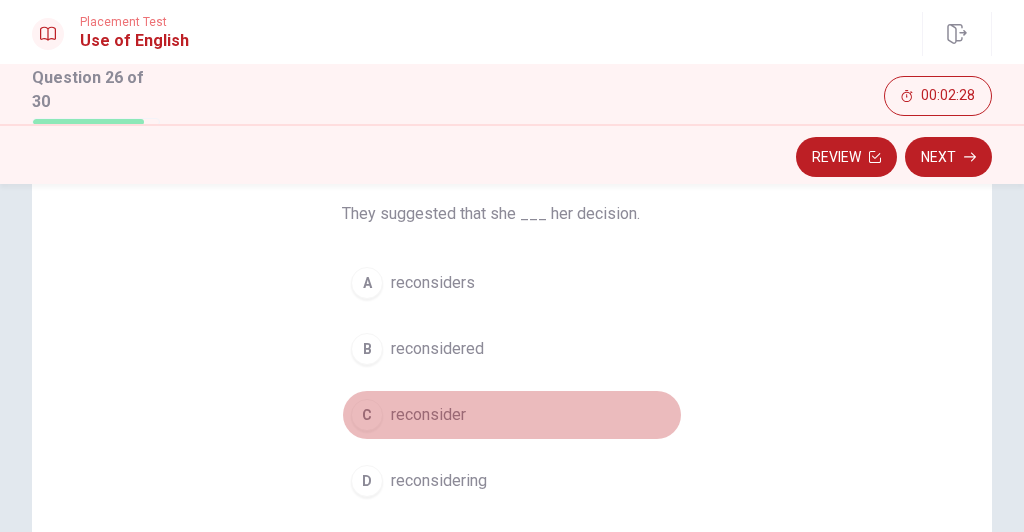 click on "reconsider" at bounding box center (428, 415) 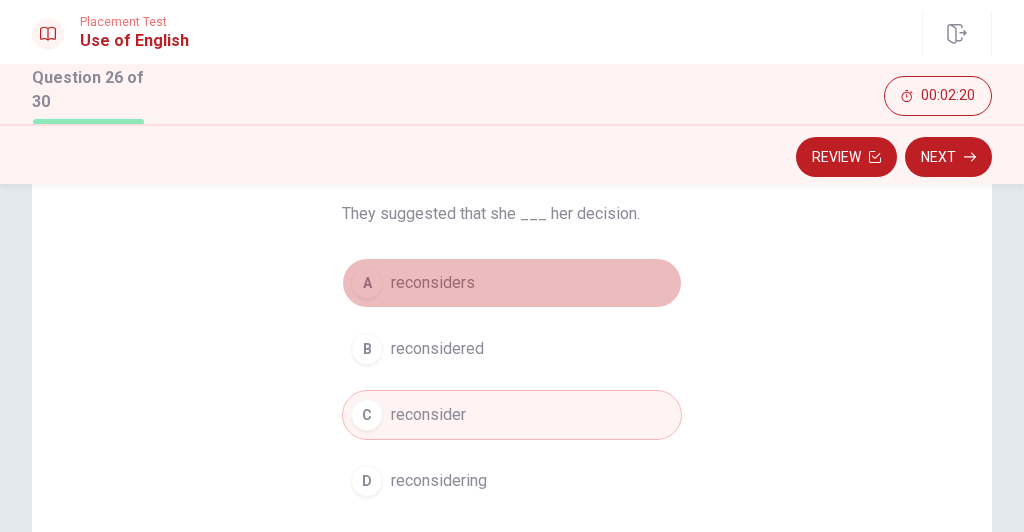 click on "reconsiders" at bounding box center [433, 283] 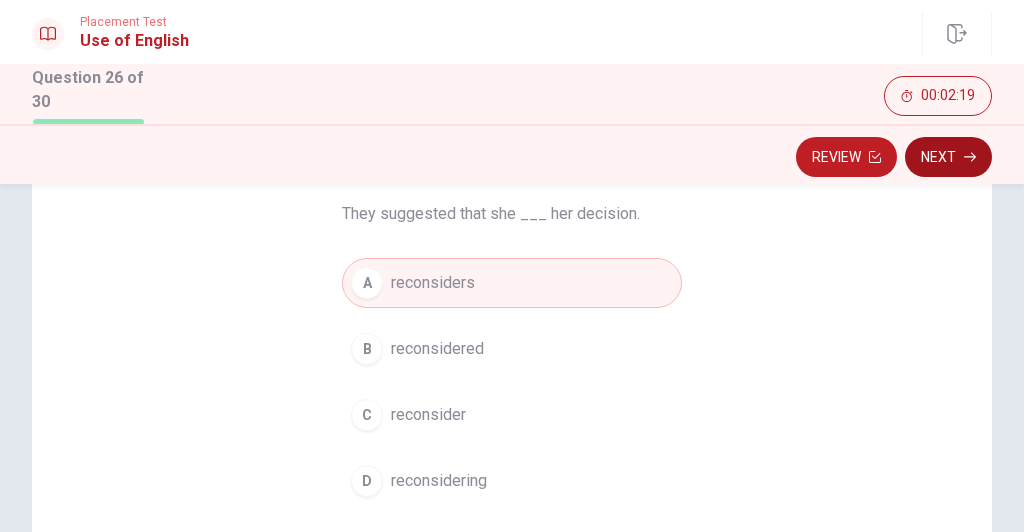 click on "Next" at bounding box center (948, 157) 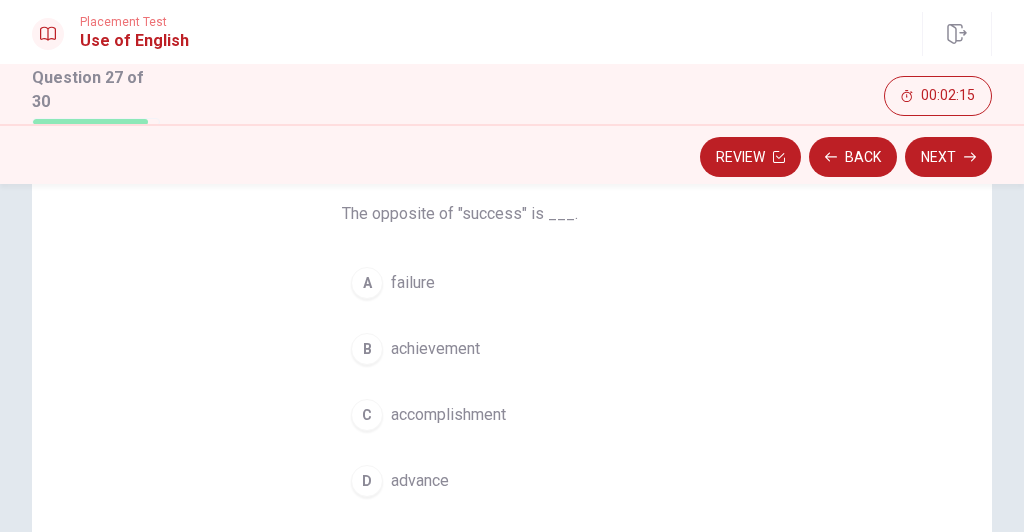 click on "A failure" at bounding box center (512, 283) 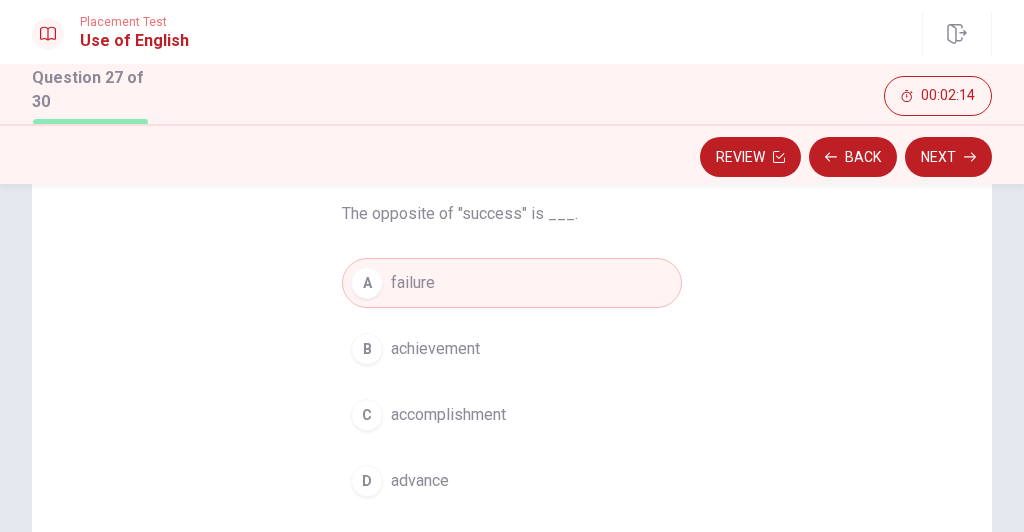 click on "Next" at bounding box center (948, 157) 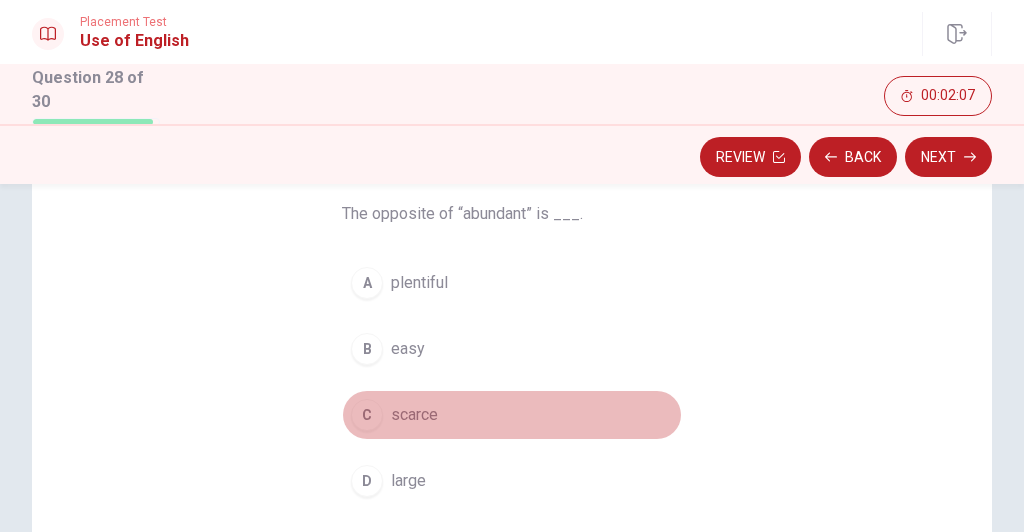 click on "scarce" at bounding box center [414, 415] 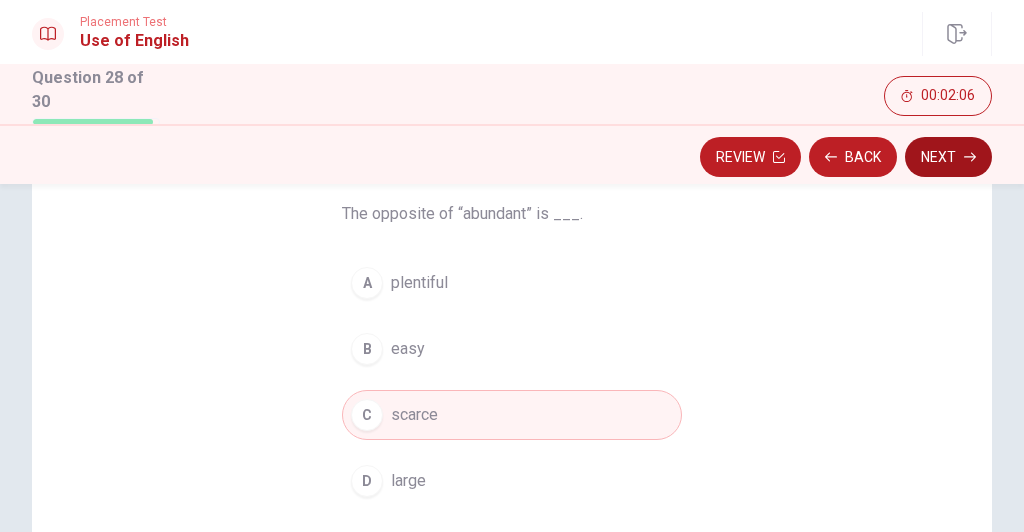 click on "Next" at bounding box center [948, 157] 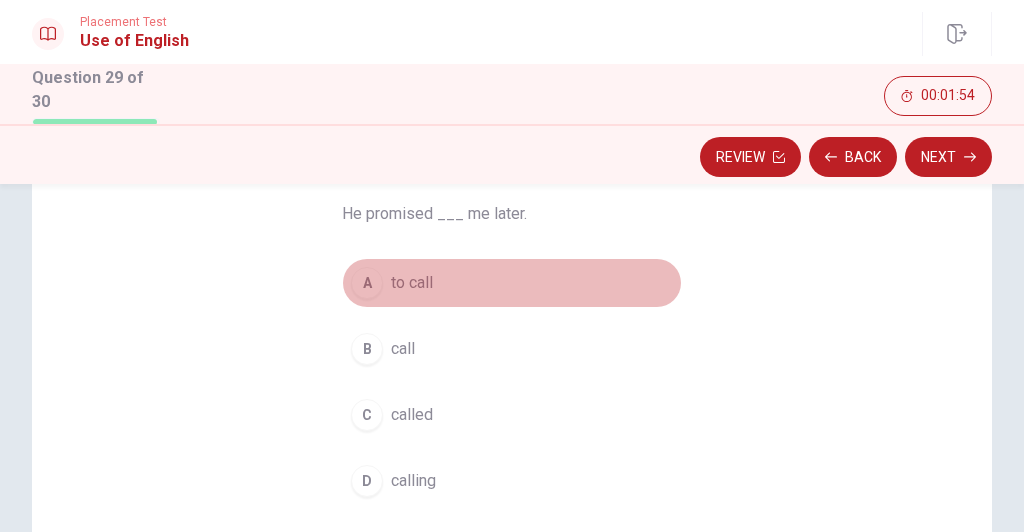 click on "to call" at bounding box center [412, 283] 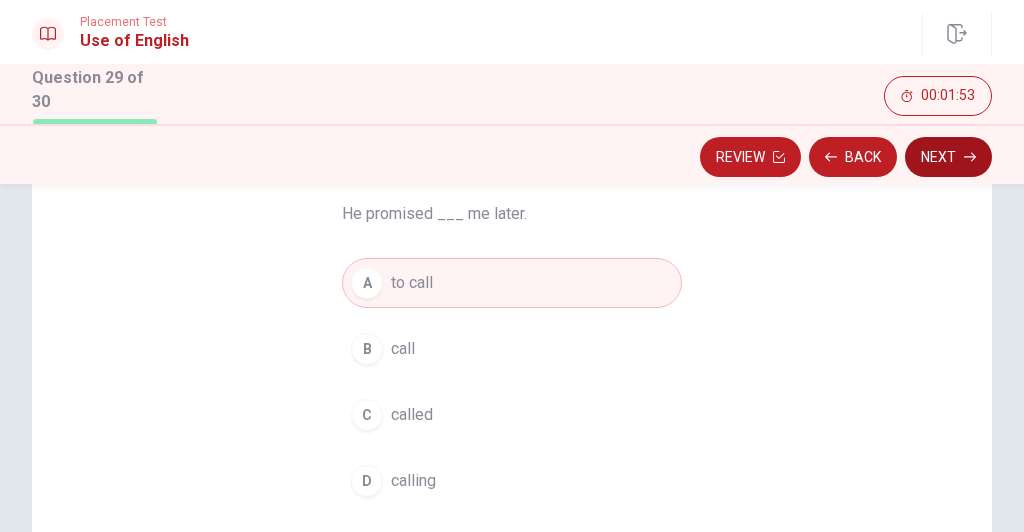 click on "Next" at bounding box center (948, 157) 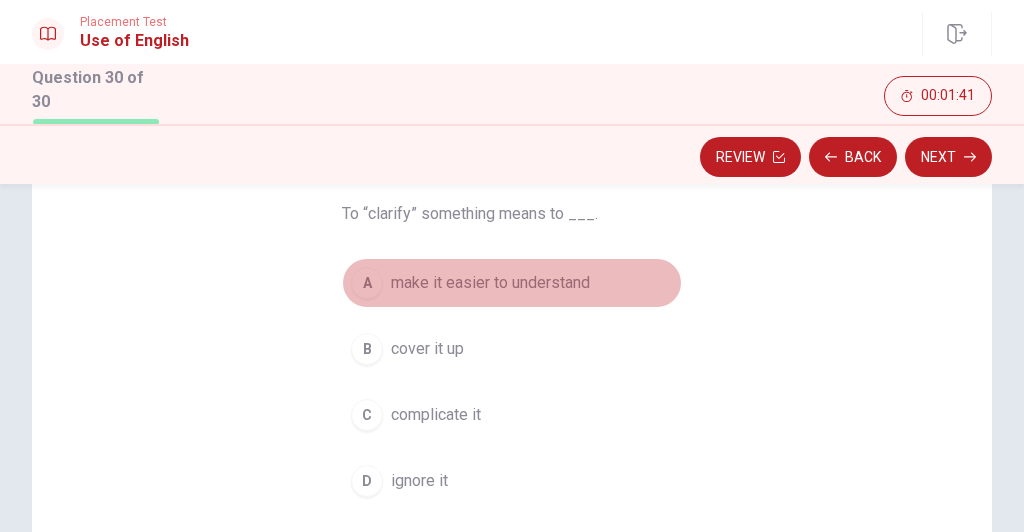 click on "A" at bounding box center [367, 283] 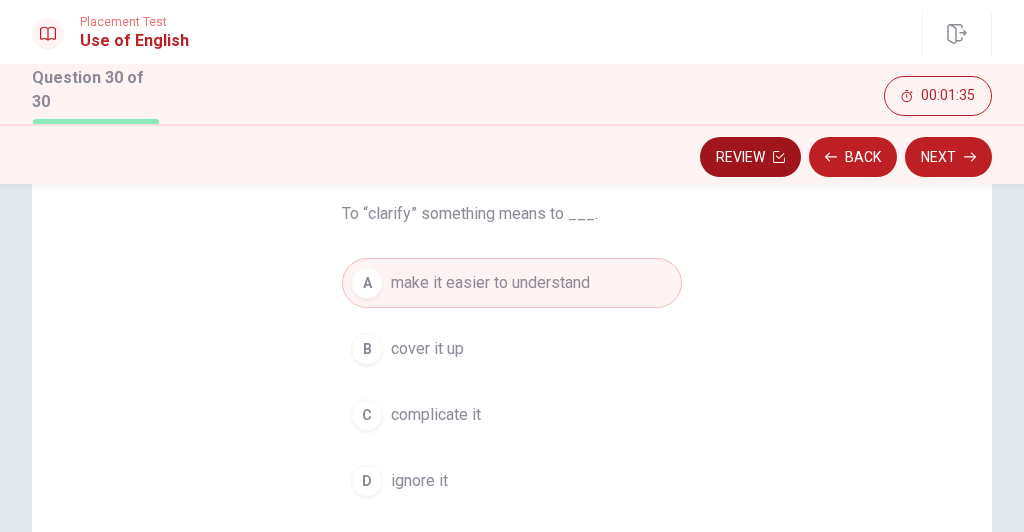 click 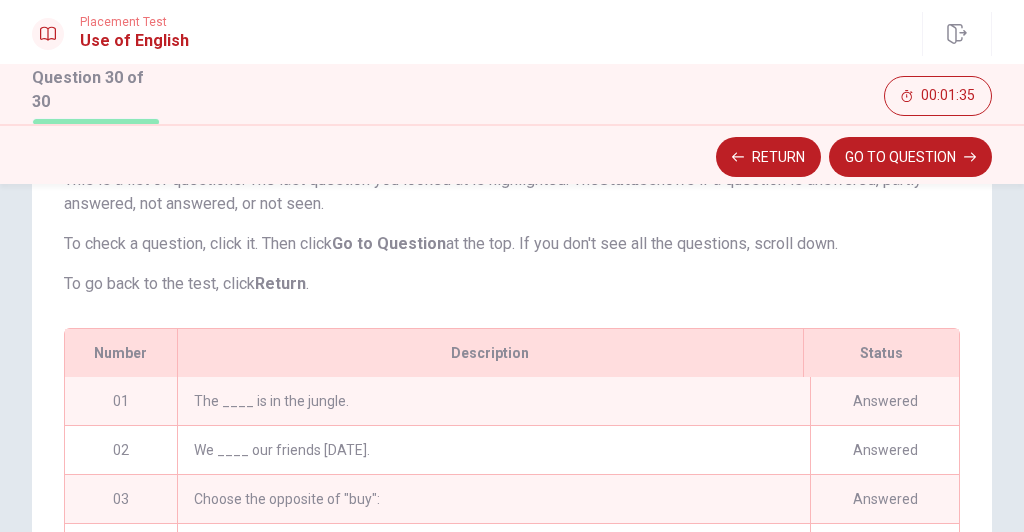 scroll, scrollTop: 293, scrollLeft: 0, axis: vertical 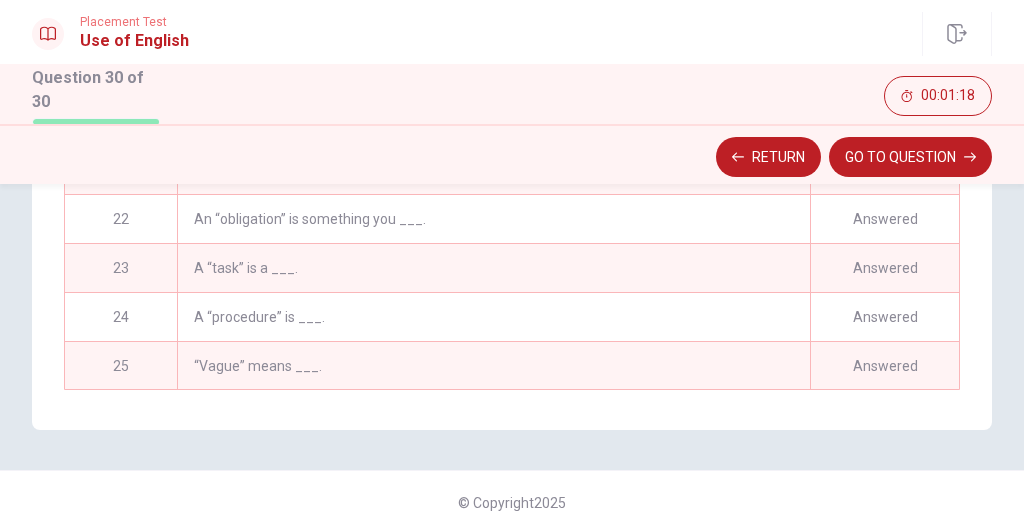 click on "Answered" at bounding box center [884, 219] 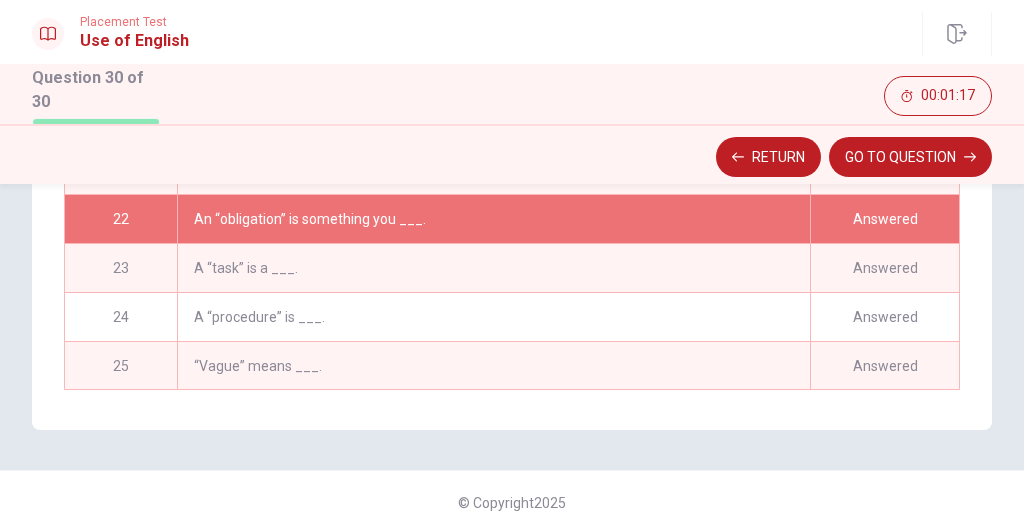 click on "Answered" at bounding box center [884, 219] 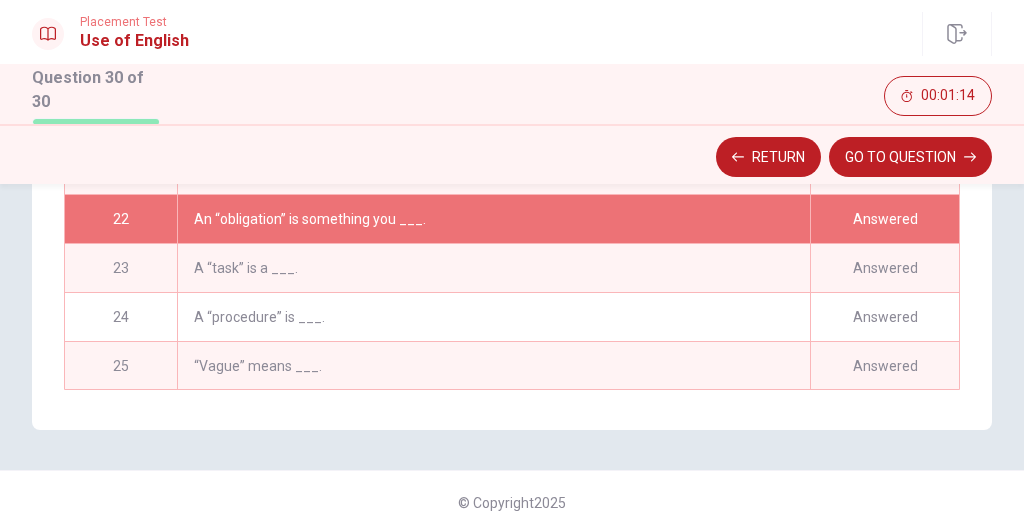 click on "Answered" at bounding box center (884, 219) 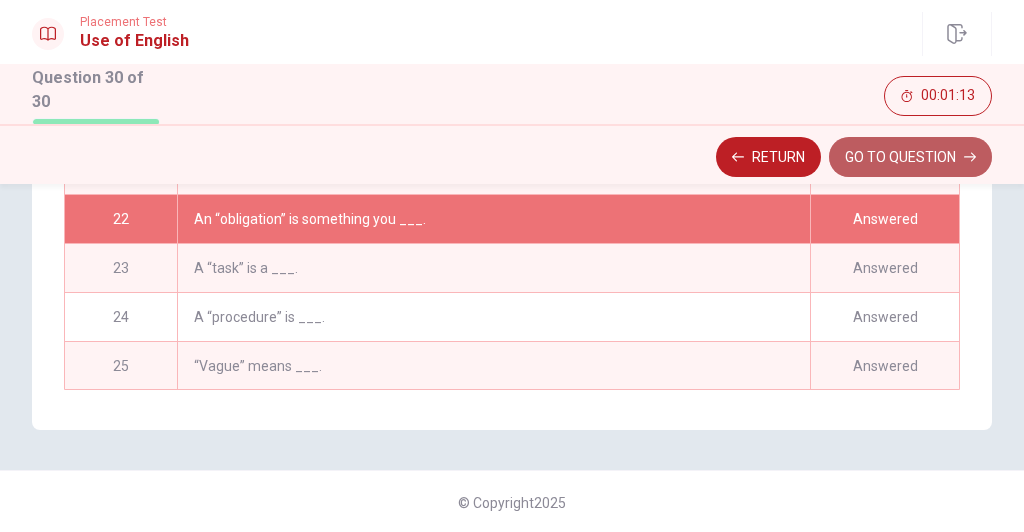 click on "GO TO QUESTION" at bounding box center (910, 157) 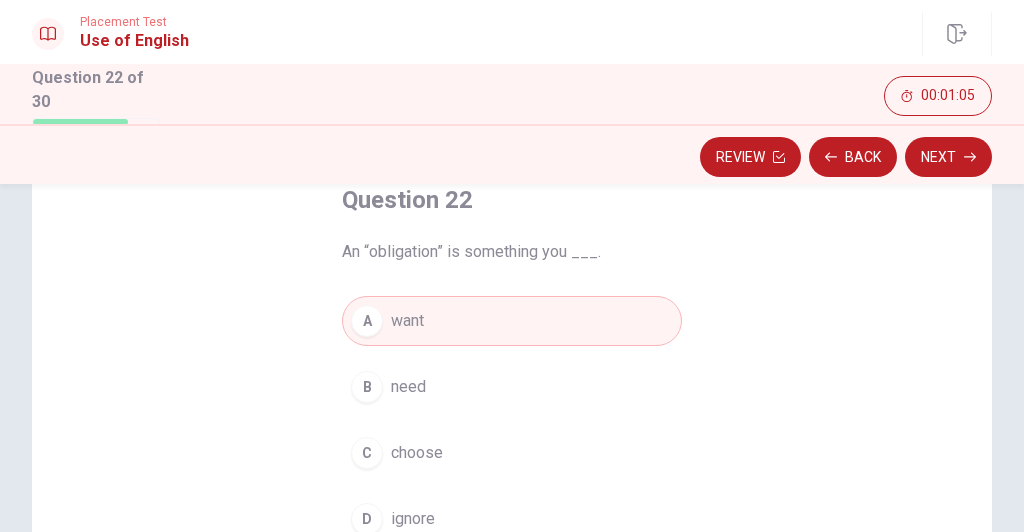 scroll, scrollTop: 170, scrollLeft: 0, axis: vertical 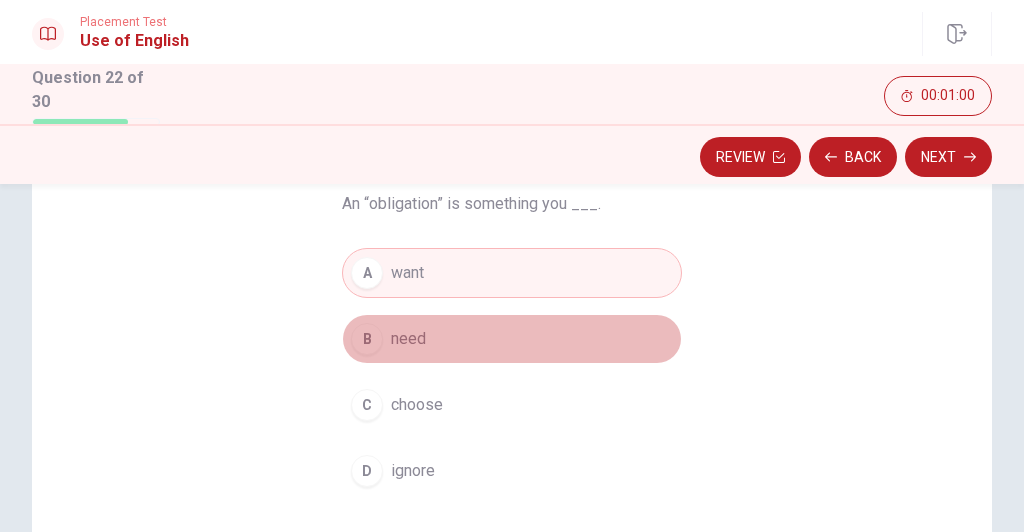 click on "B need" at bounding box center (512, 339) 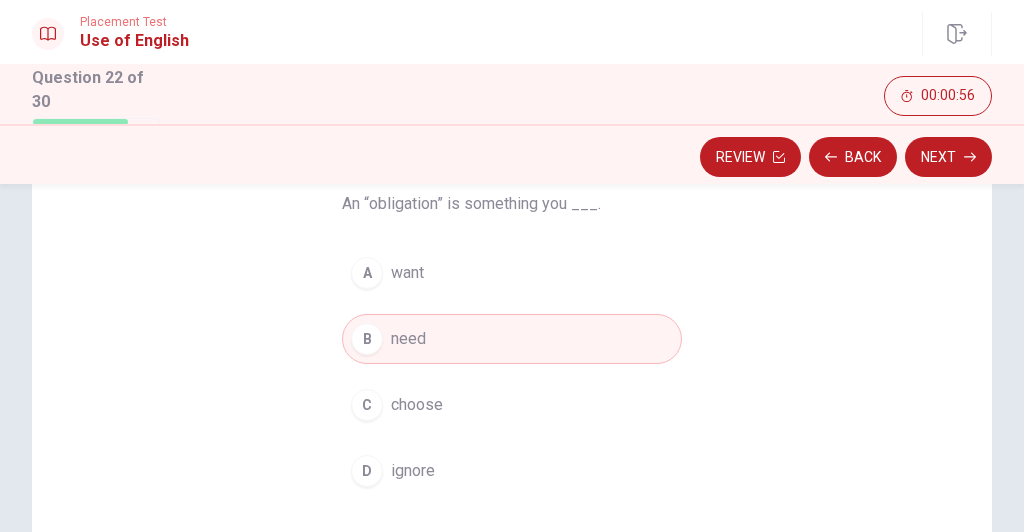 click on "Next" at bounding box center (948, 157) 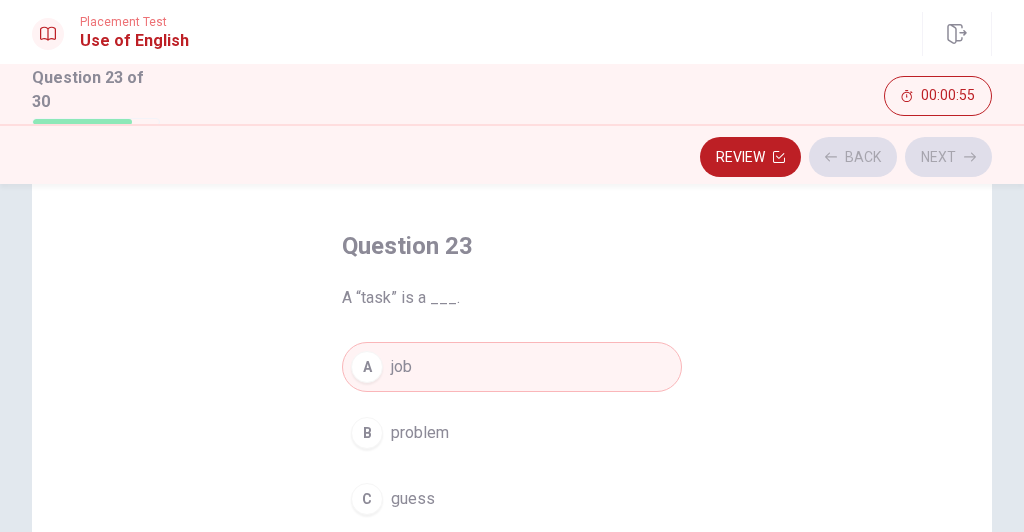 scroll, scrollTop: 10, scrollLeft: 0, axis: vertical 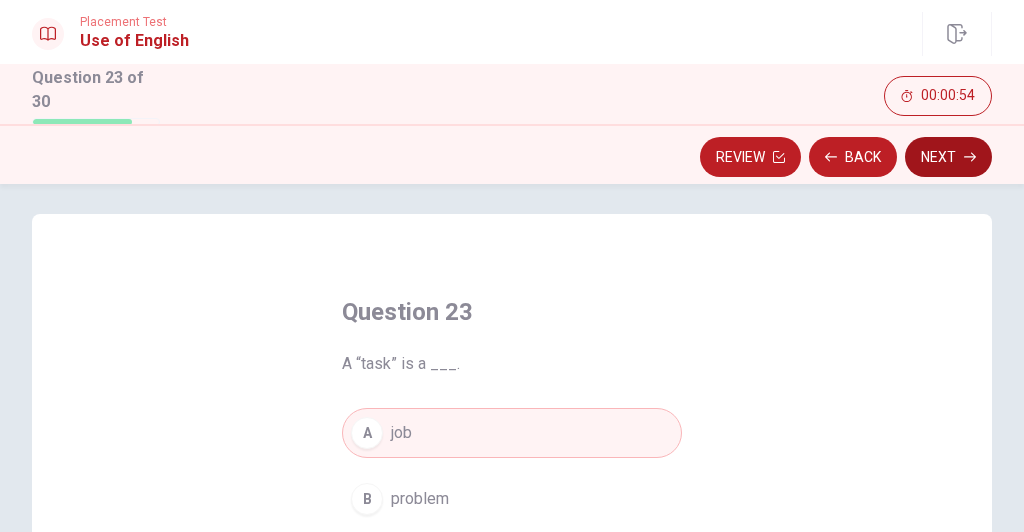 click on "Next" at bounding box center [948, 157] 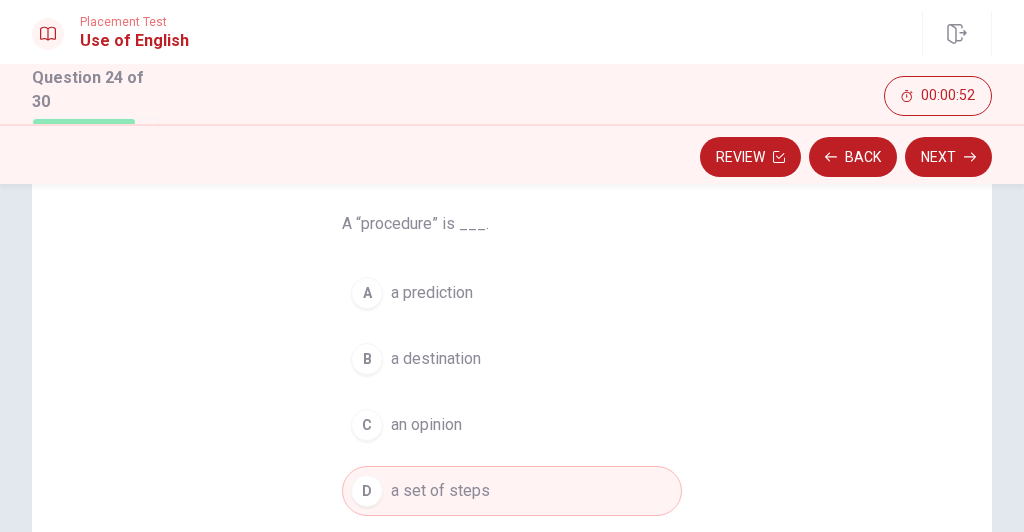 scroll, scrollTop: 170, scrollLeft: 0, axis: vertical 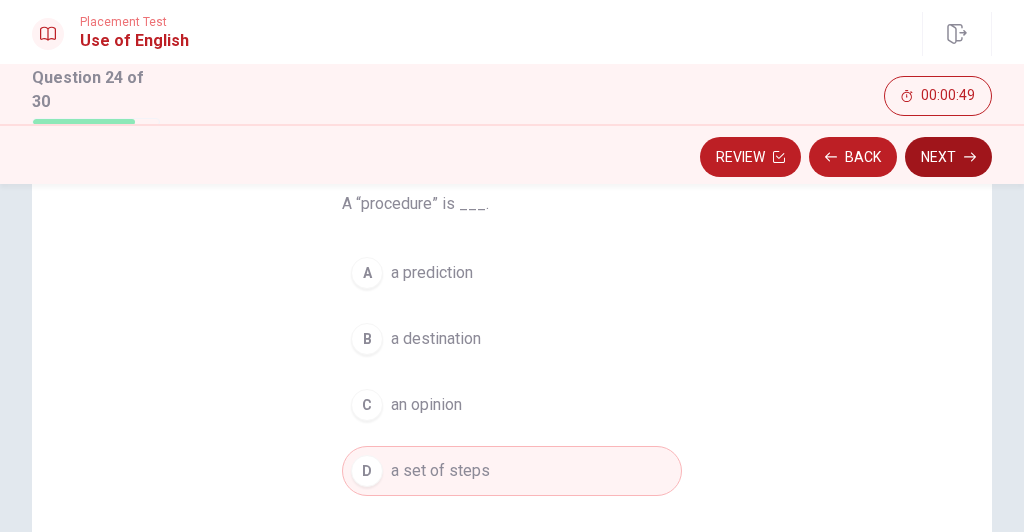 click on "Next" at bounding box center (948, 157) 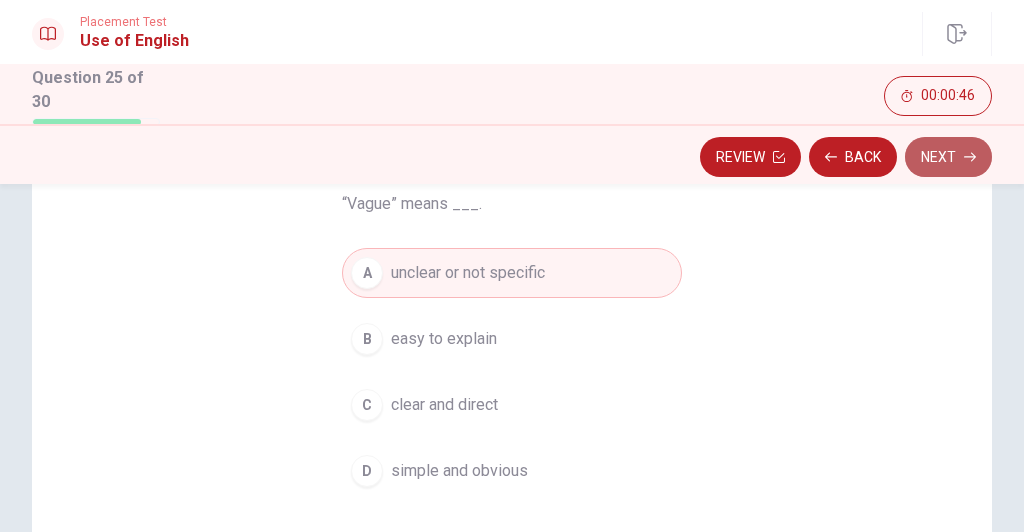 click on "Next" at bounding box center (948, 157) 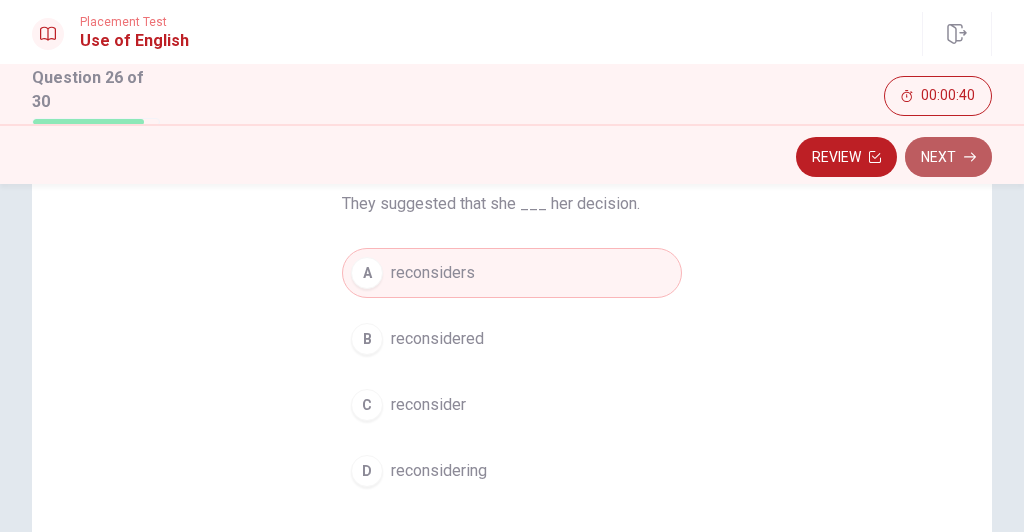 click on "Next" at bounding box center [948, 157] 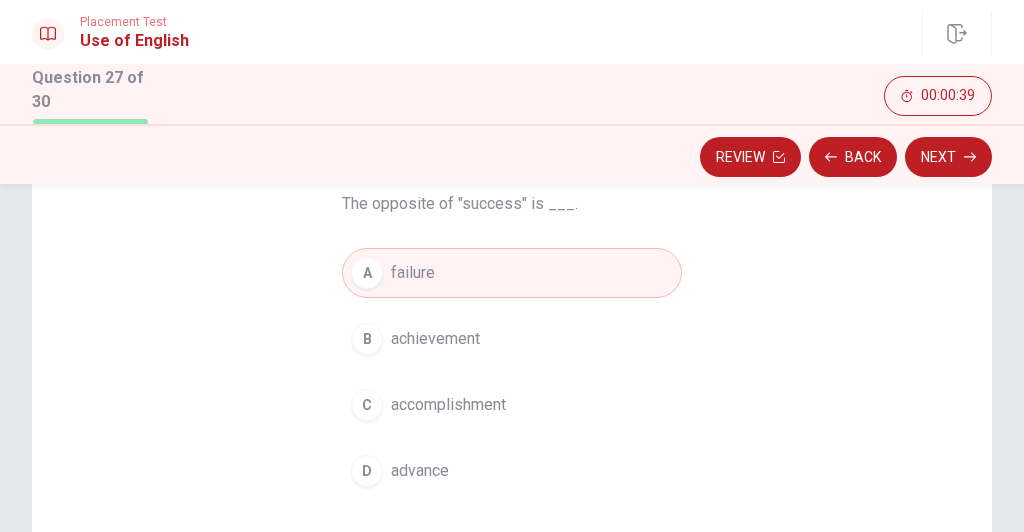 click on "Review Back Next" at bounding box center [512, 154] 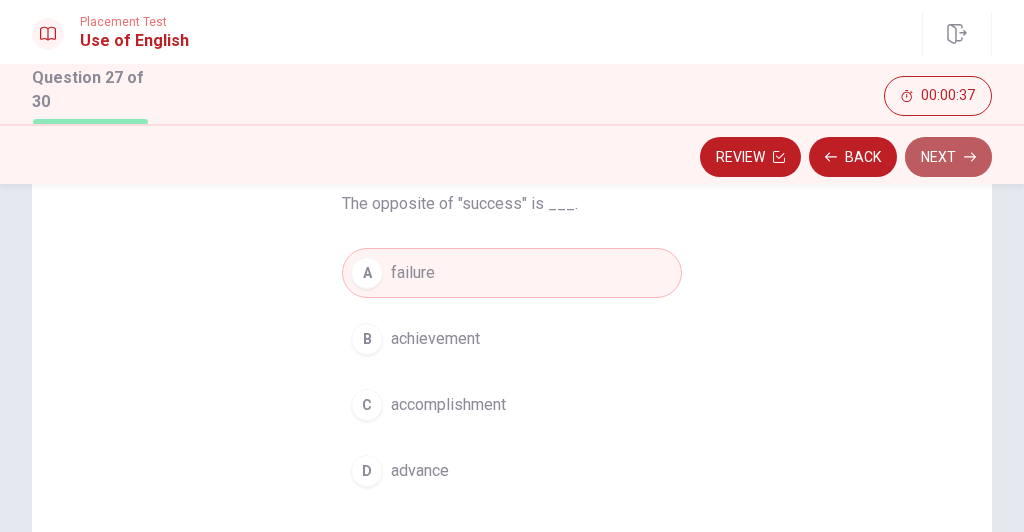 click on "Next" at bounding box center [948, 157] 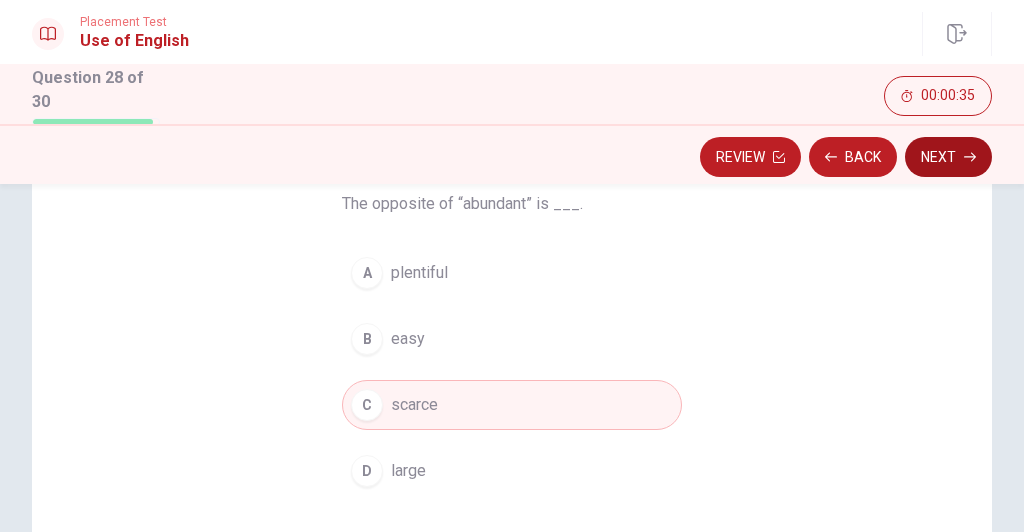 click on "Next" at bounding box center (948, 157) 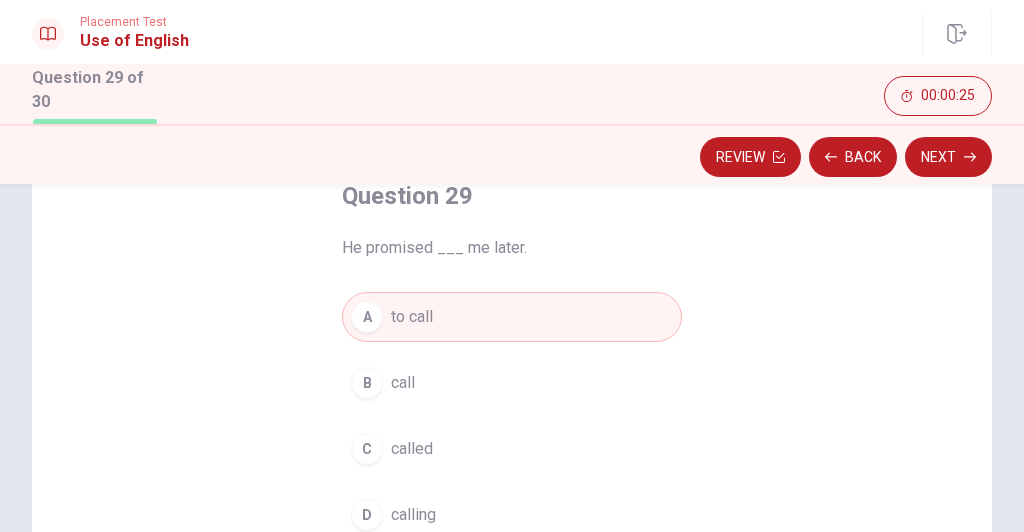 scroll, scrollTop: 90, scrollLeft: 0, axis: vertical 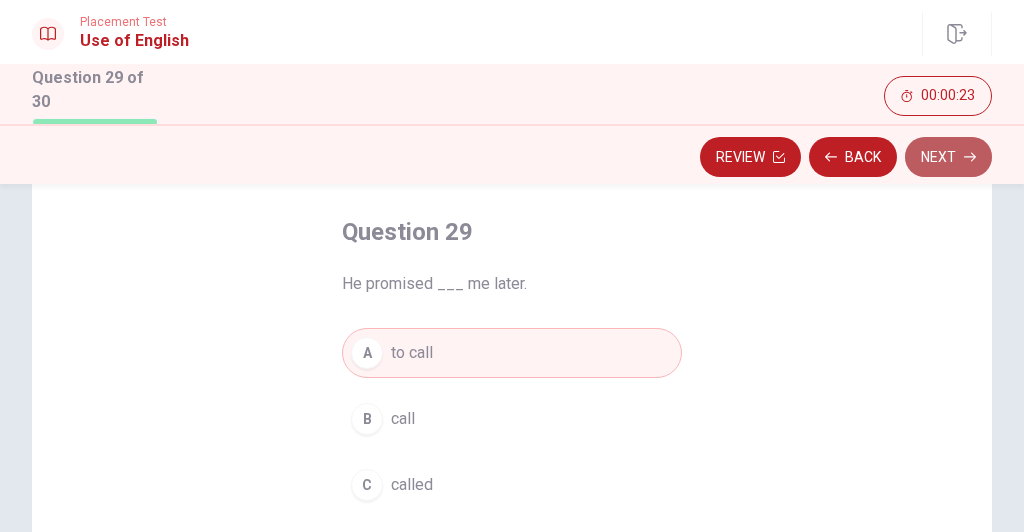 click on "Next" at bounding box center (948, 157) 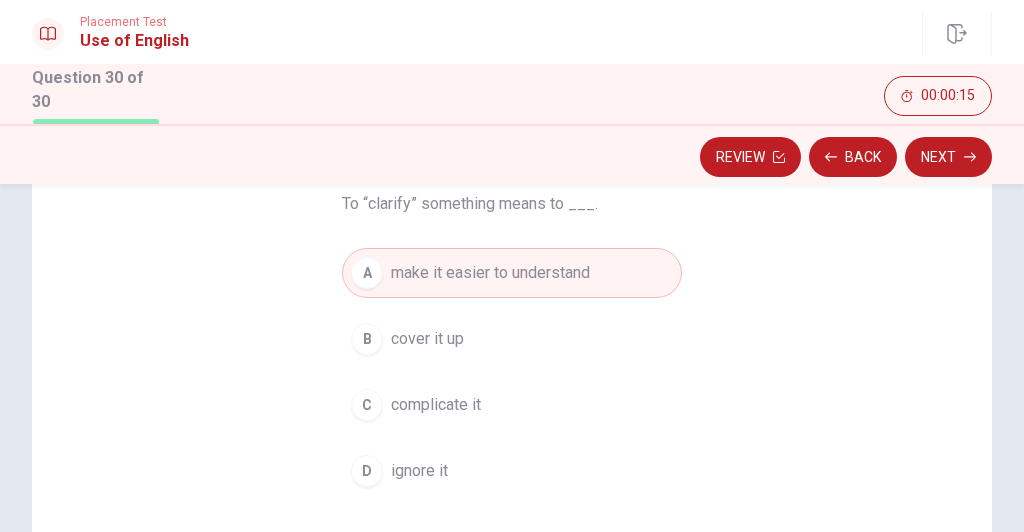 scroll, scrollTop: 250, scrollLeft: 0, axis: vertical 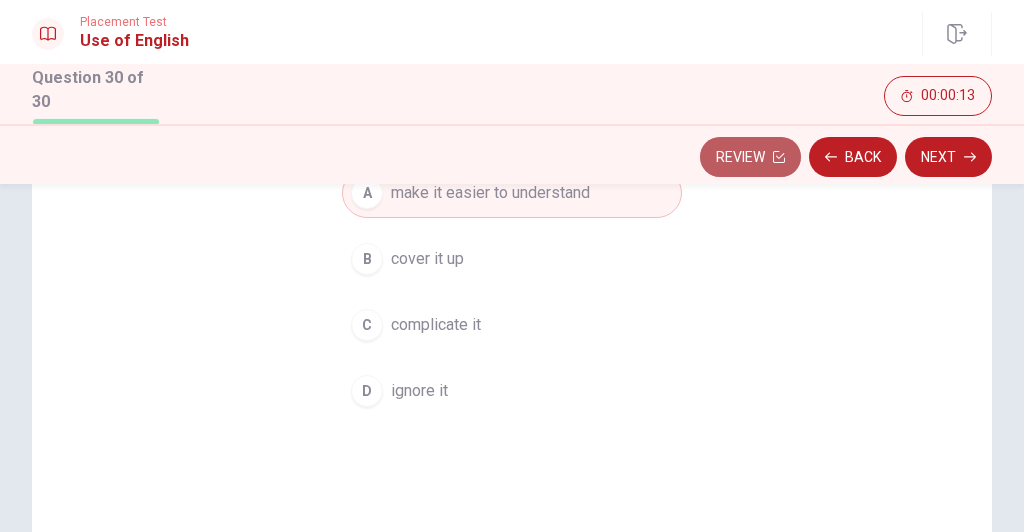 click on "Review" at bounding box center [750, 157] 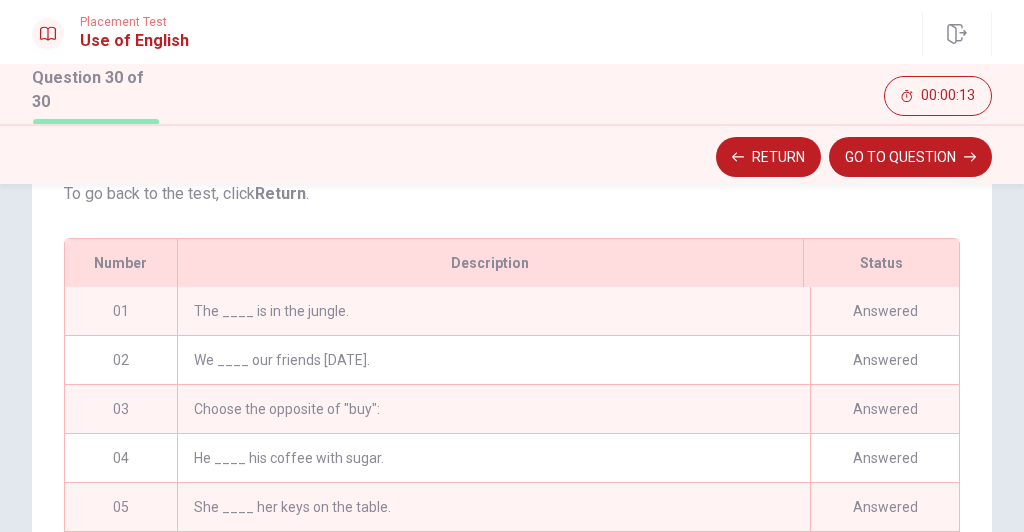 scroll, scrollTop: 321, scrollLeft: 0, axis: vertical 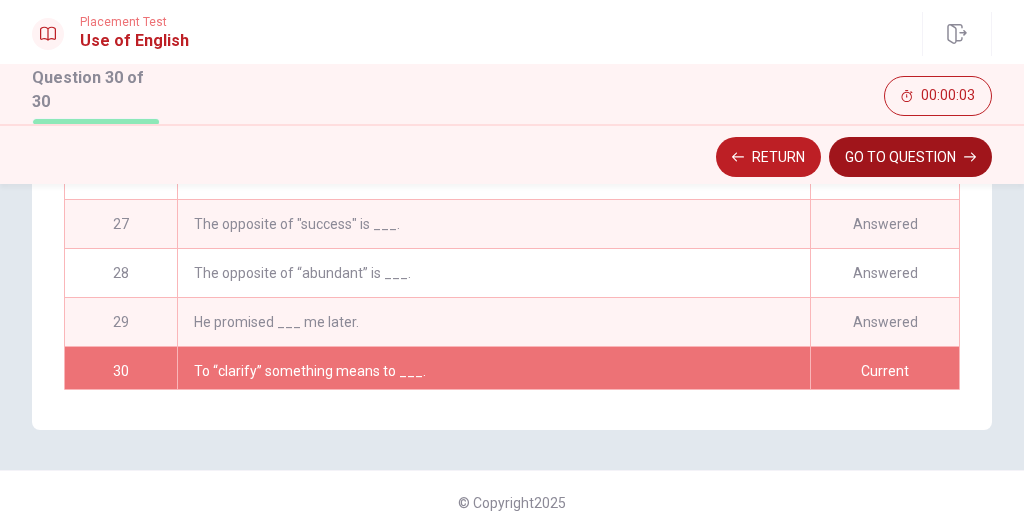 click on "GO TO QUESTION" at bounding box center (910, 157) 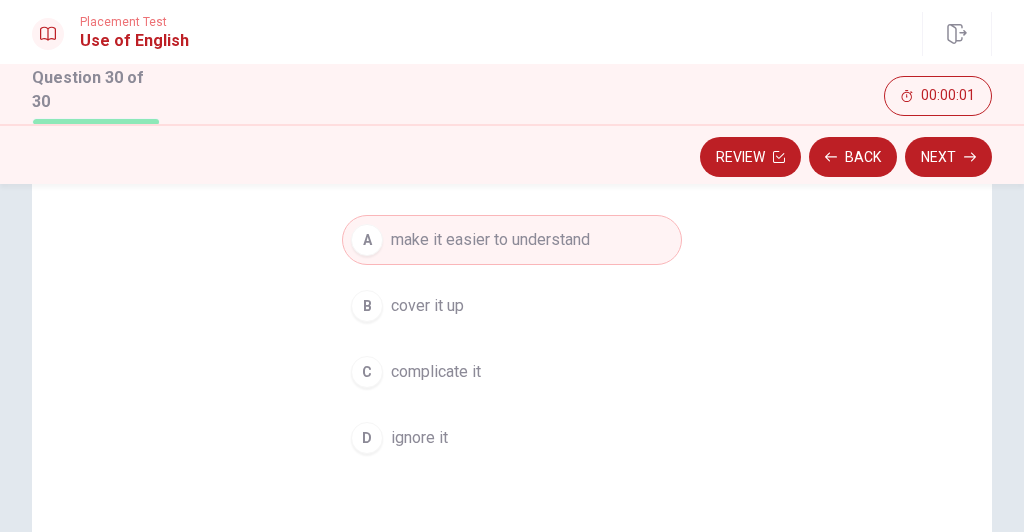 scroll, scrollTop: 170, scrollLeft: 0, axis: vertical 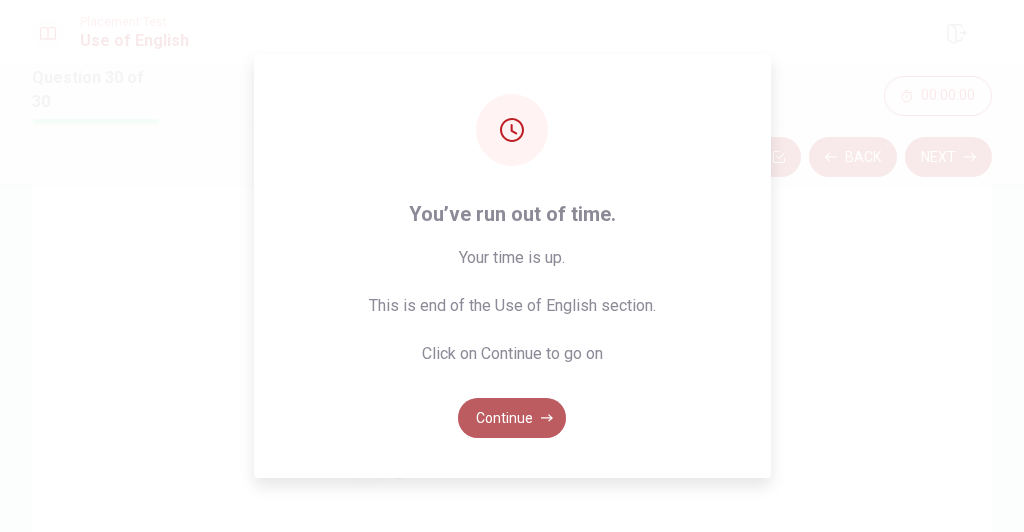 click on "Continue" at bounding box center [512, 418] 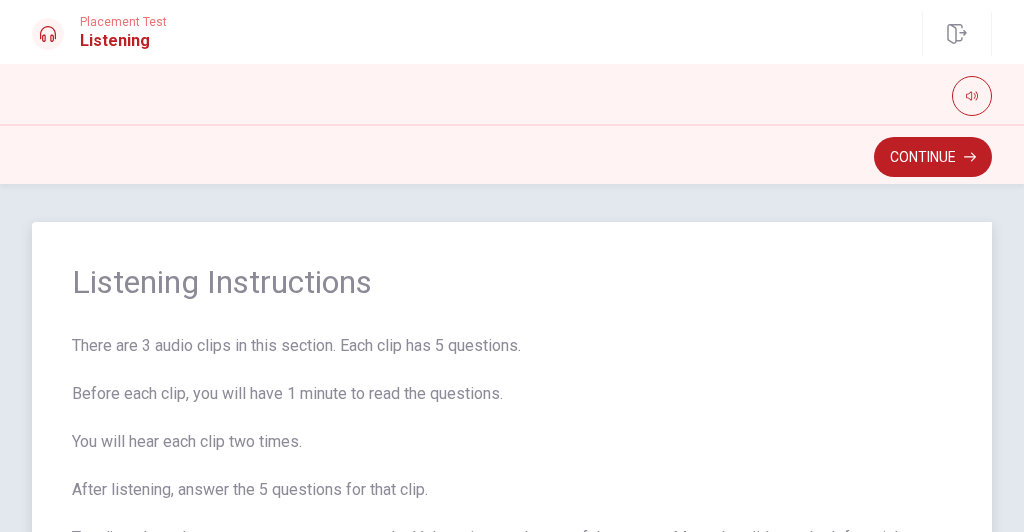 scroll, scrollTop: 0, scrollLeft: 0, axis: both 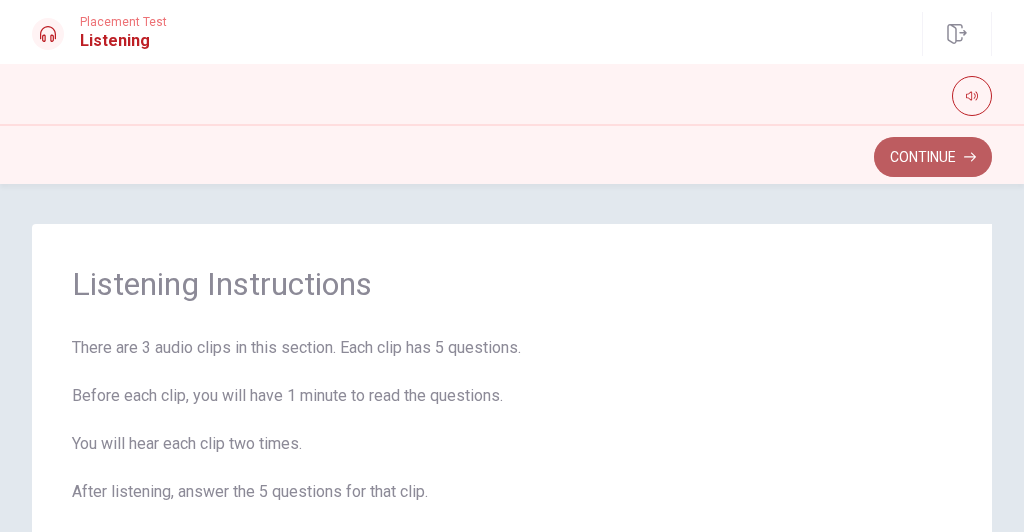 click on "Continue" at bounding box center [933, 157] 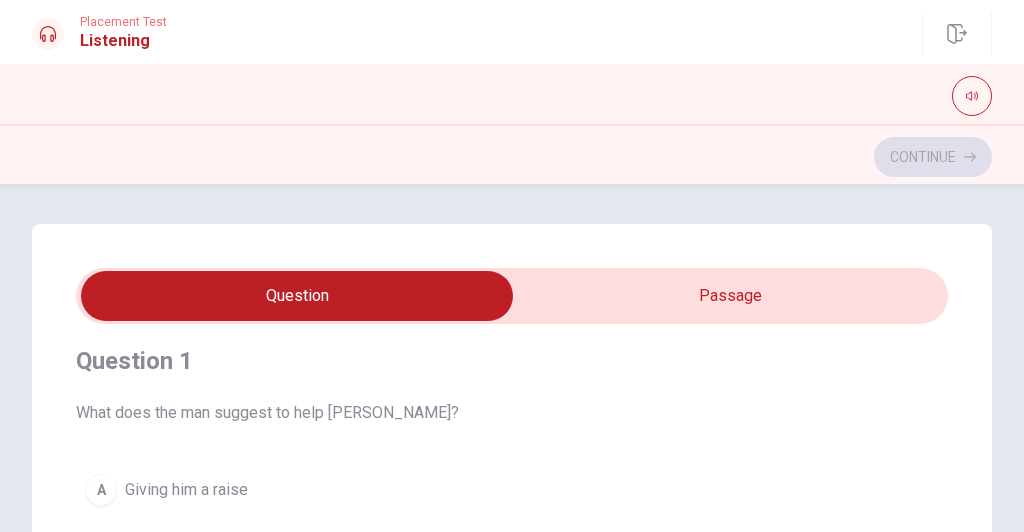 scroll, scrollTop: 0, scrollLeft: 0, axis: both 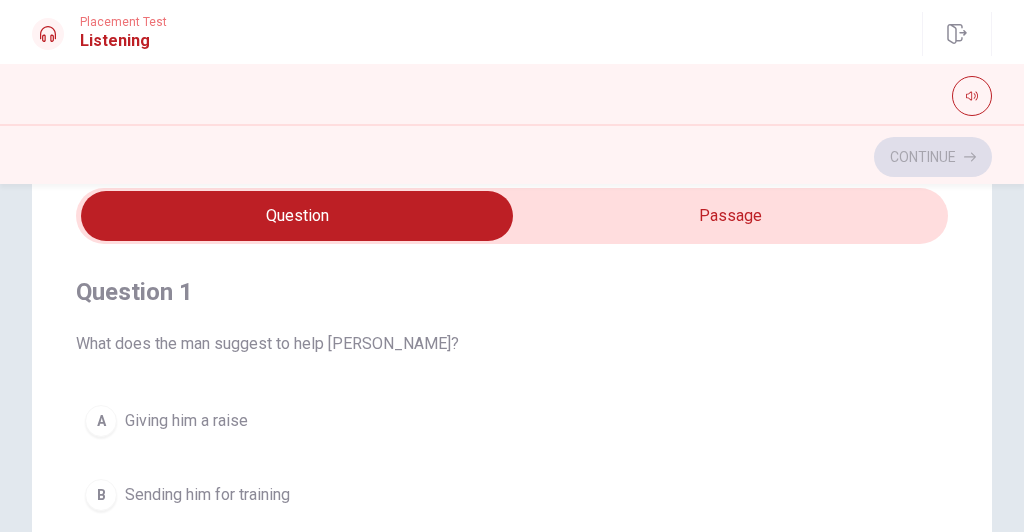 type on "2" 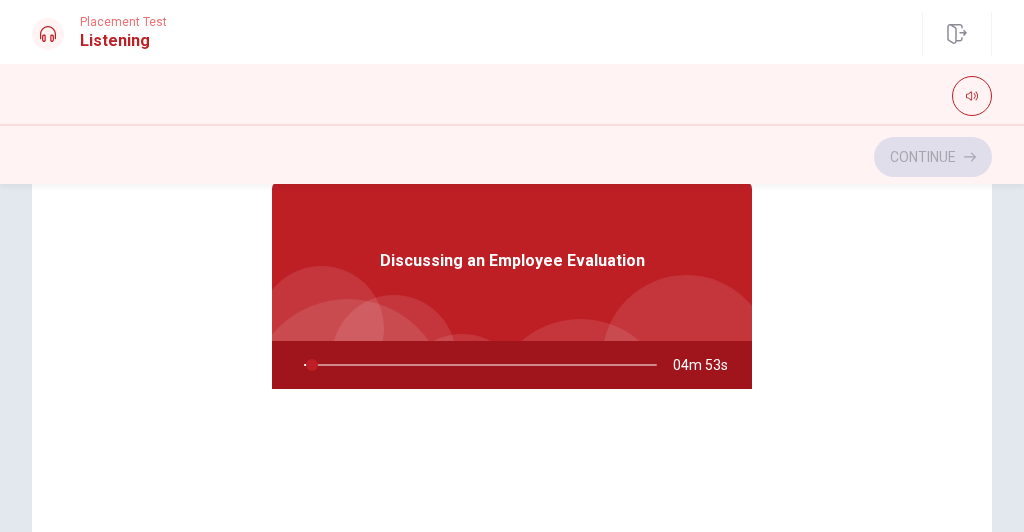 scroll, scrollTop: 240, scrollLeft: 0, axis: vertical 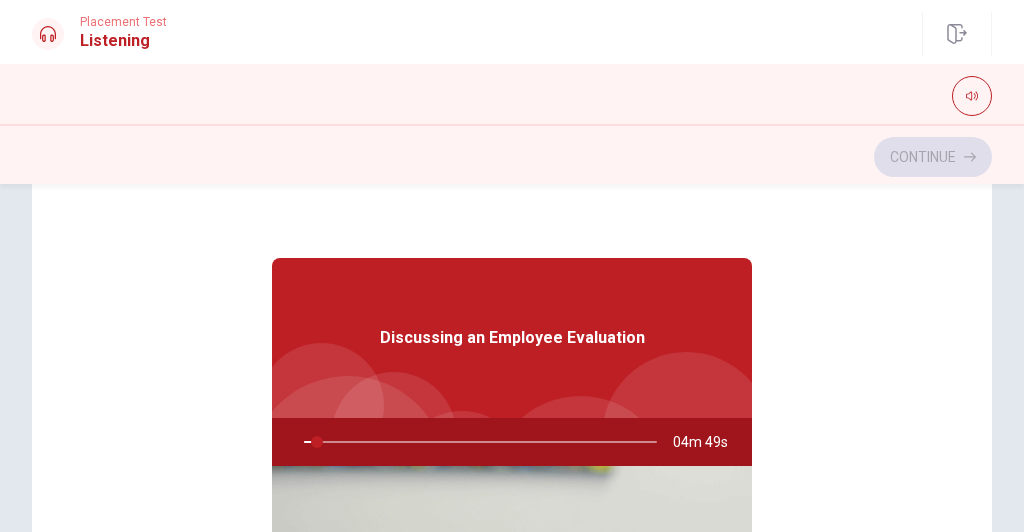 click on "Discussing an Employee Evaluation" at bounding box center [512, 338] 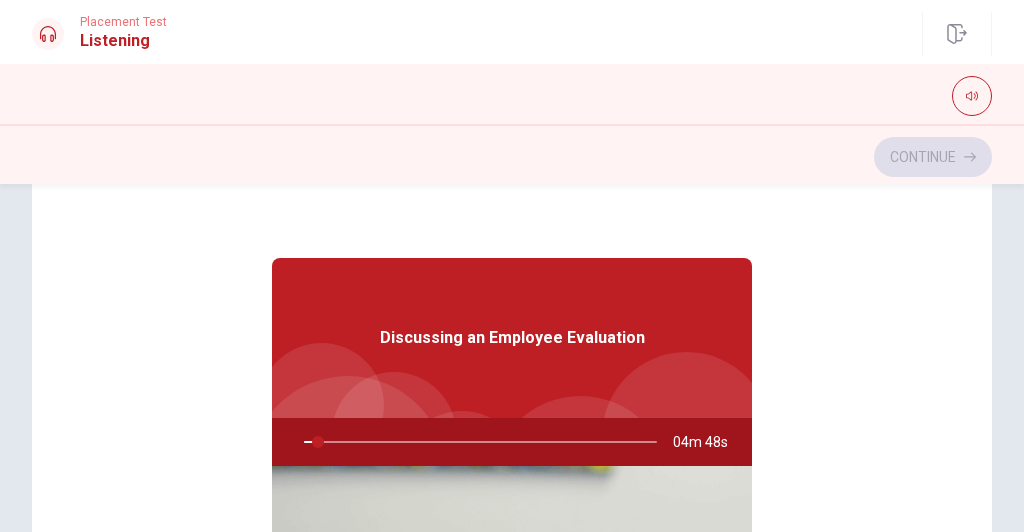 scroll, scrollTop: 112, scrollLeft: 0, axis: vertical 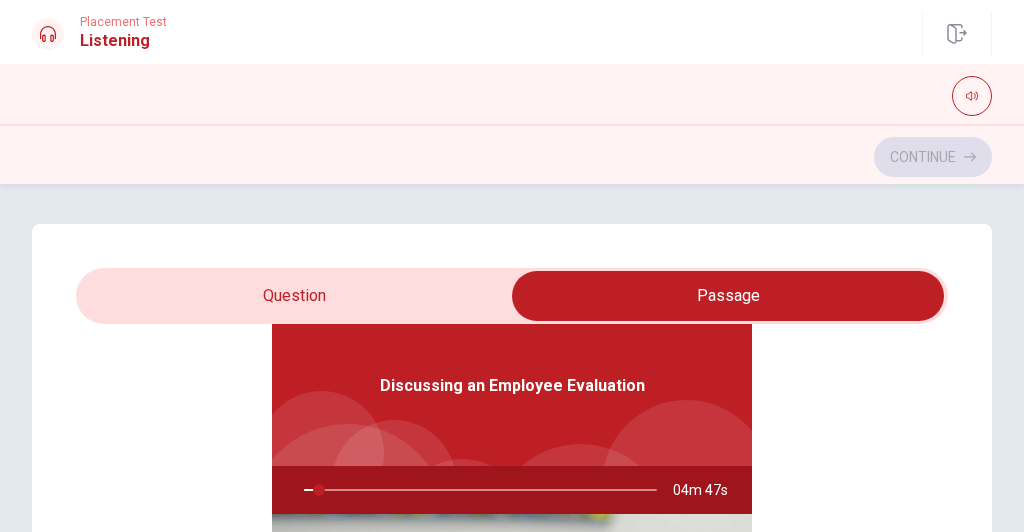 type on "5" 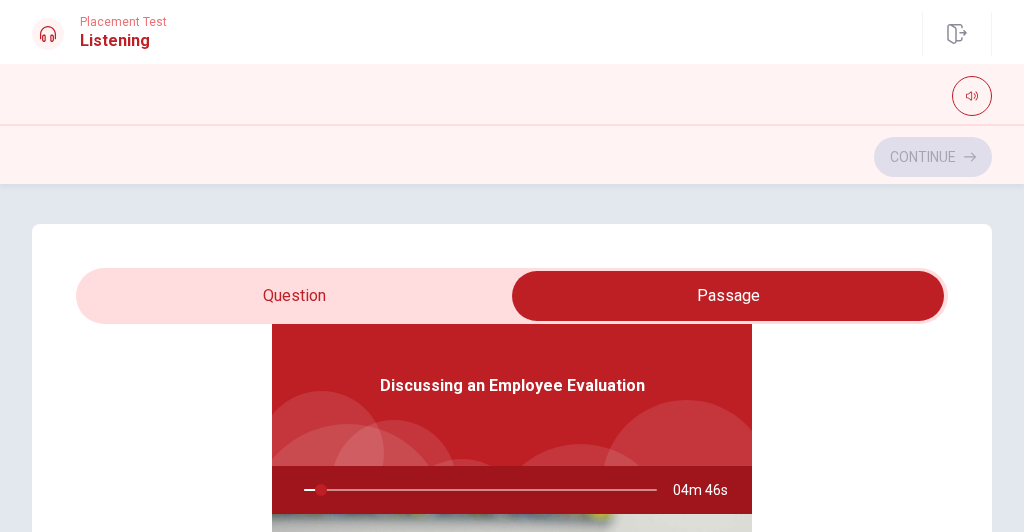 click at bounding box center [728, 296] 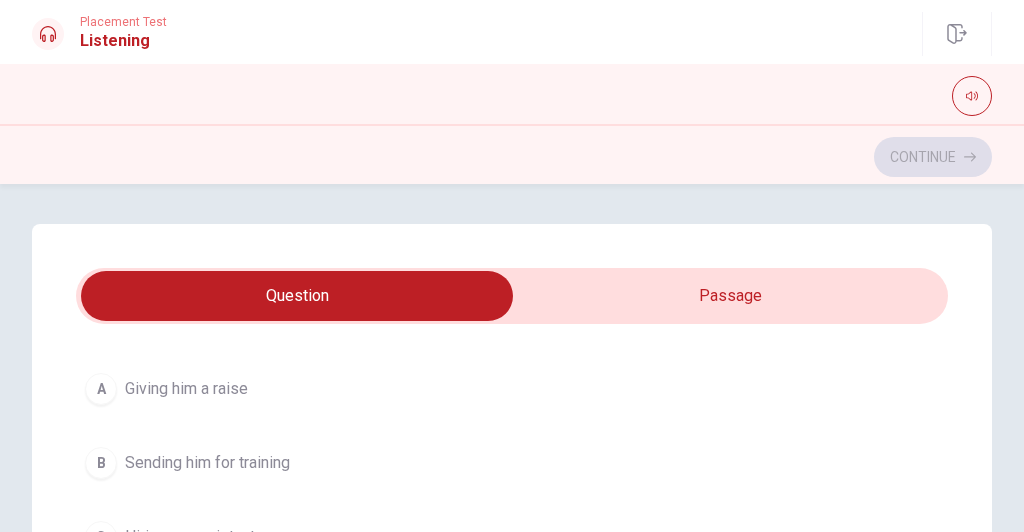 scroll, scrollTop: 80, scrollLeft: 0, axis: vertical 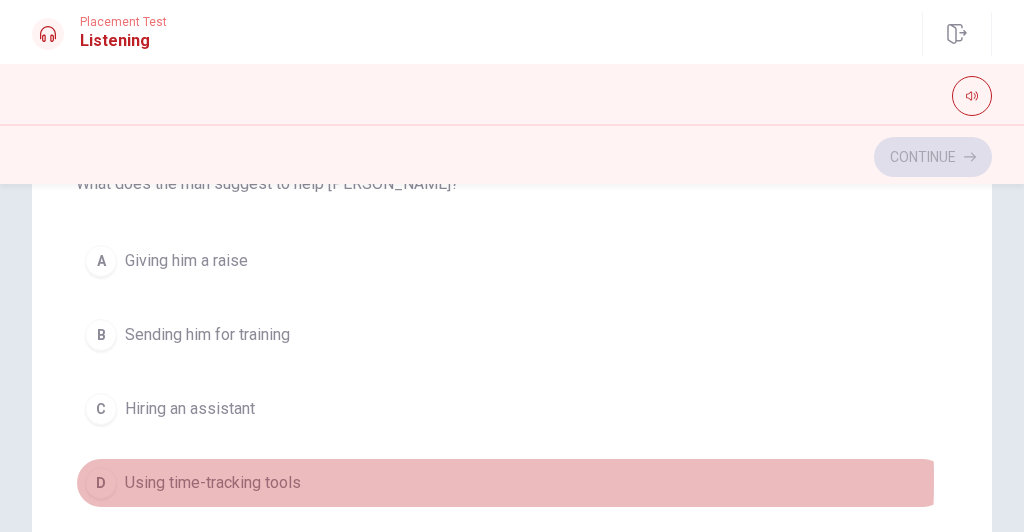 click on "Using time-tracking tools" at bounding box center [213, 483] 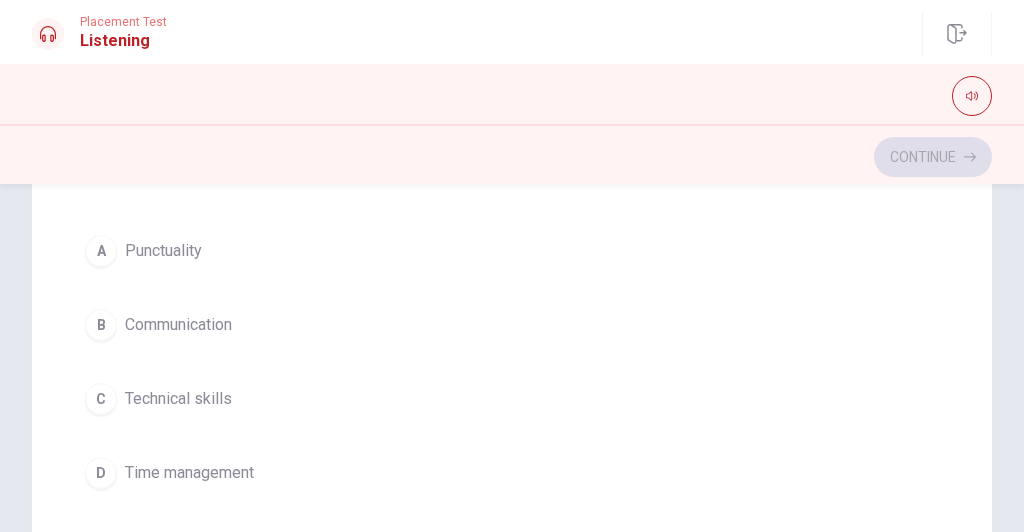 scroll, scrollTop: 560, scrollLeft: 0, axis: vertical 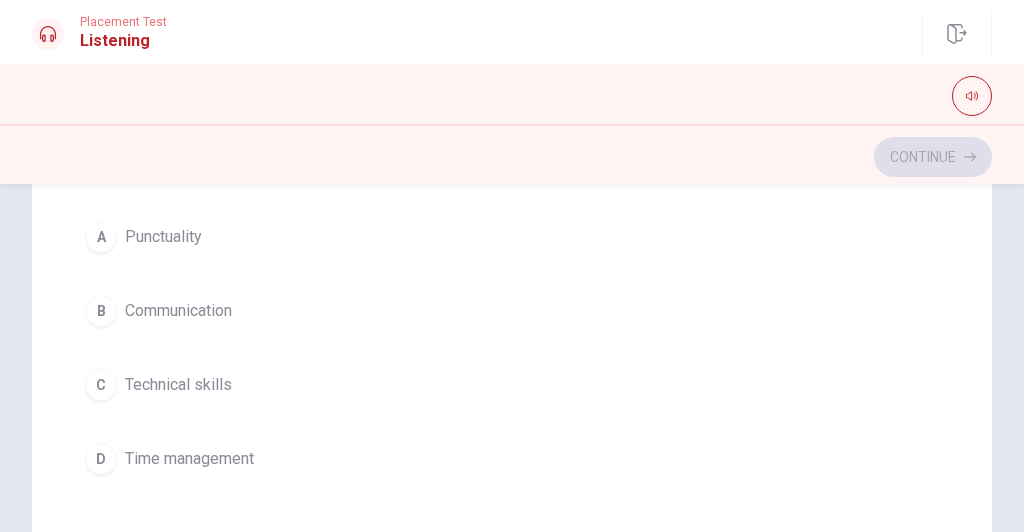 click on "Time management" at bounding box center (189, 459) 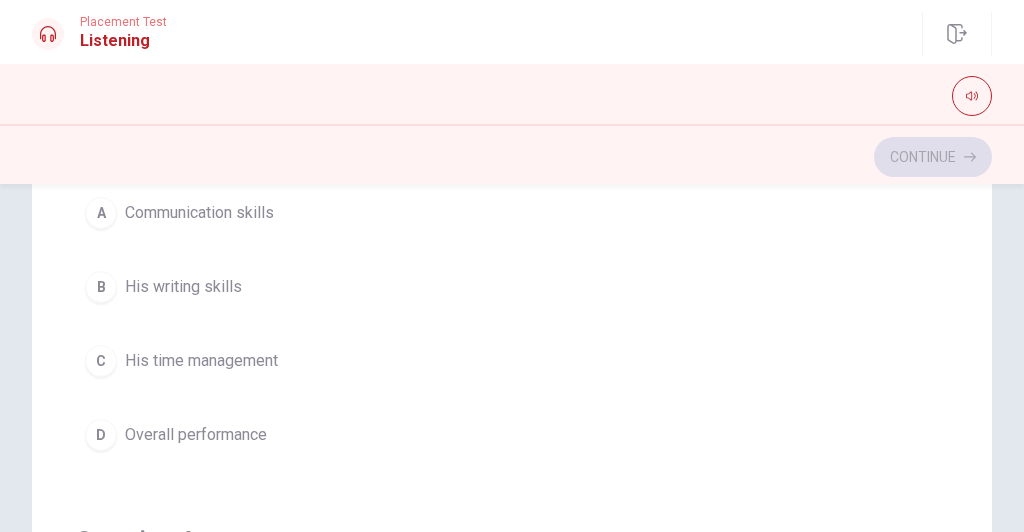 scroll, scrollTop: 960, scrollLeft: 0, axis: vertical 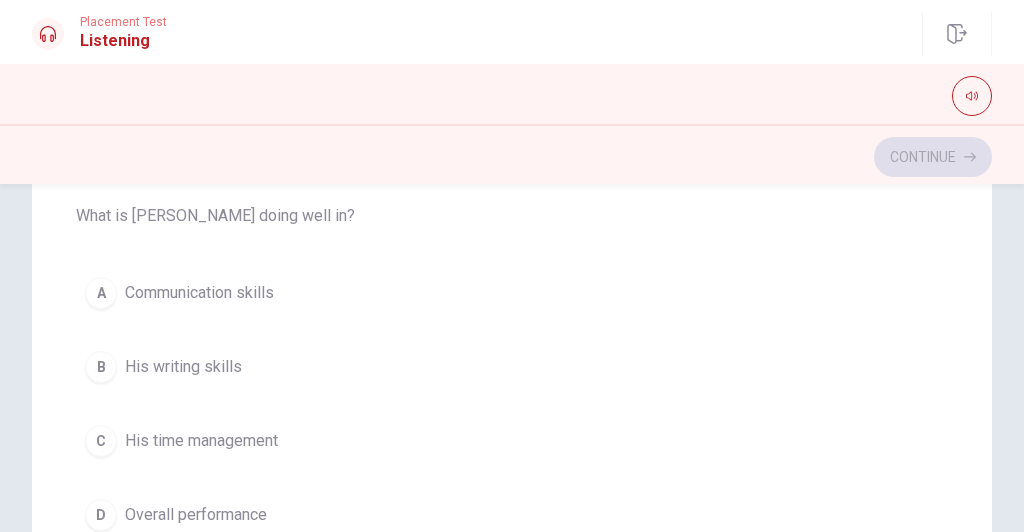 click on "Overall performance" at bounding box center (196, 515) 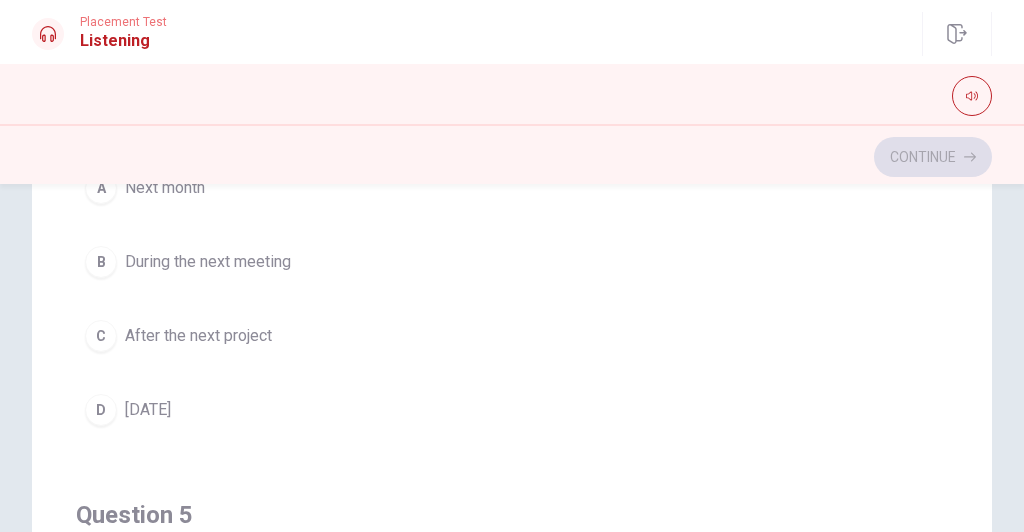 scroll, scrollTop: 1441, scrollLeft: 0, axis: vertical 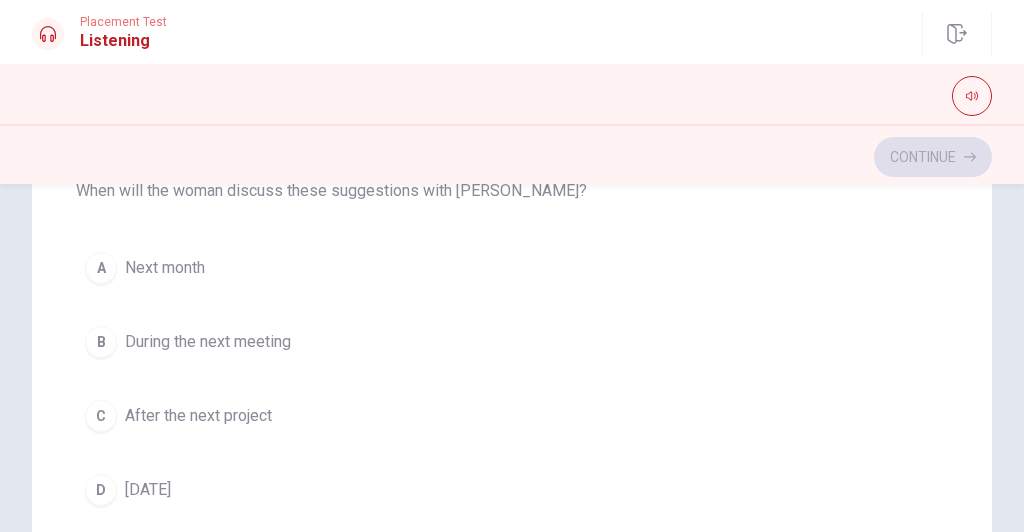 click on "During the next meeting" at bounding box center (208, 342) 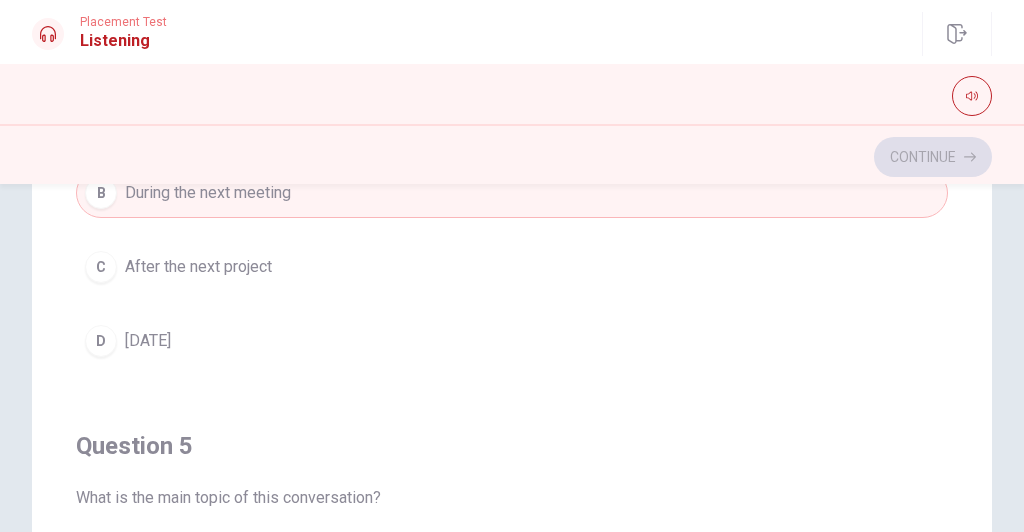 scroll, scrollTop: 1601, scrollLeft: 0, axis: vertical 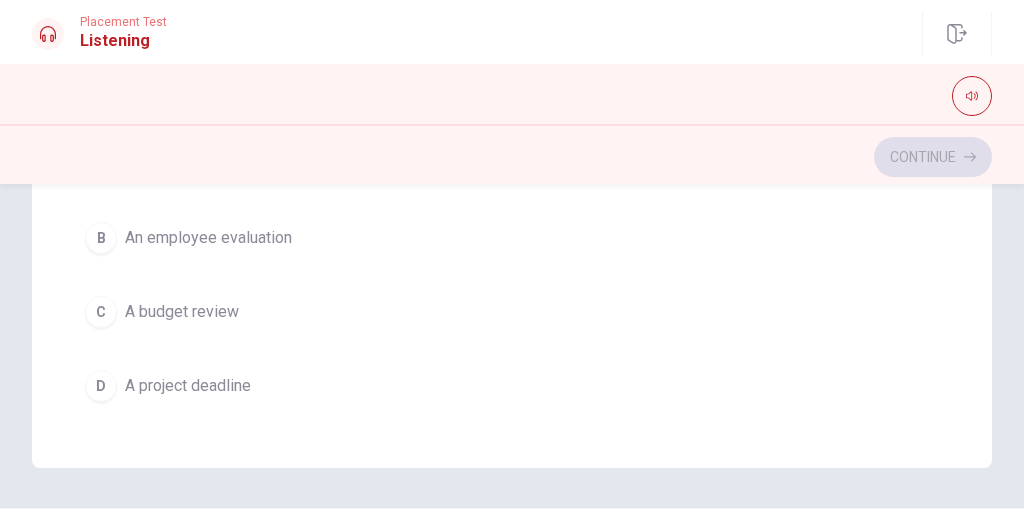 click on "B An employee evaluation" at bounding box center [512, 238] 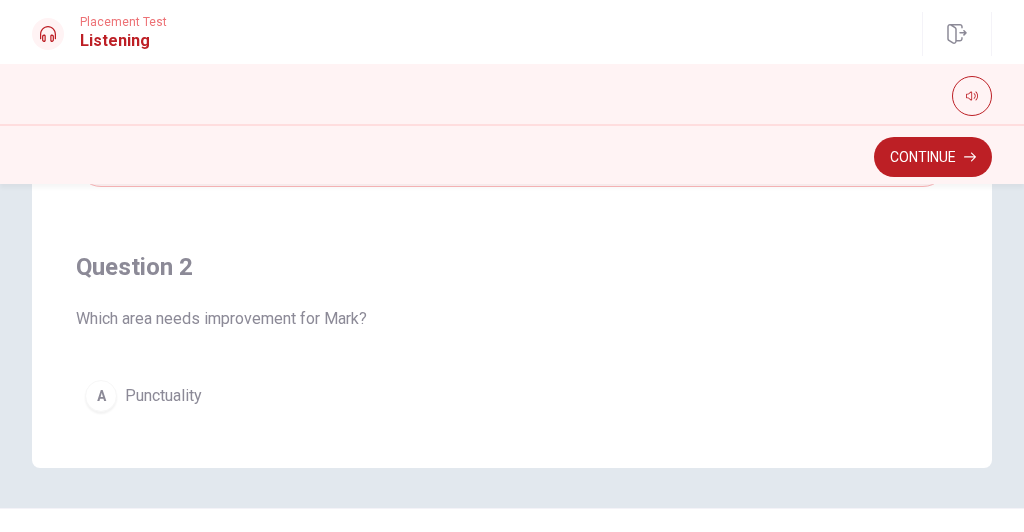 scroll, scrollTop: 0, scrollLeft: 0, axis: both 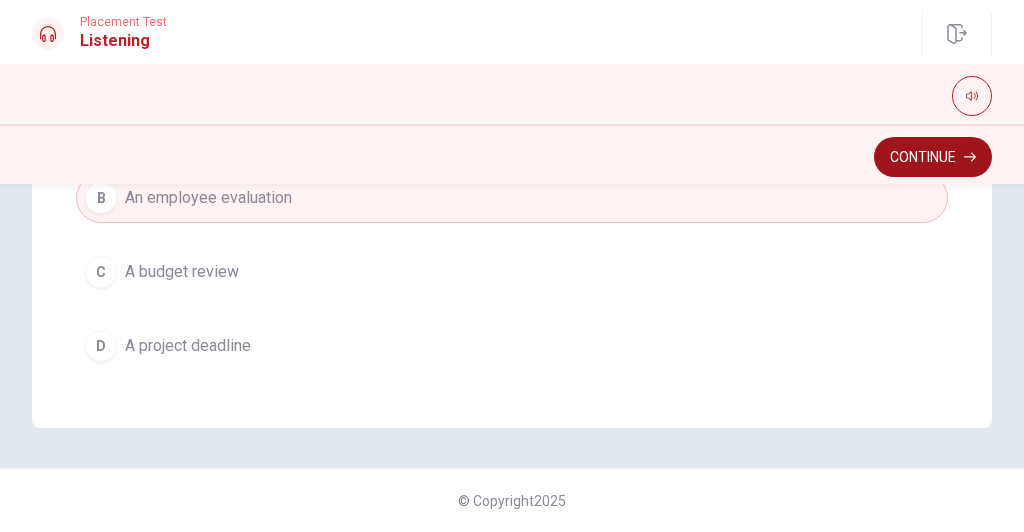 click on "Continue" at bounding box center (933, 157) 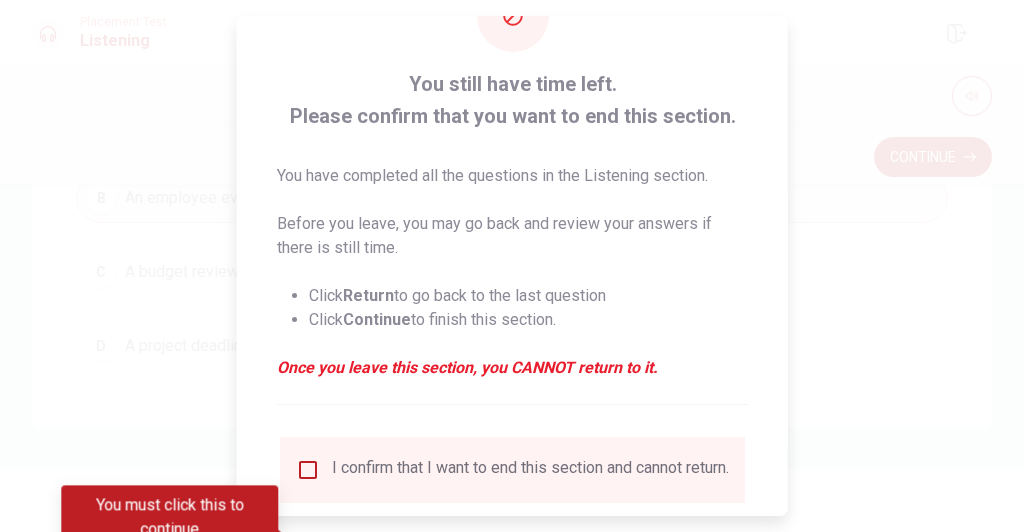 scroll, scrollTop: 214, scrollLeft: 0, axis: vertical 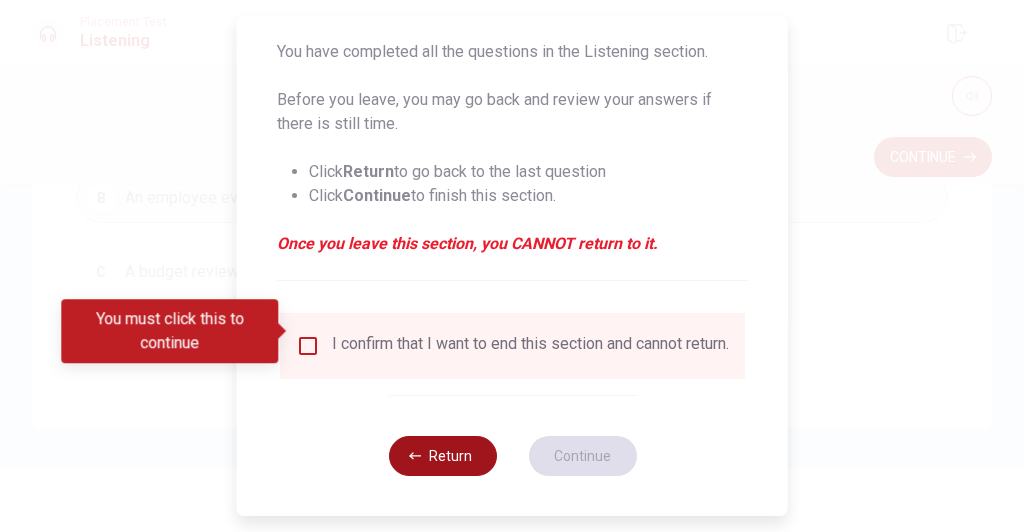 click on "Return" at bounding box center (442, 456) 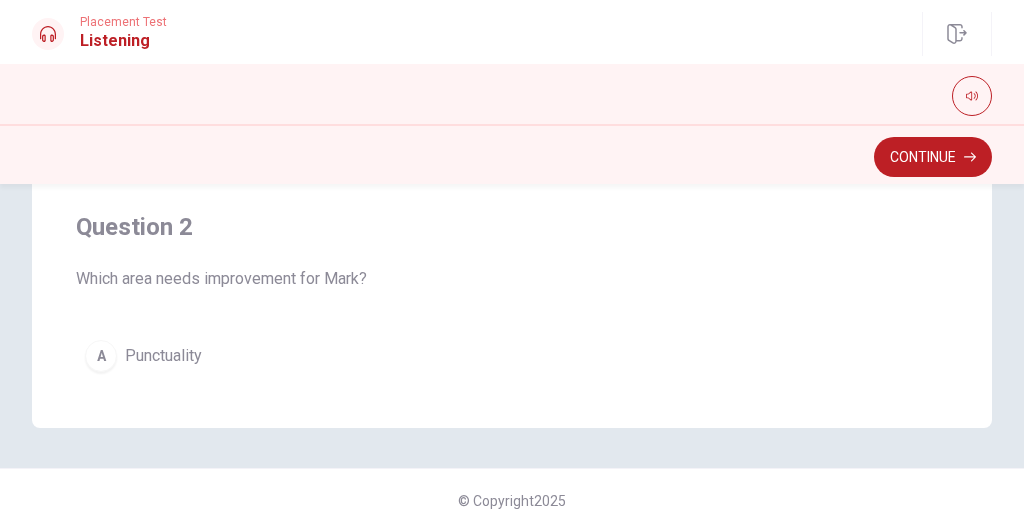 scroll, scrollTop: 0, scrollLeft: 0, axis: both 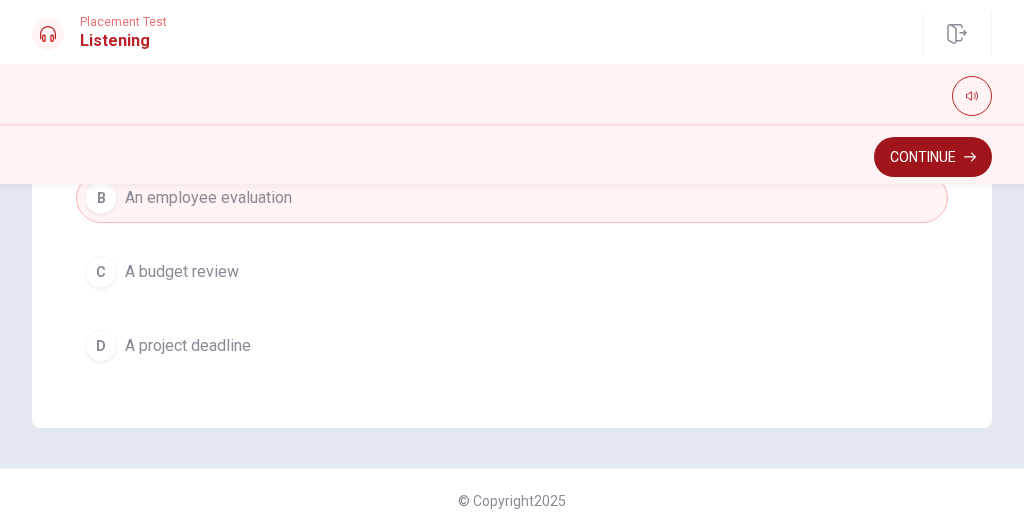click on "Continue" at bounding box center [933, 157] 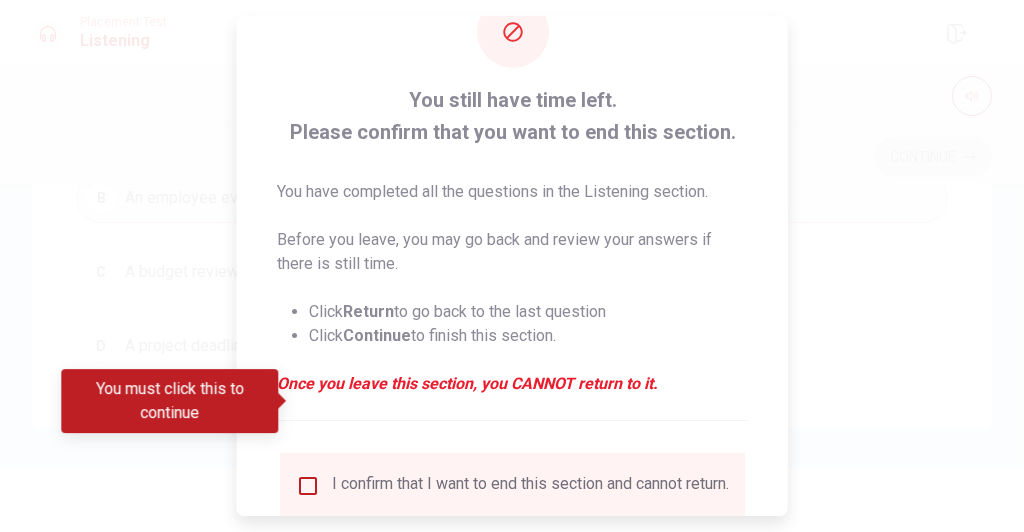 scroll, scrollTop: 214, scrollLeft: 0, axis: vertical 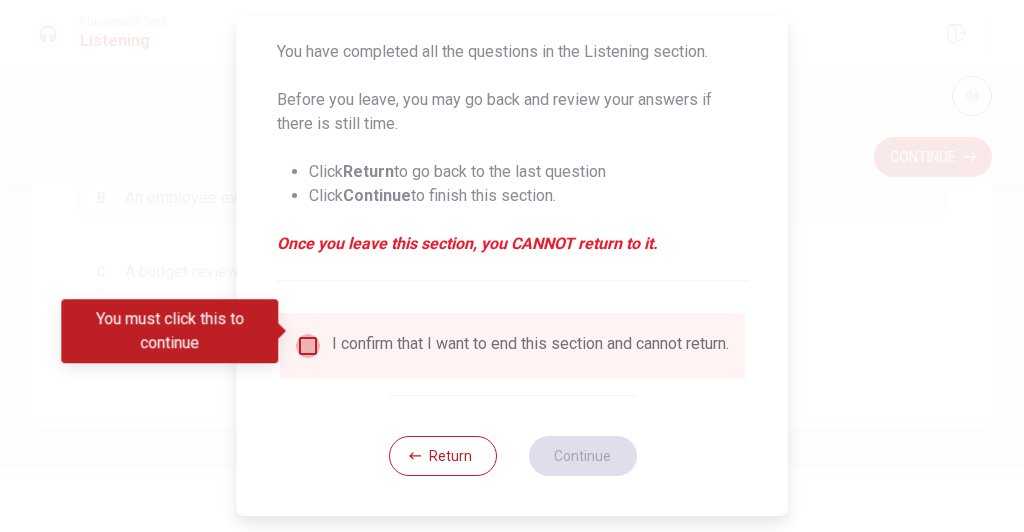 click at bounding box center (308, 346) 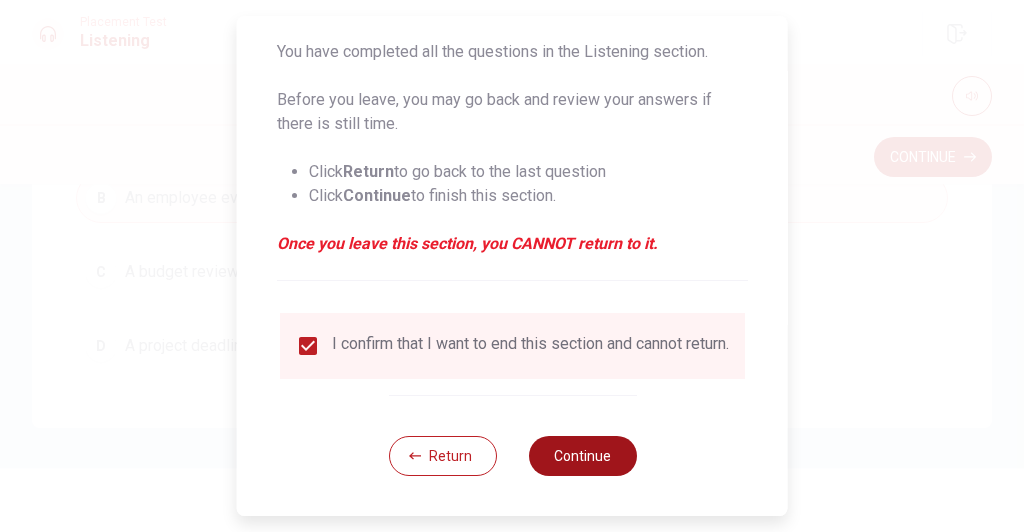 click on "Continue" at bounding box center (582, 456) 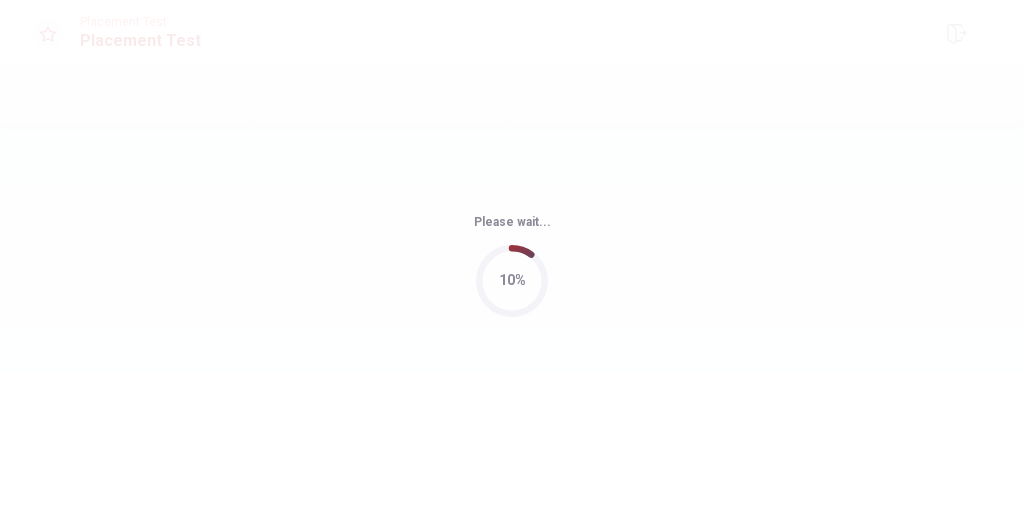 scroll, scrollTop: 0, scrollLeft: 0, axis: both 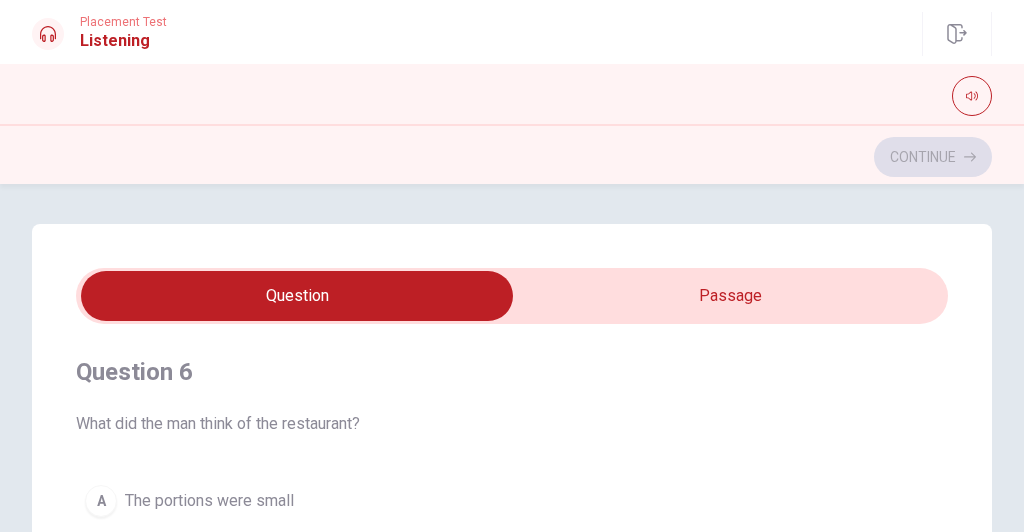 click at bounding box center [297, 296] 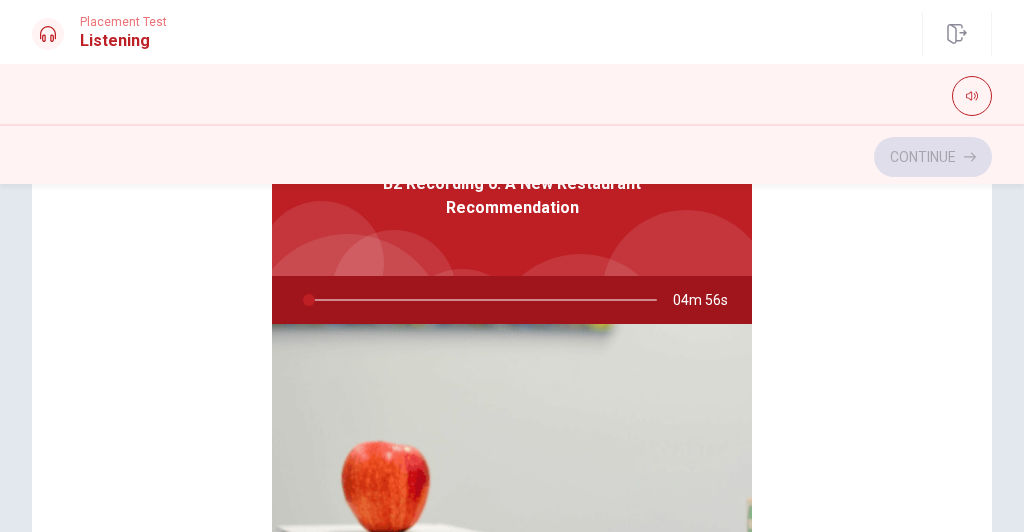 scroll, scrollTop: 320, scrollLeft: 0, axis: vertical 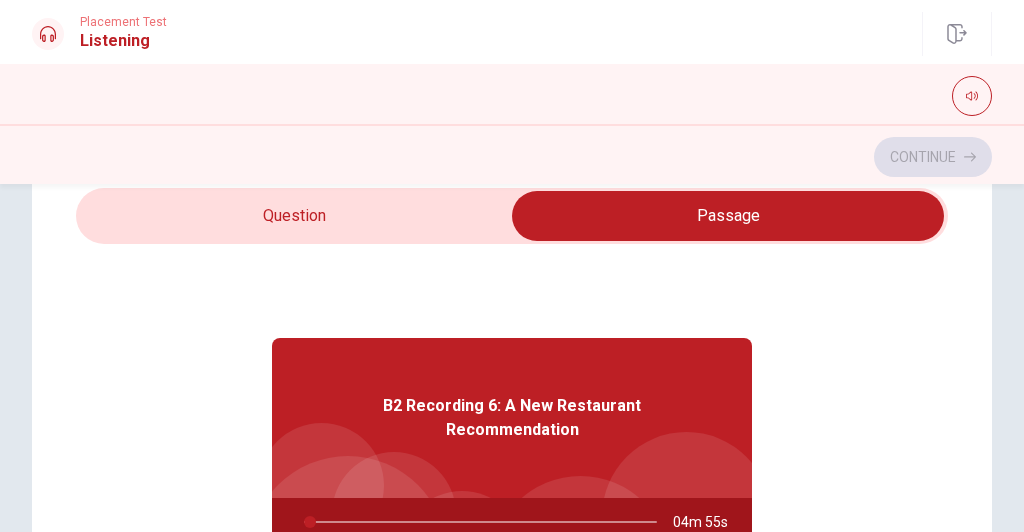 type on "2" 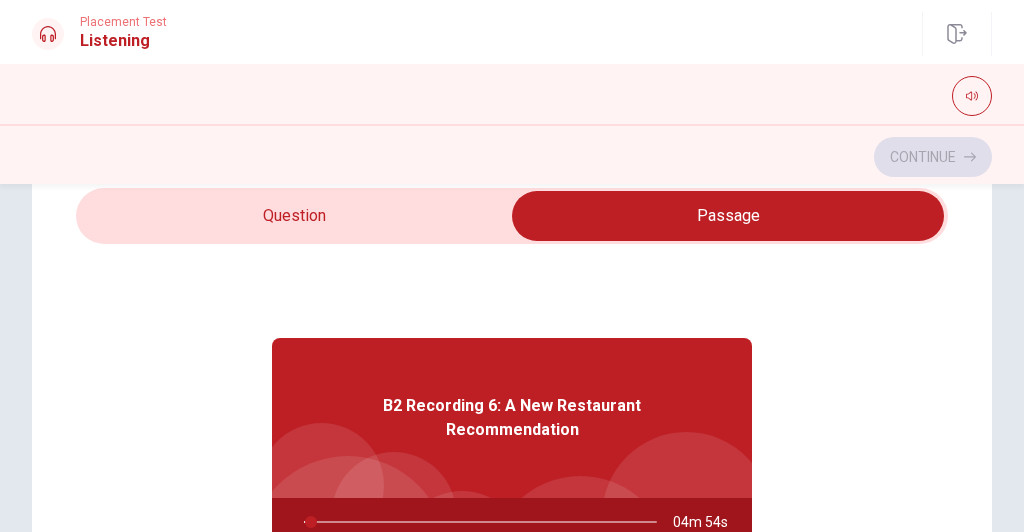 click at bounding box center [728, 216] 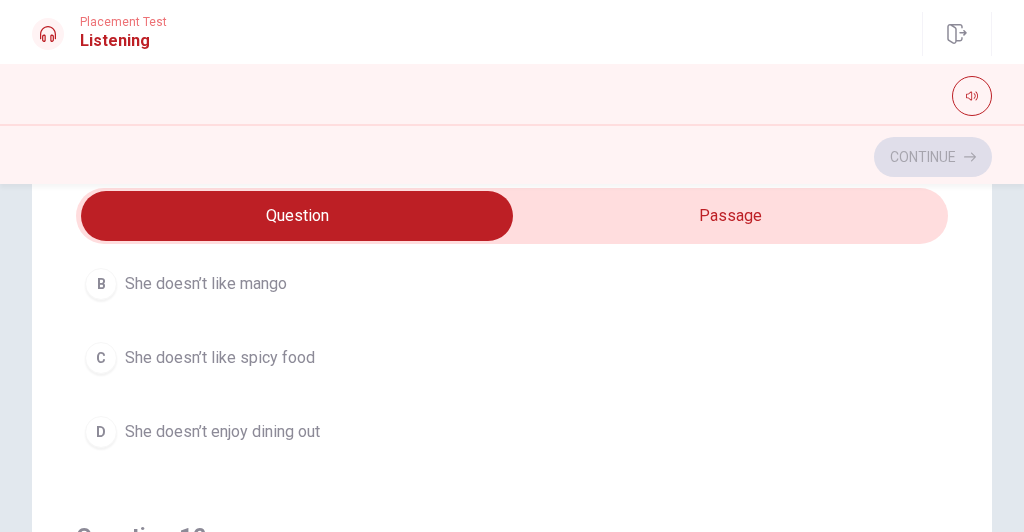 scroll, scrollTop: 1601, scrollLeft: 0, axis: vertical 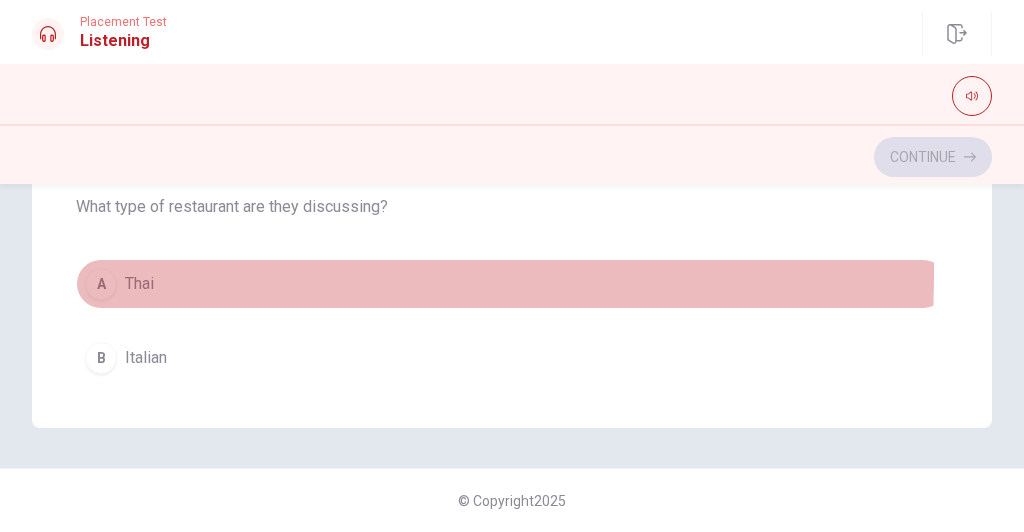 click on "A [DEMOGRAPHIC_DATA]" at bounding box center [512, 284] 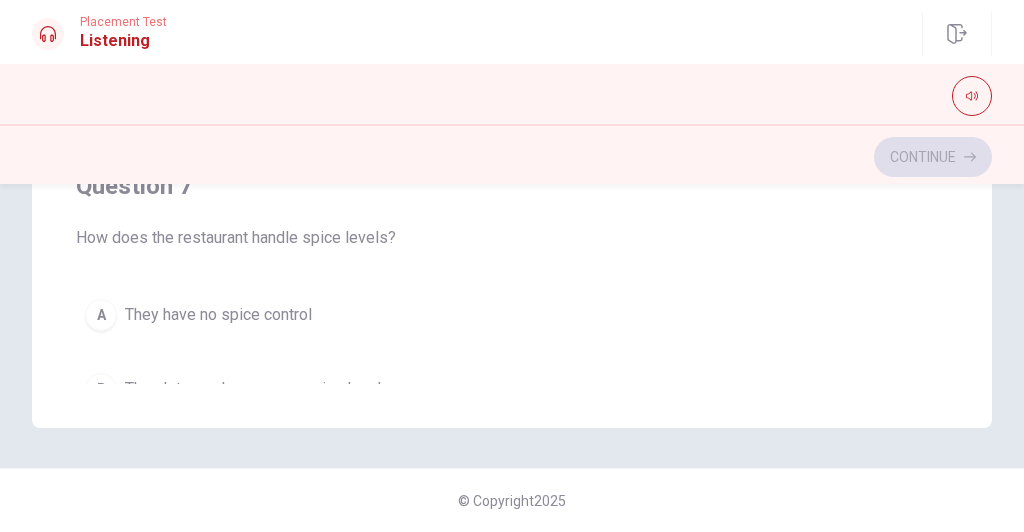 scroll, scrollTop: 0, scrollLeft: 0, axis: both 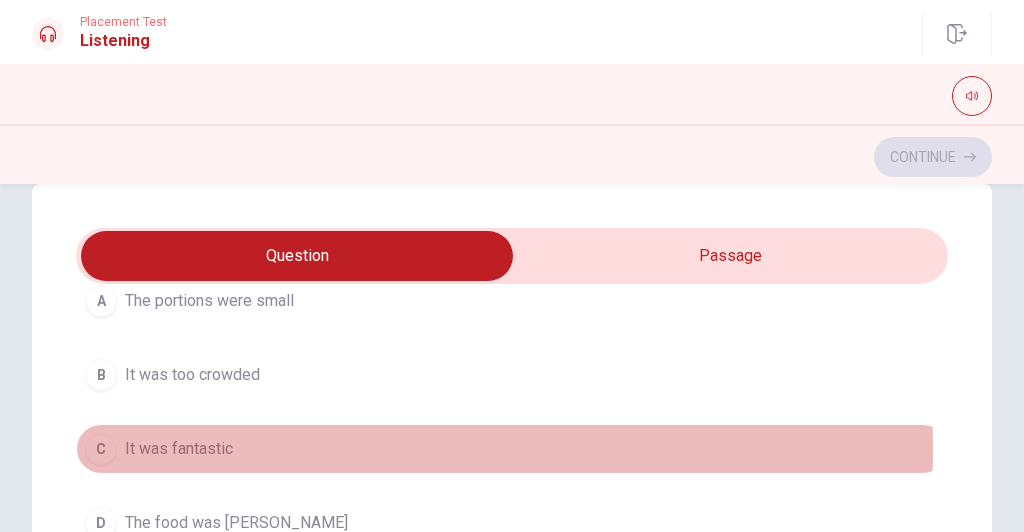 click on "It was fantastic" at bounding box center (179, 449) 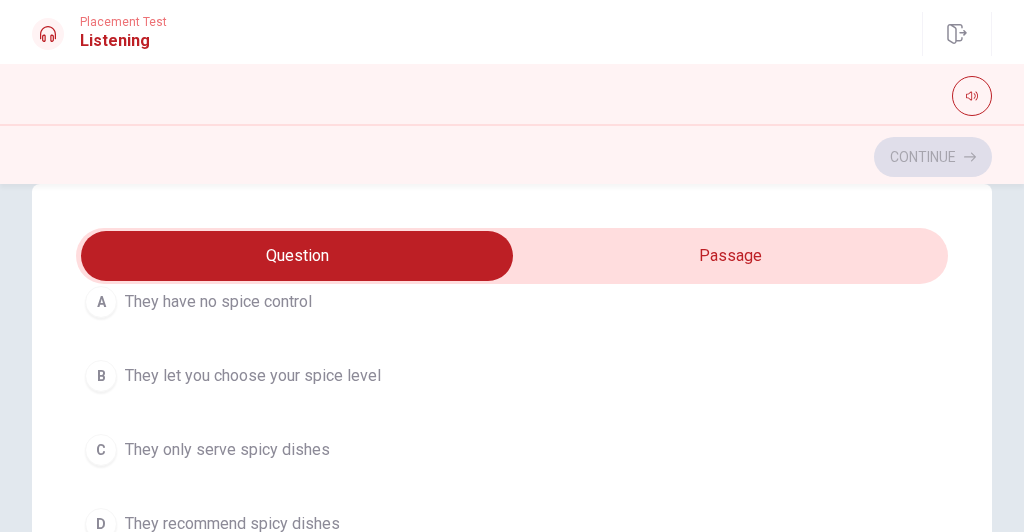 scroll, scrollTop: 640, scrollLeft: 0, axis: vertical 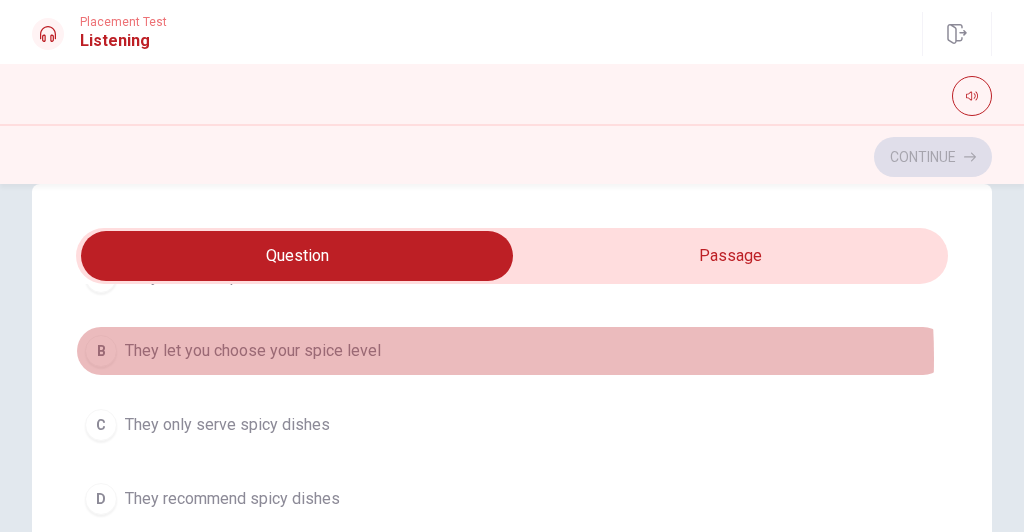 click on "They let you choose your spice level" at bounding box center [253, 351] 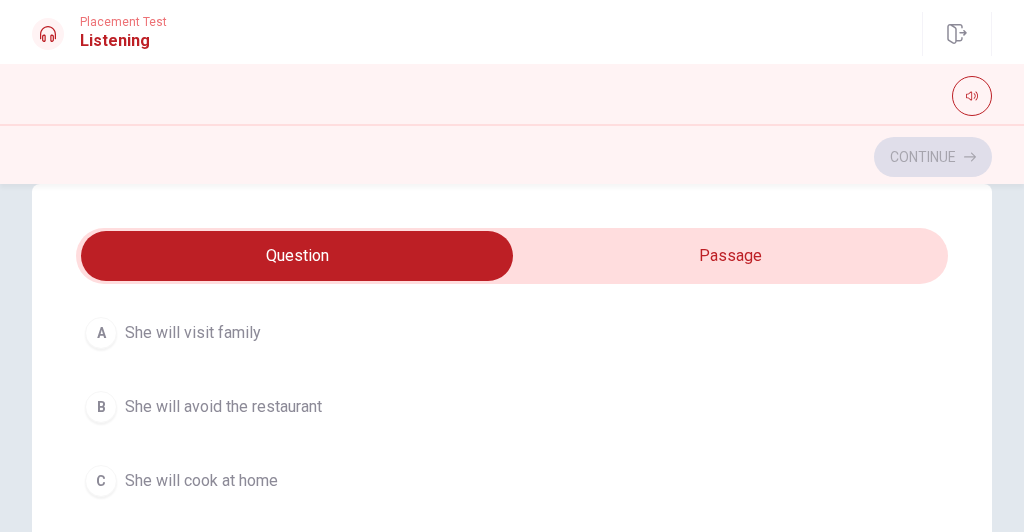scroll, scrollTop: 1120, scrollLeft: 0, axis: vertical 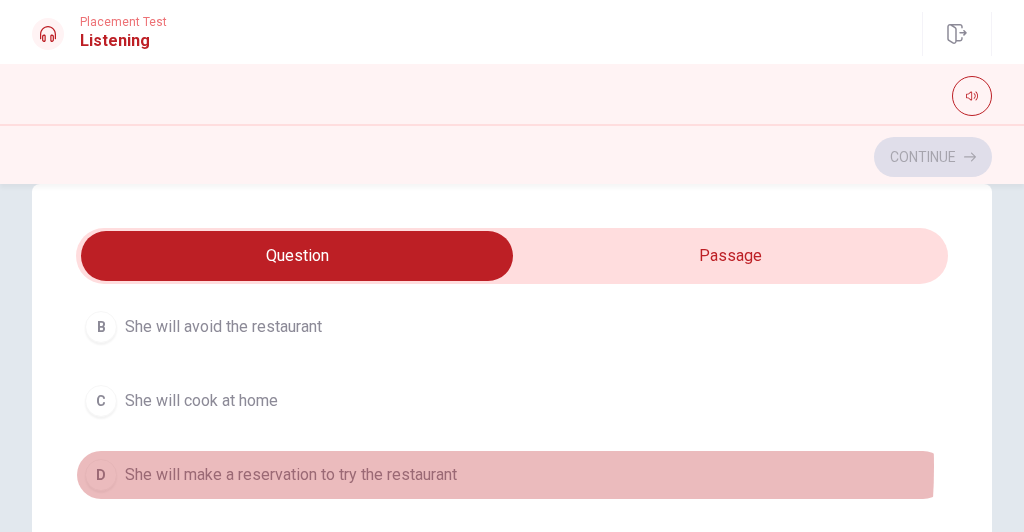 click on "She will make a reservation to try the restaurant" at bounding box center (291, 475) 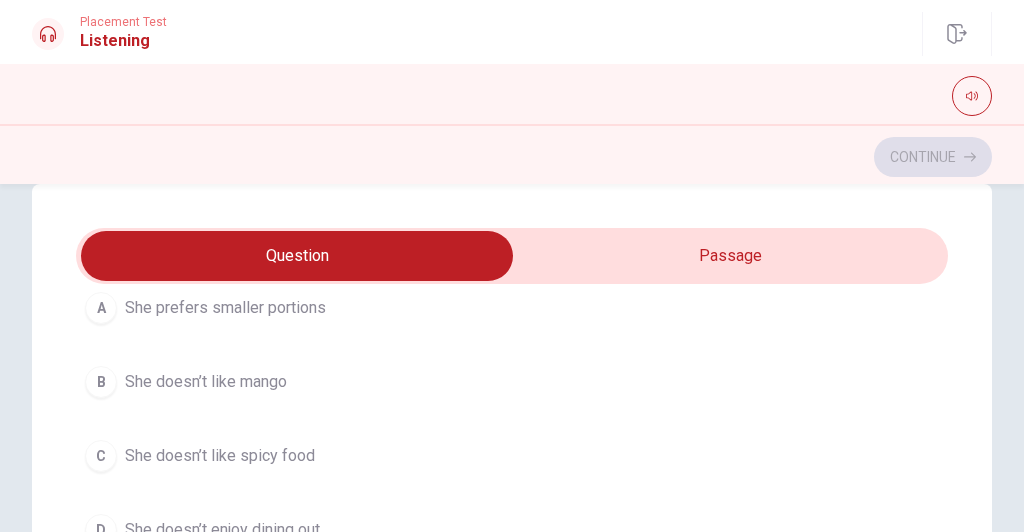 scroll, scrollTop: 1601, scrollLeft: 0, axis: vertical 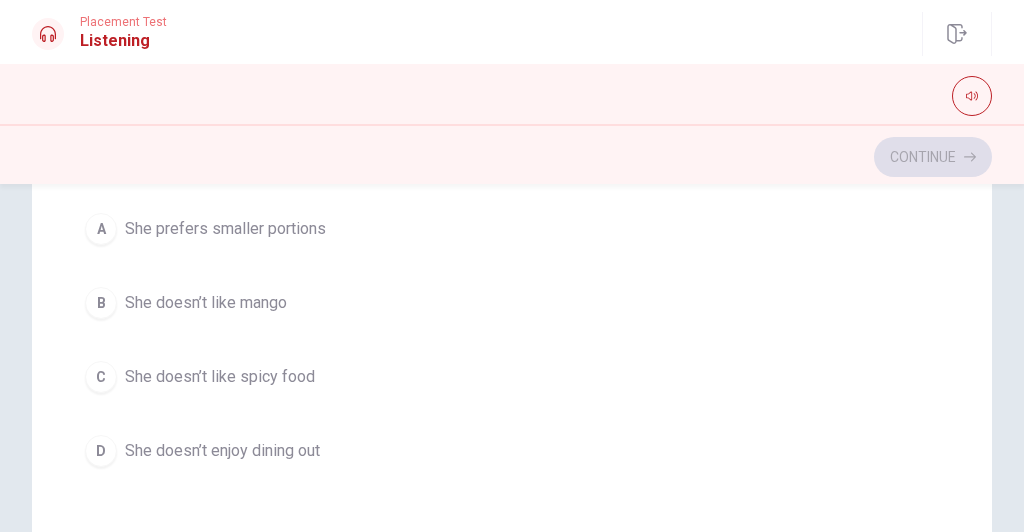 click on "A She prefers smaller portions B She doesn’t like mango C She doesn’t like spicy food D She doesn’t enjoy dining out" at bounding box center (512, 340) 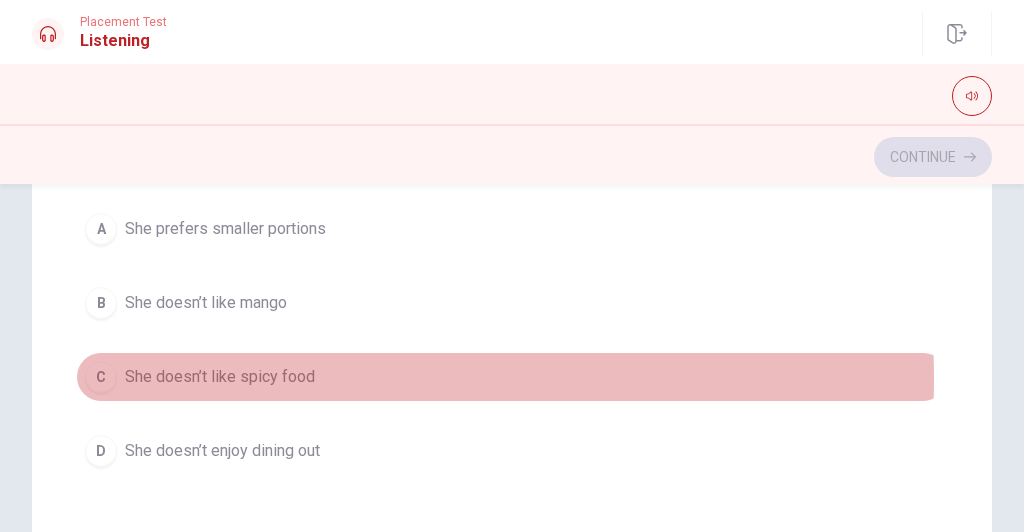 click on "She doesn’t like spicy food" at bounding box center [220, 377] 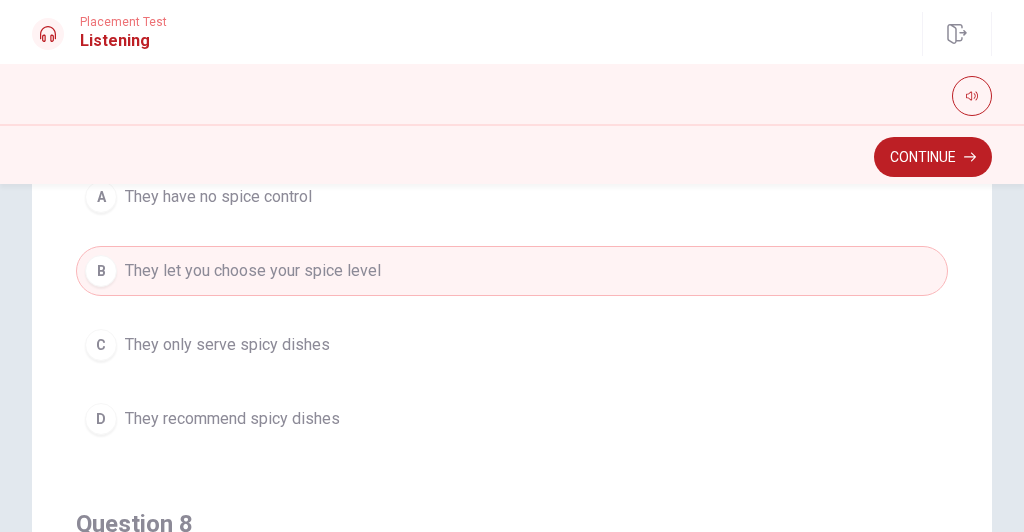 scroll, scrollTop: 0, scrollLeft: 0, axis: both 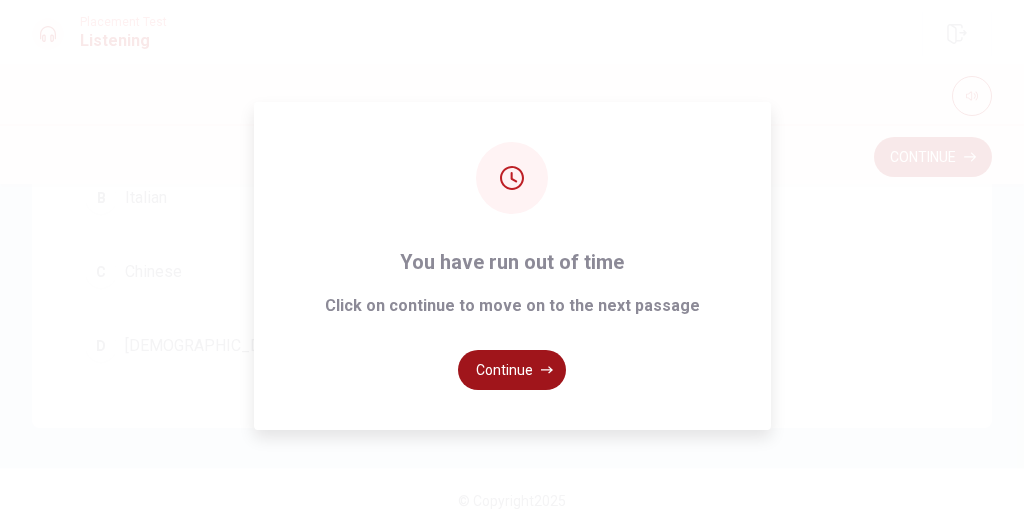 click on "Continue" at bounding box center [512, 370] 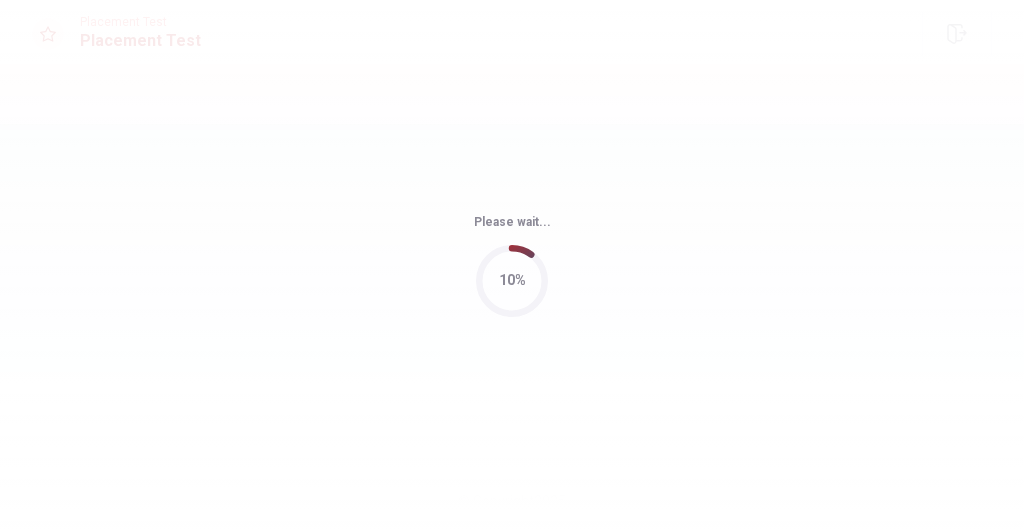 scroll, scrollTop: 0, scrollLeft: 0, axis: both 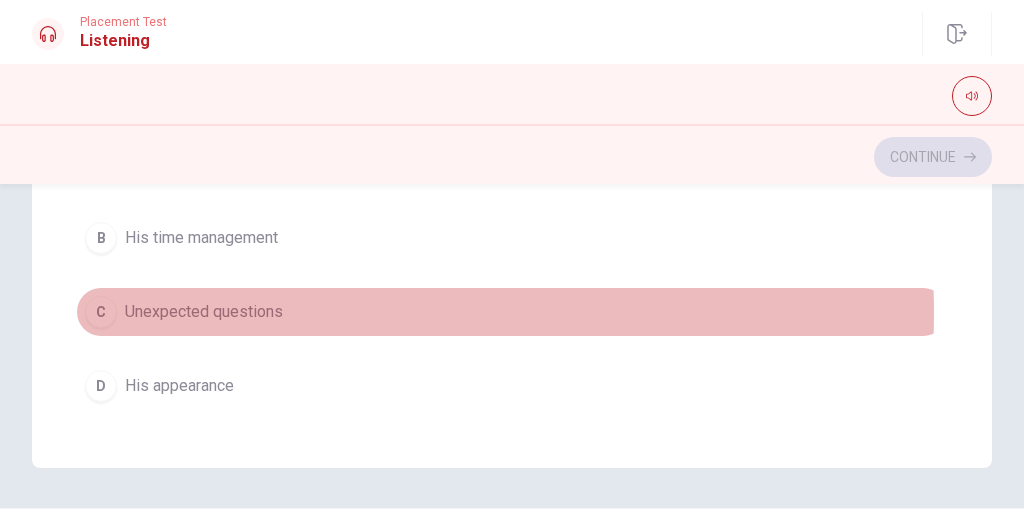 click on "Unexpected questions" at bounding box center (204, 312) 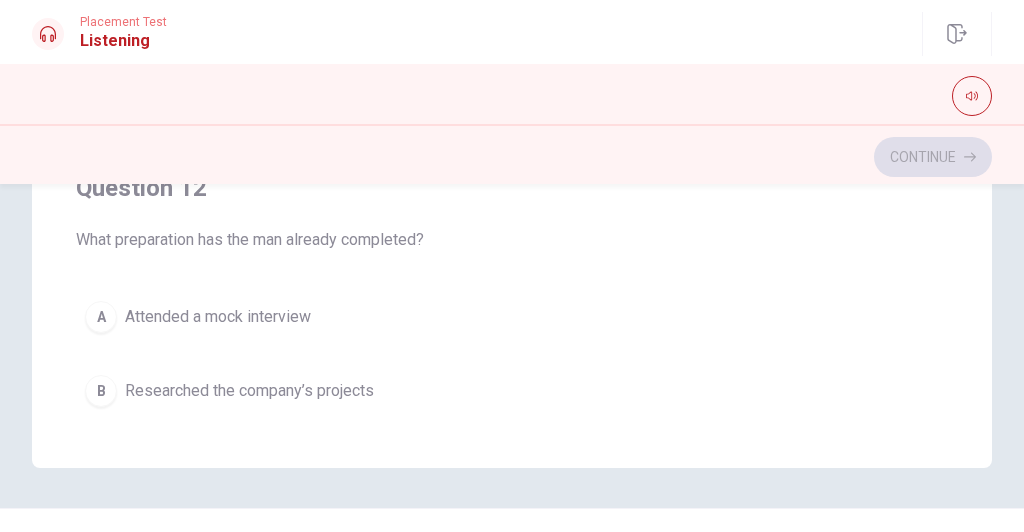 scroll, scrollTop: 240, scrollLeft: 0, axis: vertical 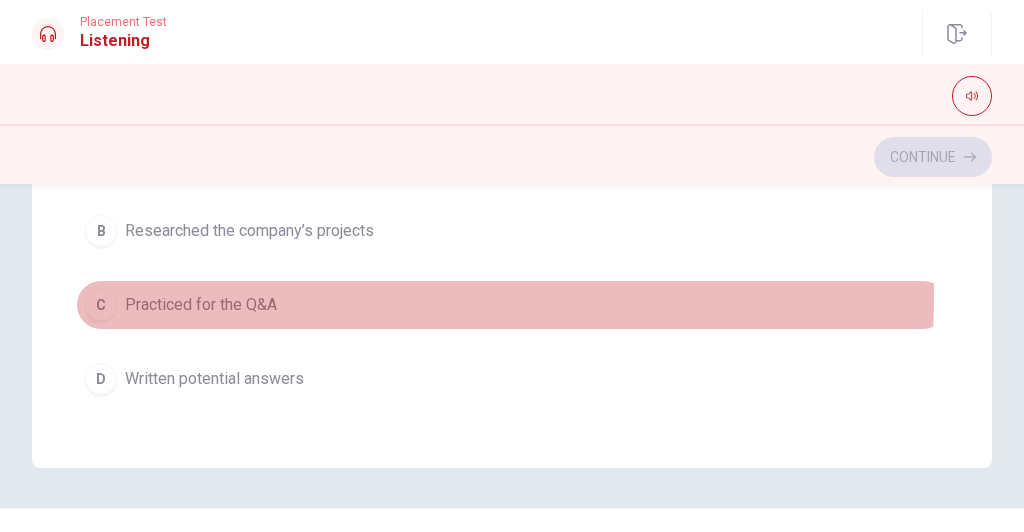 click on "Practiced for the Q&A" at bounding box center (201, 305) 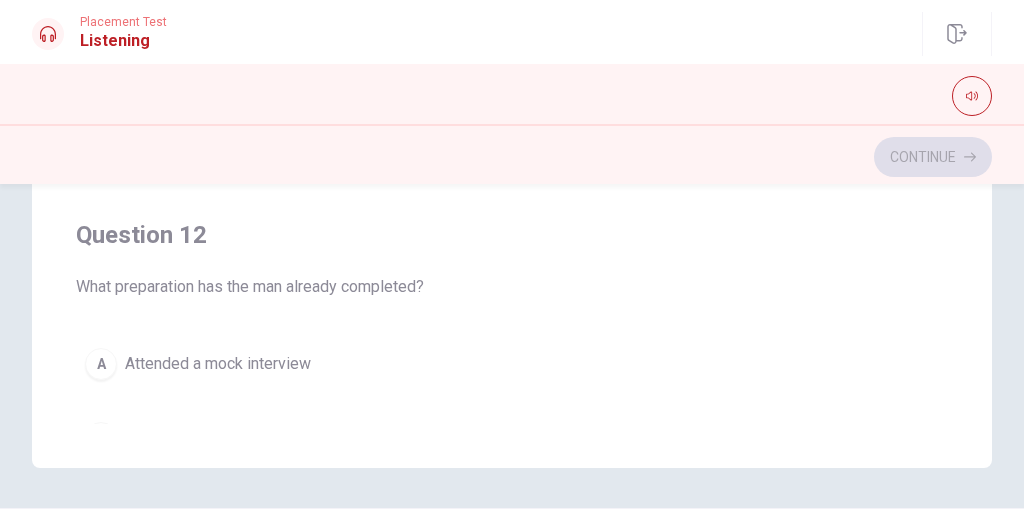 scroll, scrollTop: 0, scrollLeft: 0, axis: both 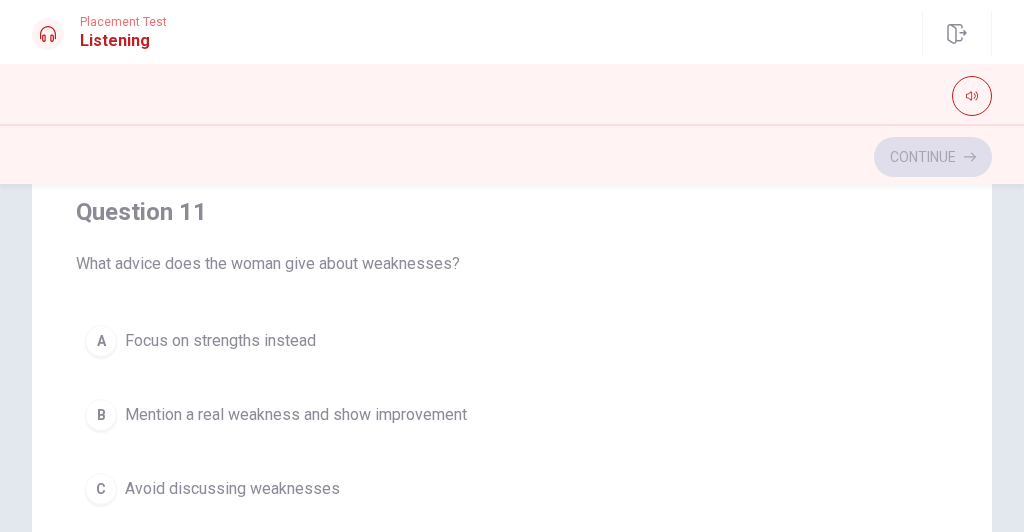 click on "Mention a real weakness and show improvement" at bounding box center [296, 415] 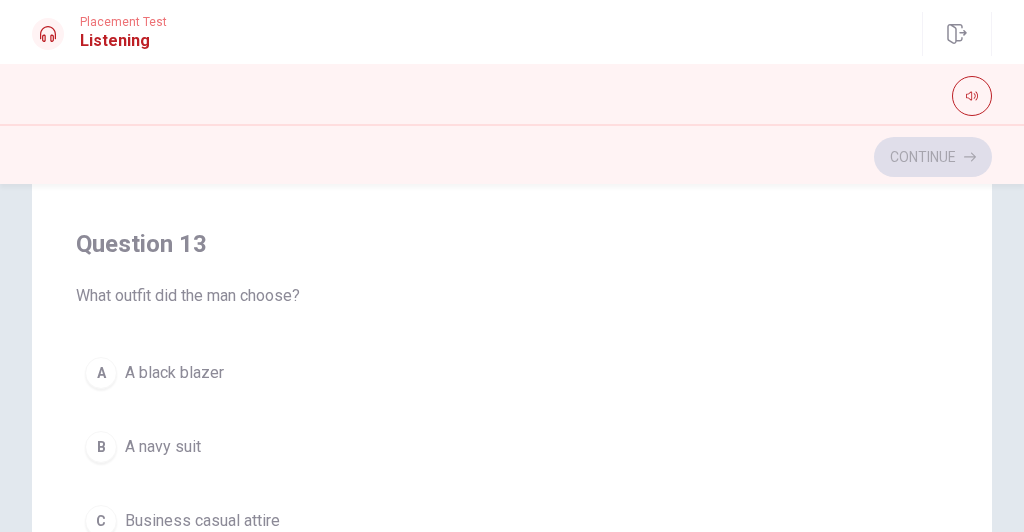 scroll, scrollTop: 960, scrollLeft: 0, axis: vertical 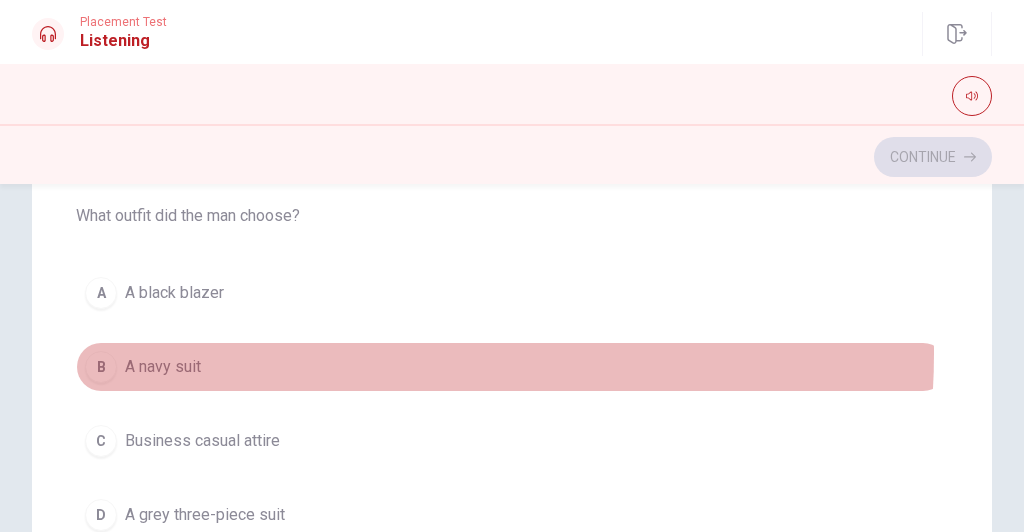click on "B A navy suit" at bounding box center (512, 367) 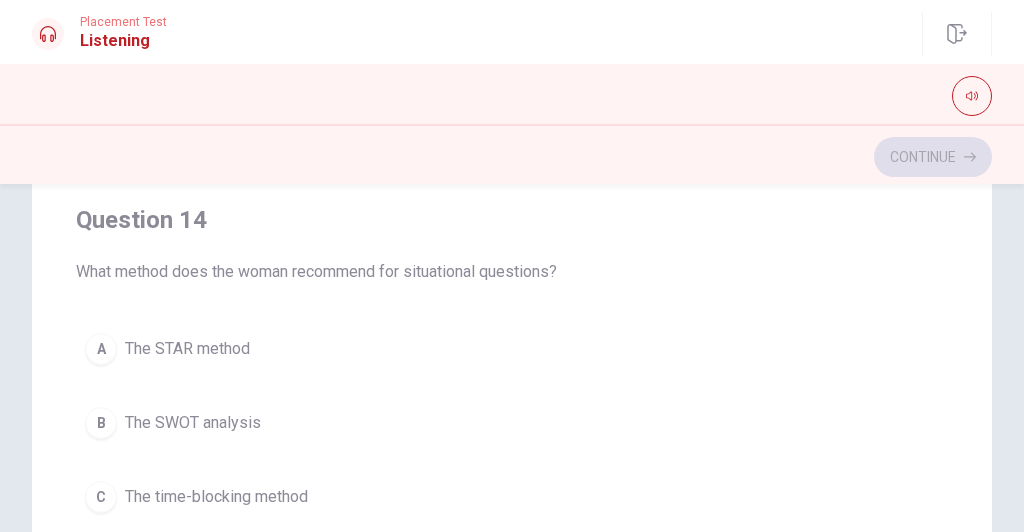scroll, scrollTop: 1601, scrollLeft: 0, axis: vertical 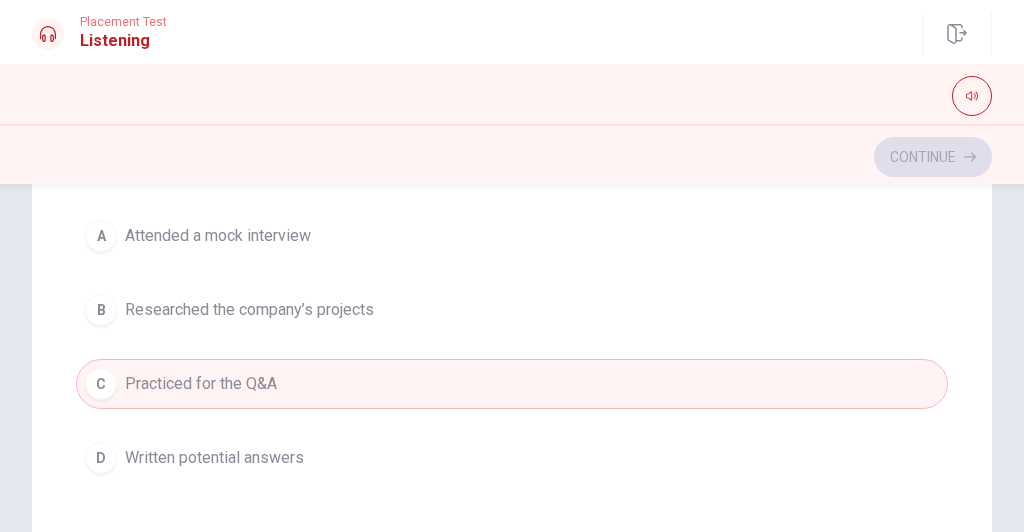 click on "B Researched the company’s projects" at bounding box center [512, 310] 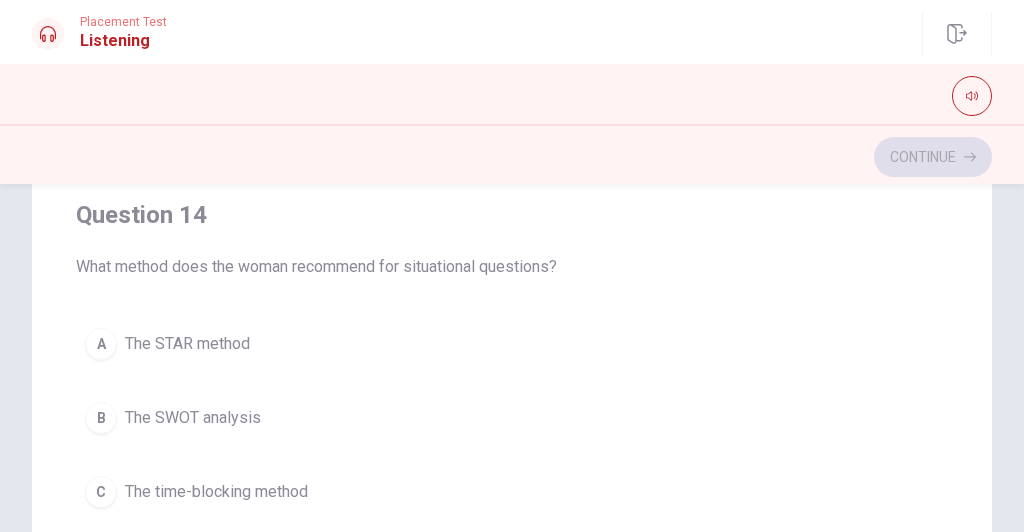 scroll, scrollTop: 1201, scrollLeft: 0, axis: vertical 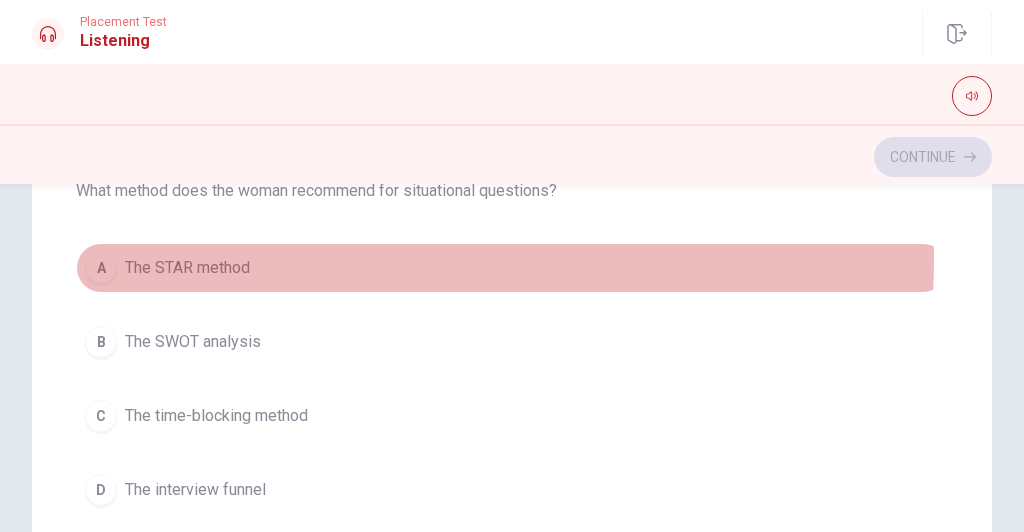 click on "The STAR method" at bounding box center (187, 268) 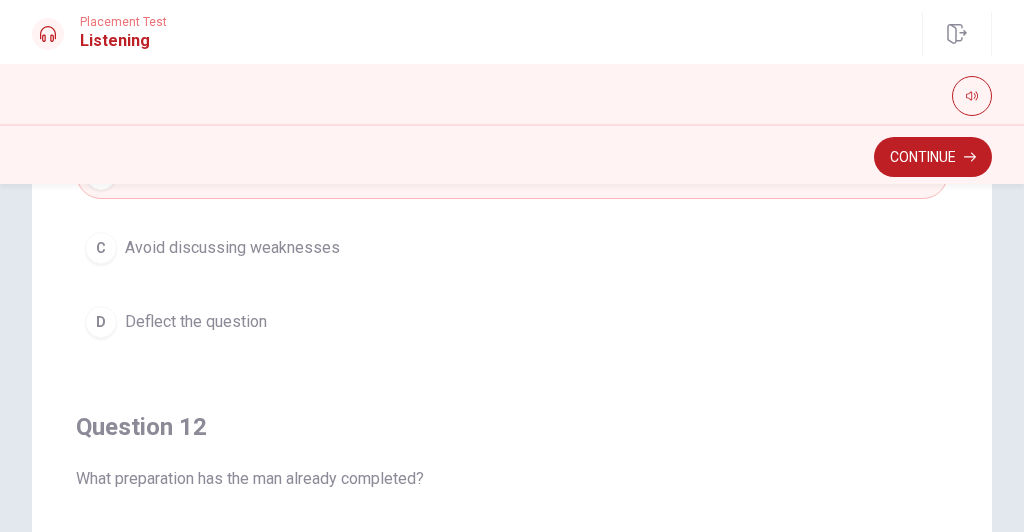 scroll, scrollTop: 0, scrollLeft: 0, axis: both 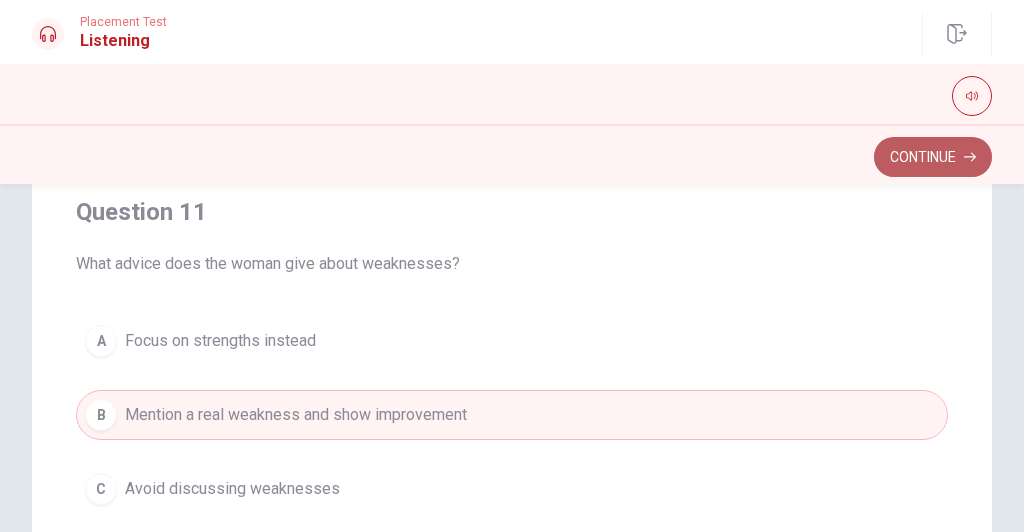 click on "Continue" at bounding box center [933, 157] 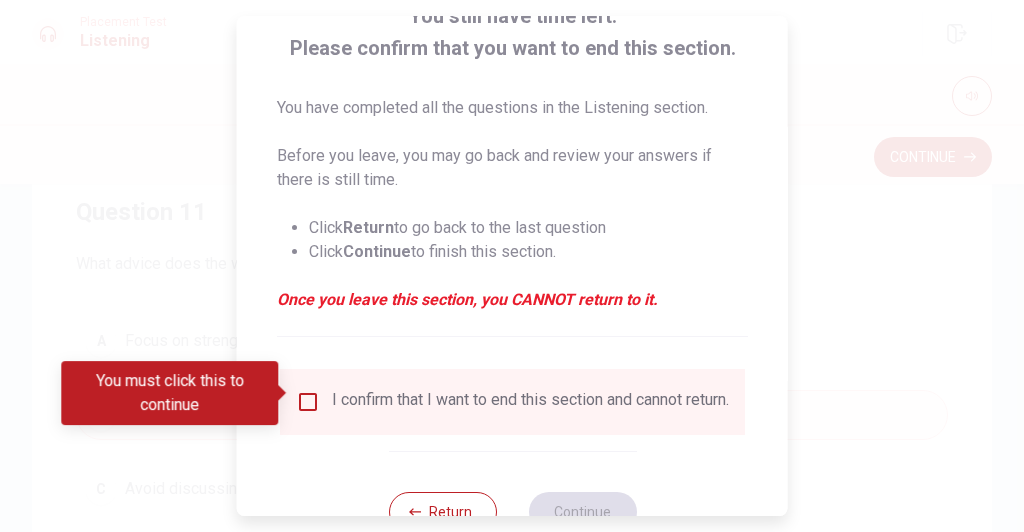 scroll, scrollTop: 160, scrollLeft: 0, axis: vertical 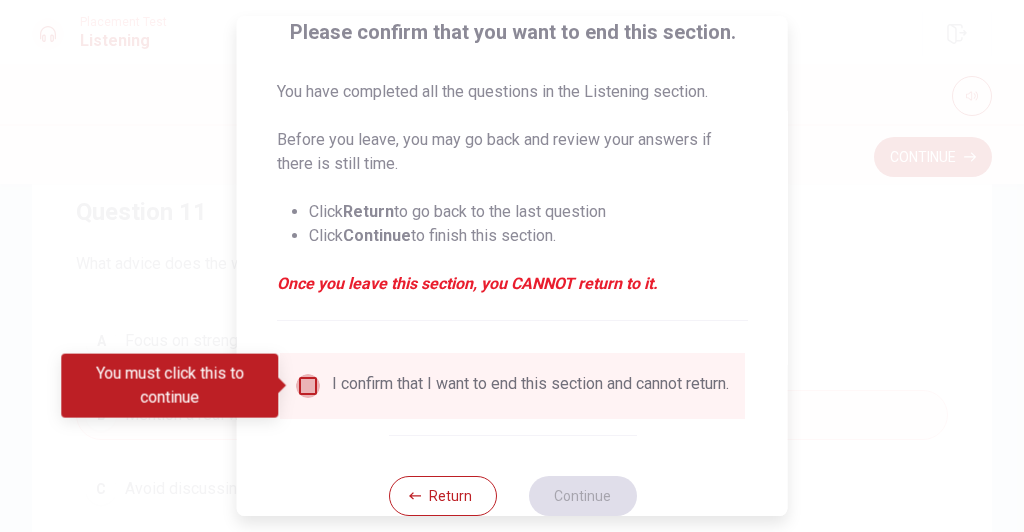 click at bounding box center (308, 386) 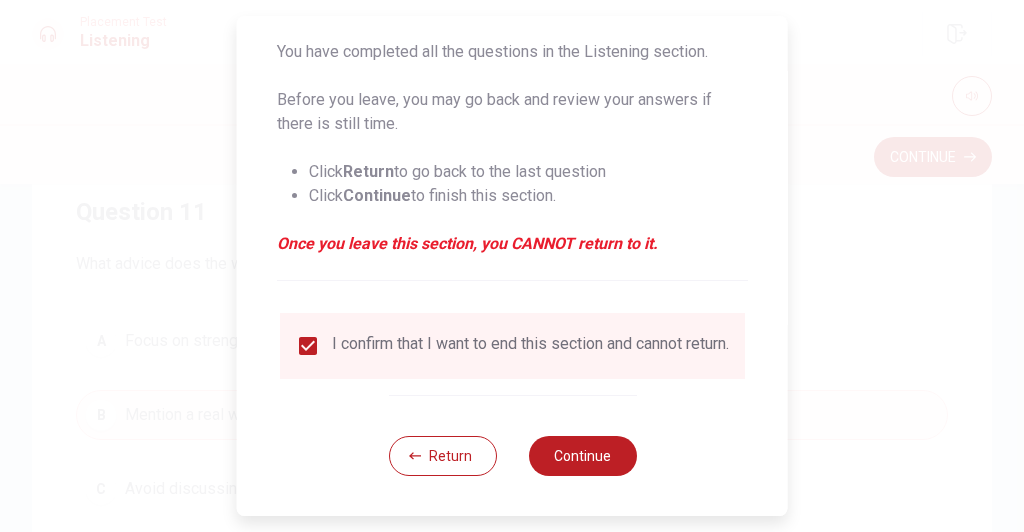 scroll, scrollTop: 214, scrollLeft: 0, axis: vertical 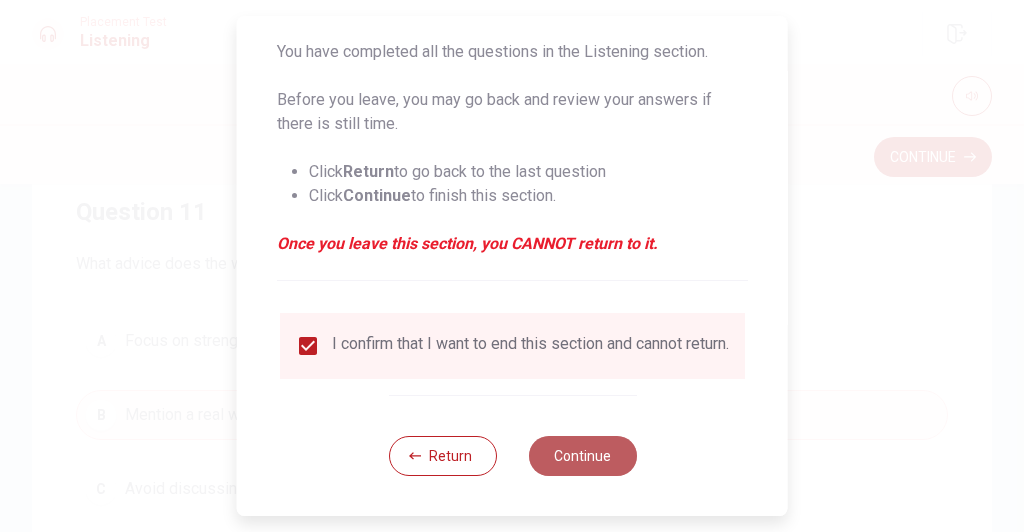 click on "Continue" at bounding box center (582, 456) 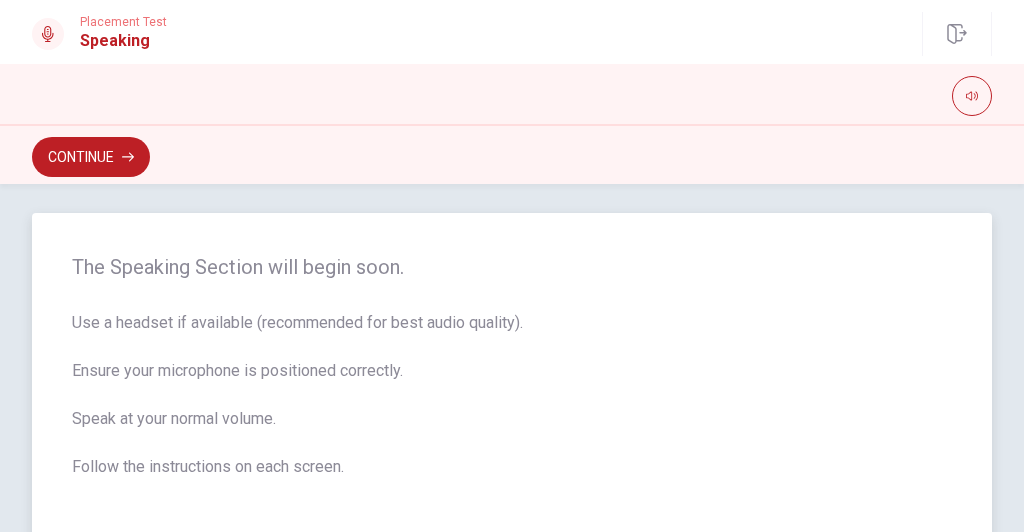 scroll, scrollTop: 0, scrollLeft: 0, axis: both 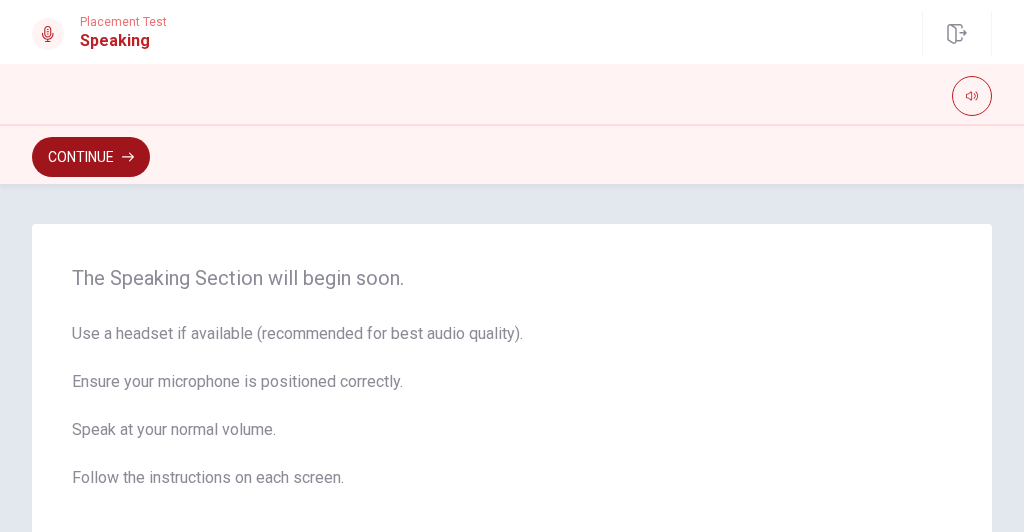 click on "Continue" at bounding box center (91, 157) 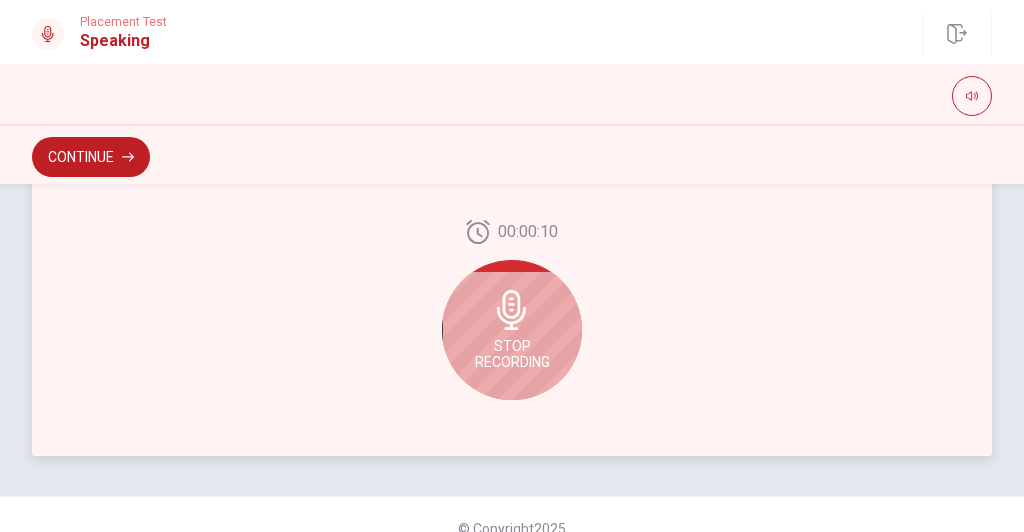 scroll, scrollTop: 592, scrollLeft: 0, axis: vertical 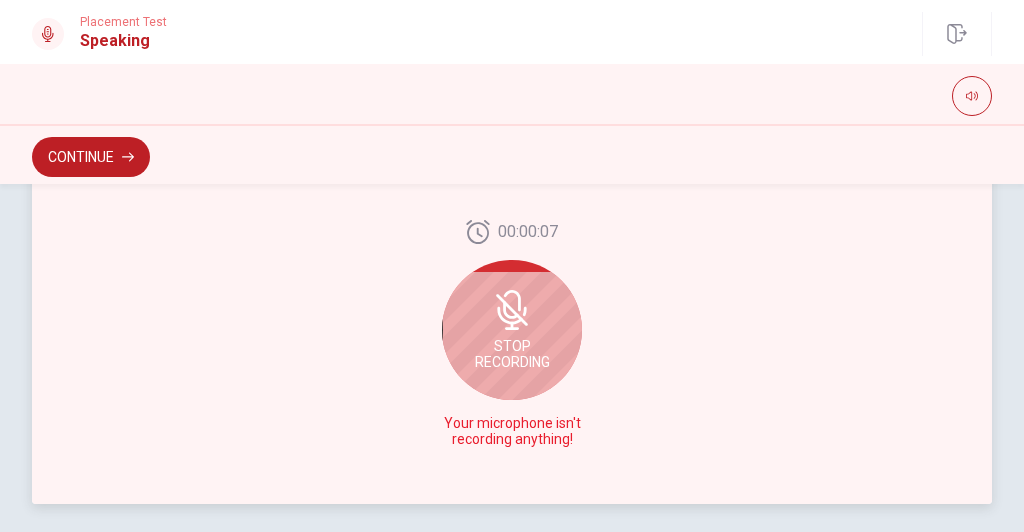 click 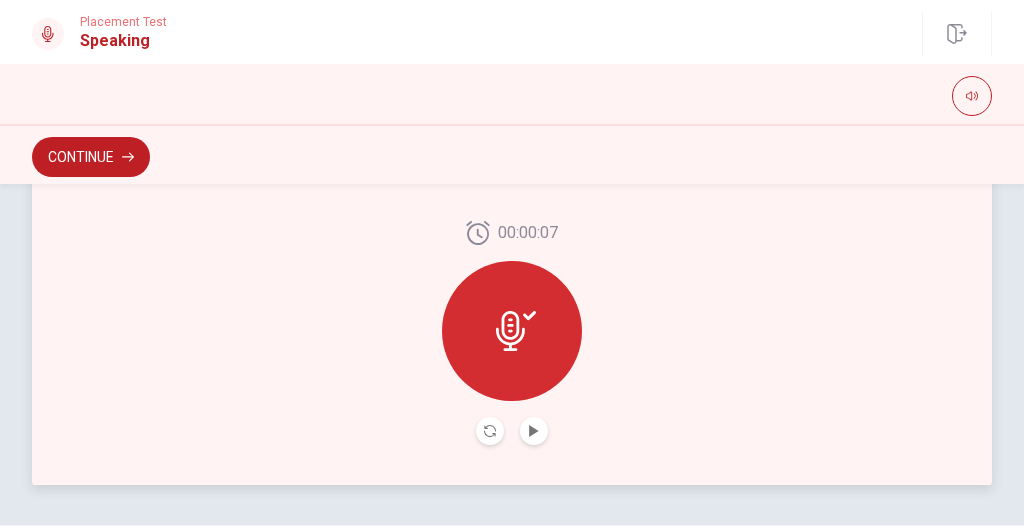 click 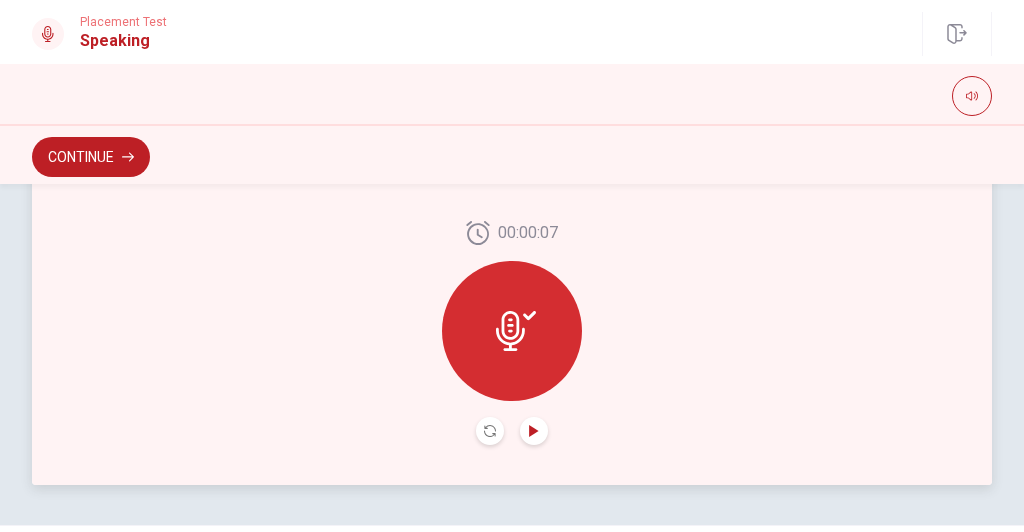 click 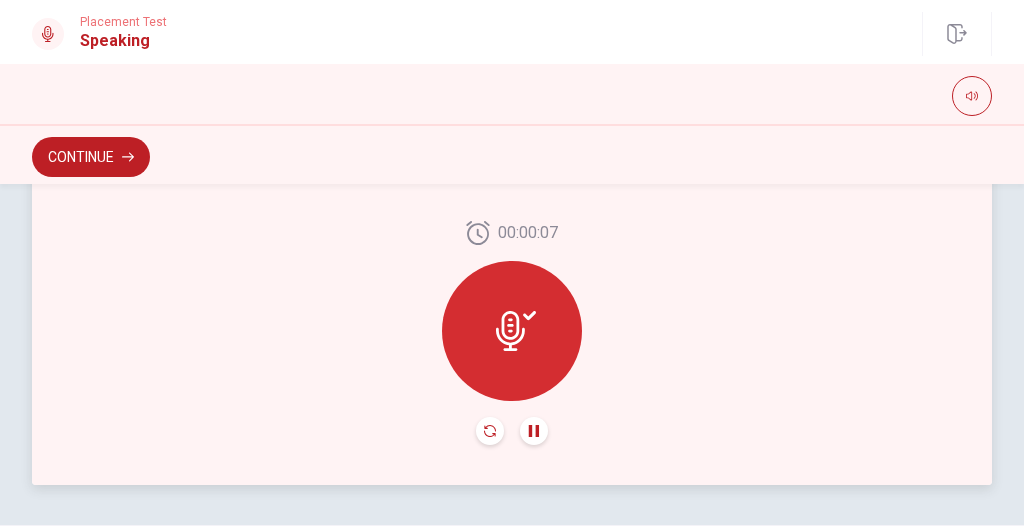 click 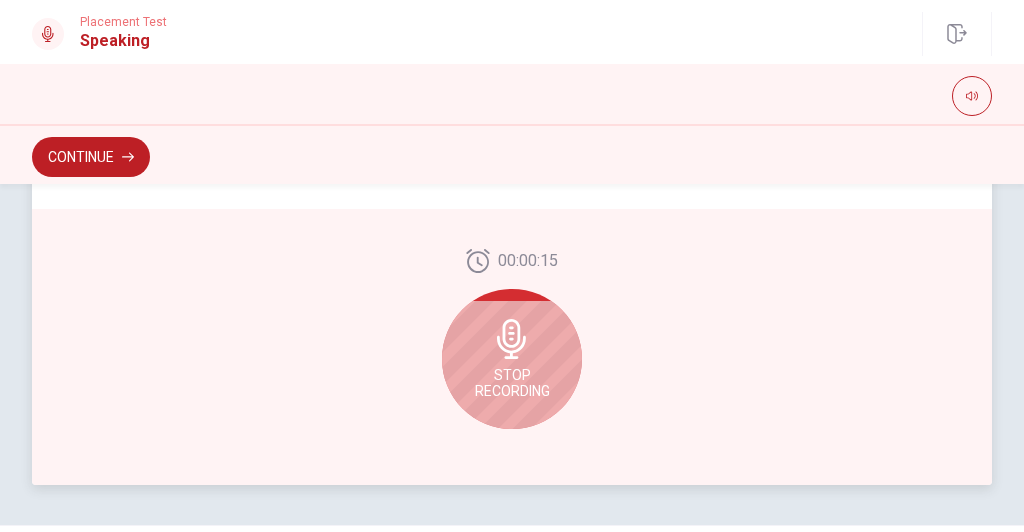 scroll, scrollTop: 640, scrollLeft: 0, axis: vertical 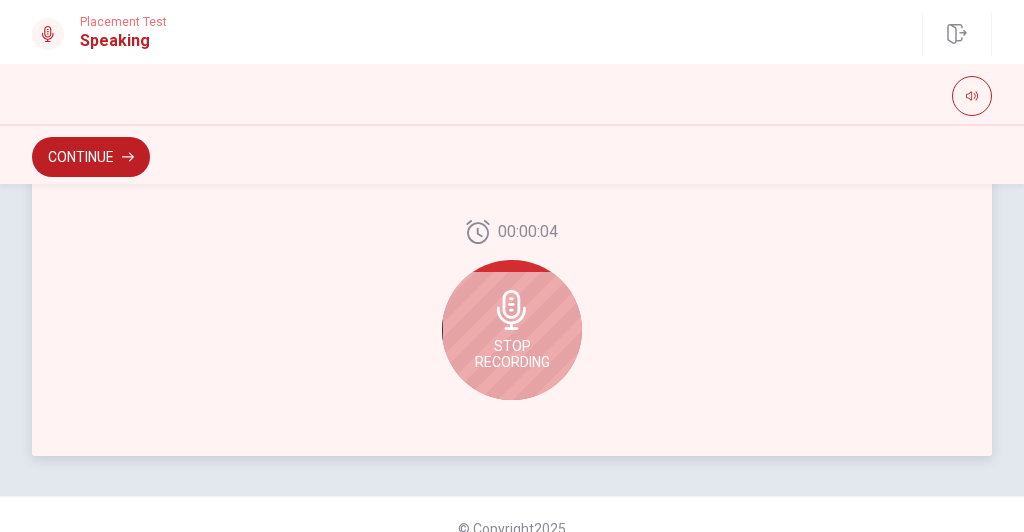 click on "Stop   Recording" at bounding box center (512, 330) 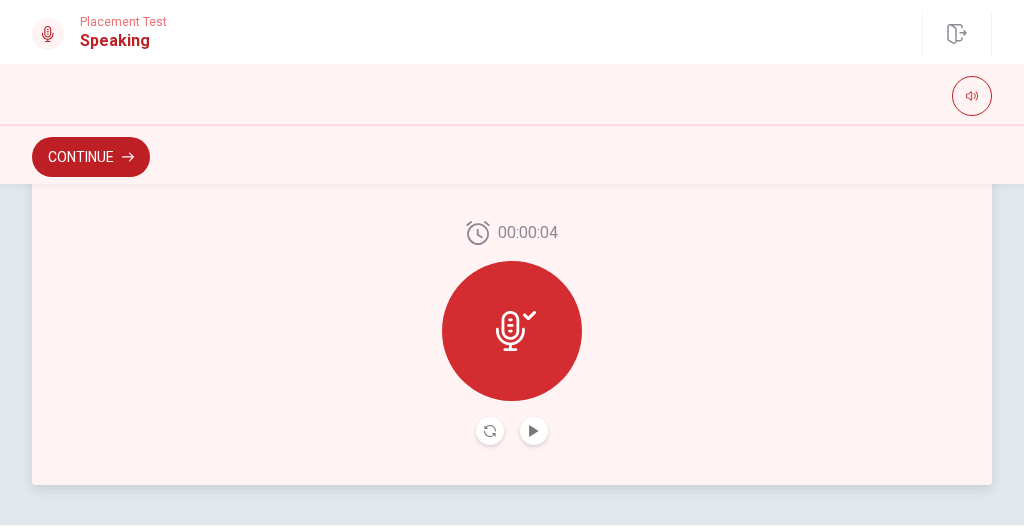 click at bounding box center (512, 331) 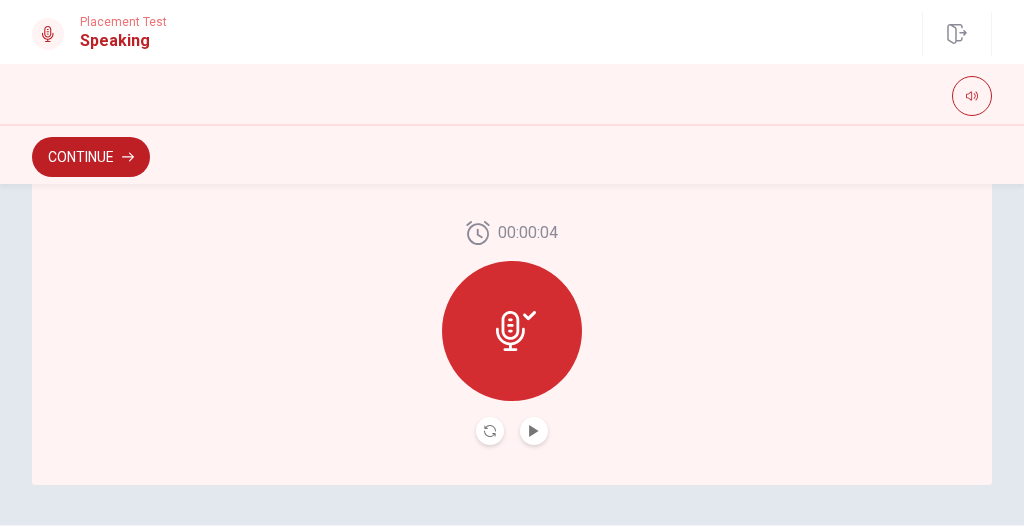 click at bounding box center [534, 431] 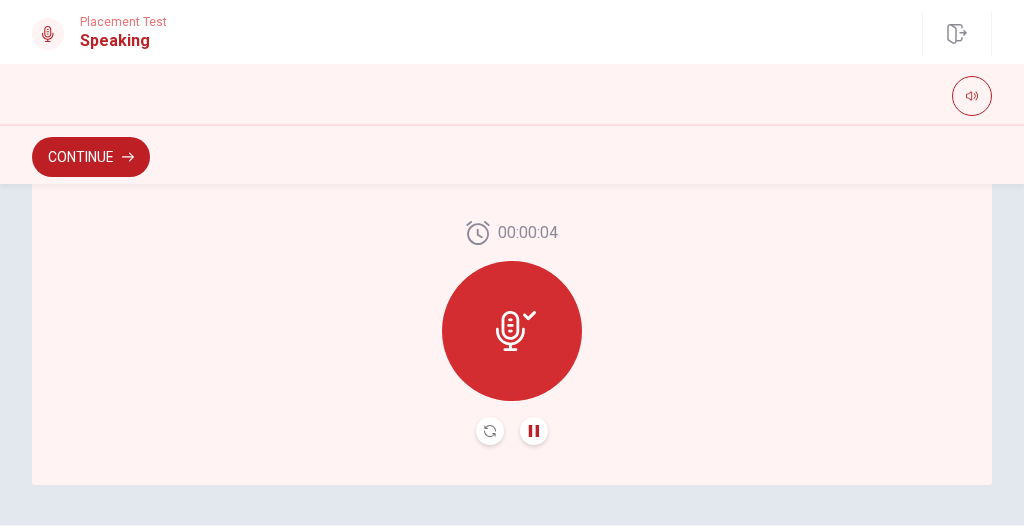 click 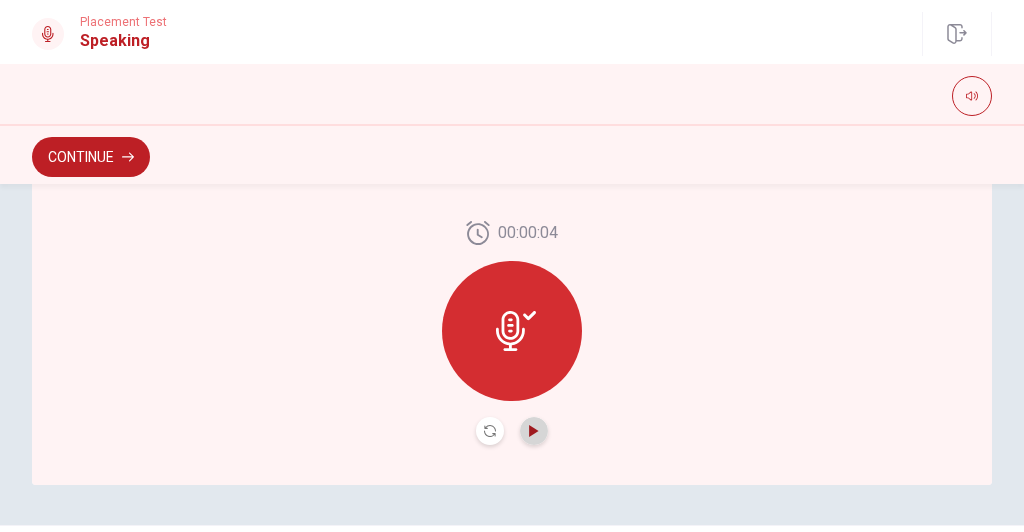click 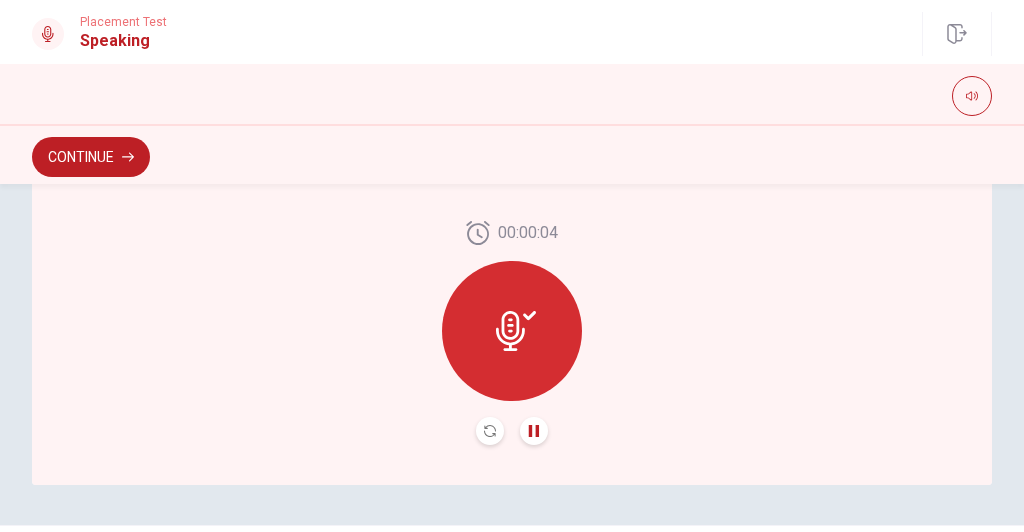 click 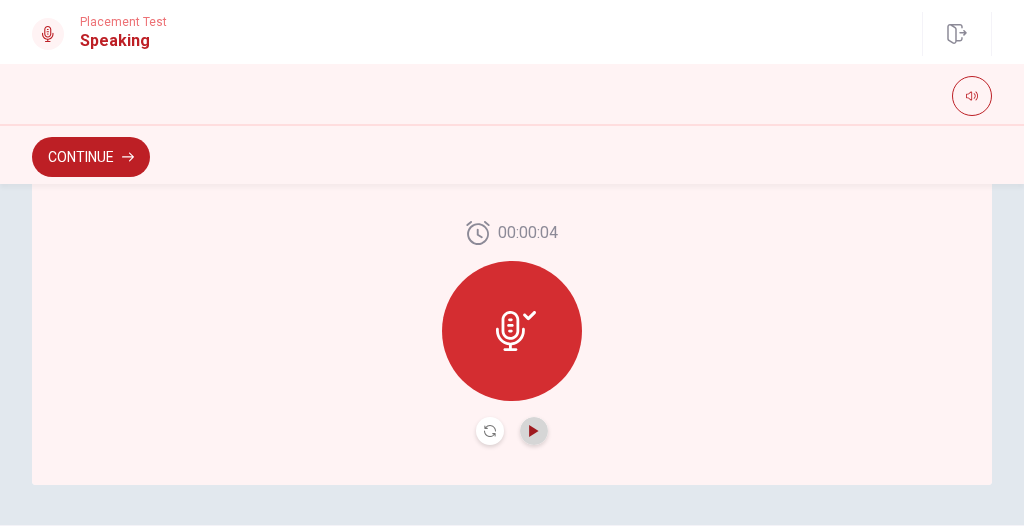 click 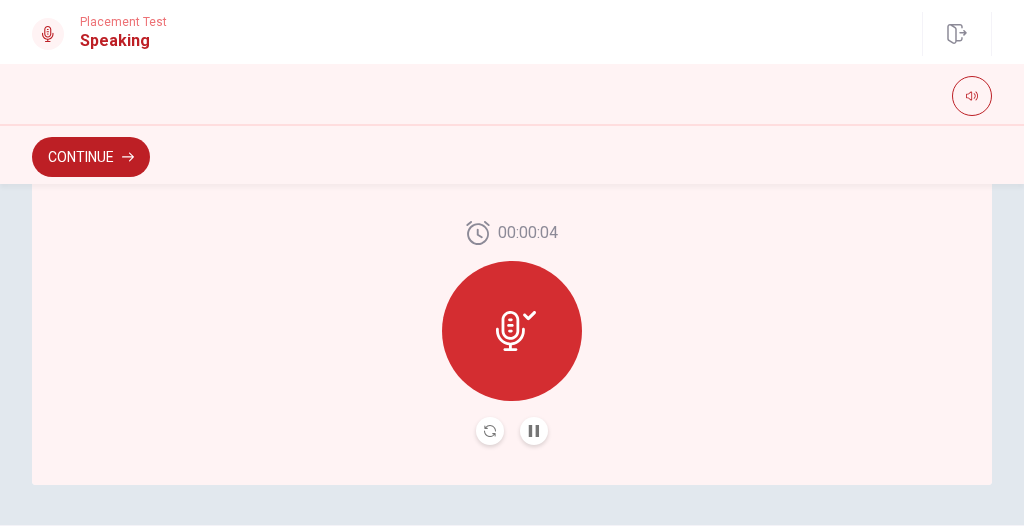 click at bounding box center (490, 431) 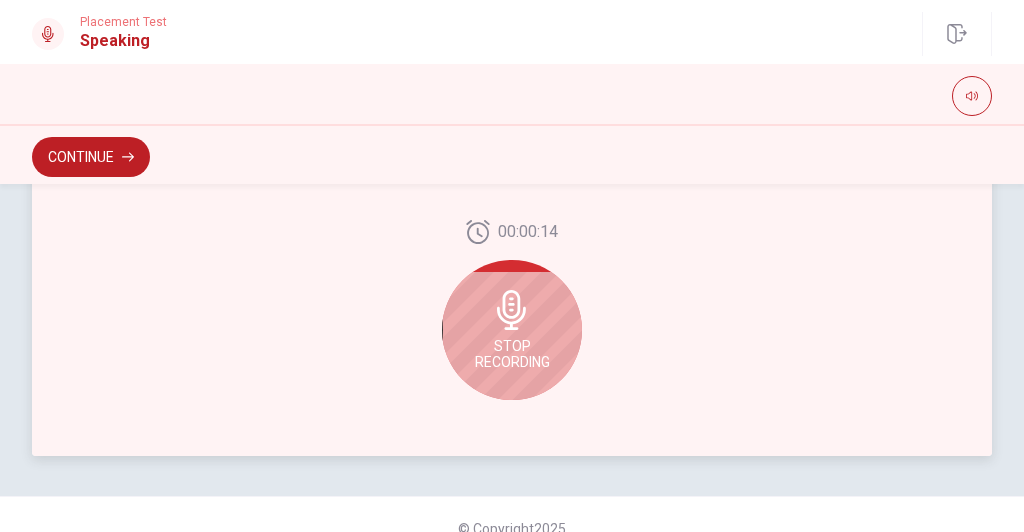 click on "Stop   Recording" at bounding box center (512, 354) 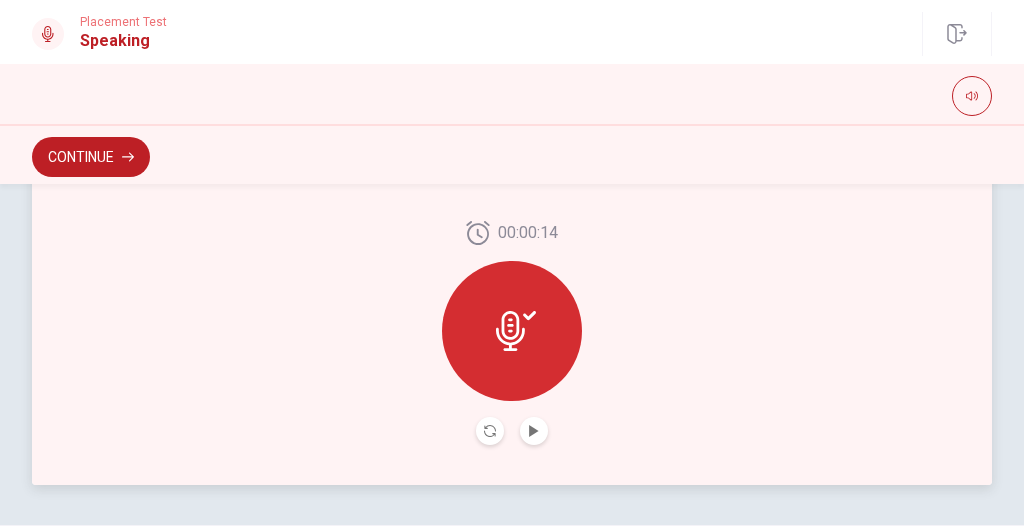 click at bounding box center [512, 331] 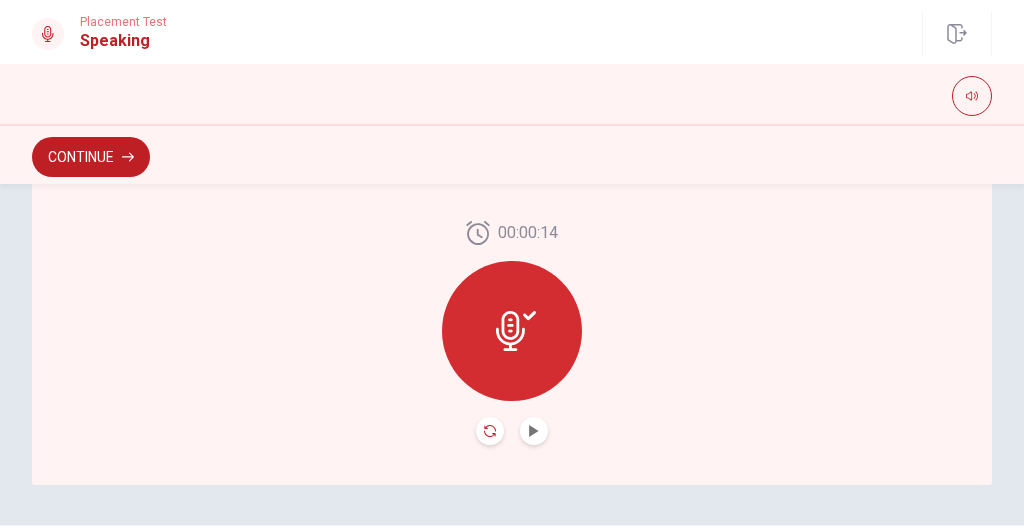 click 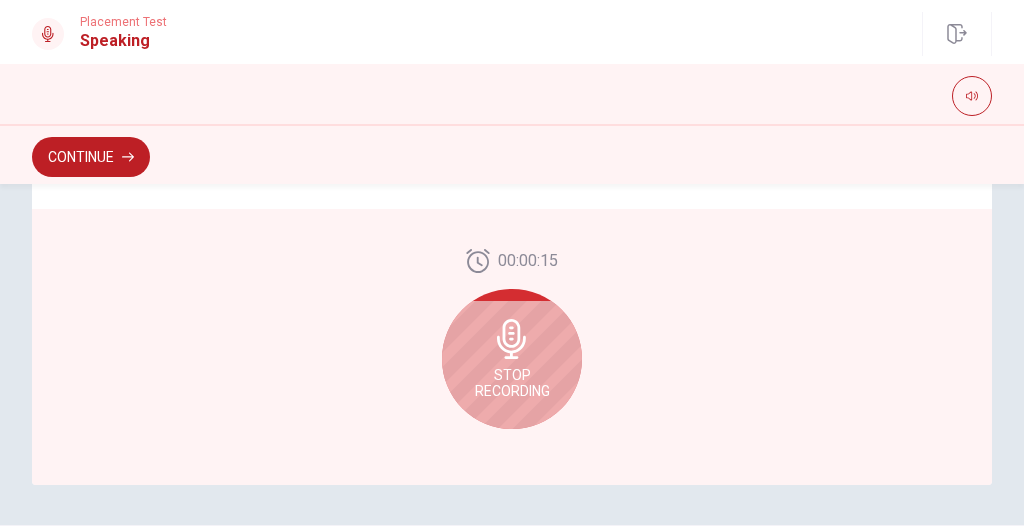 scroll, scrollTop: 640, scrollLeft: 0, axis: vertical 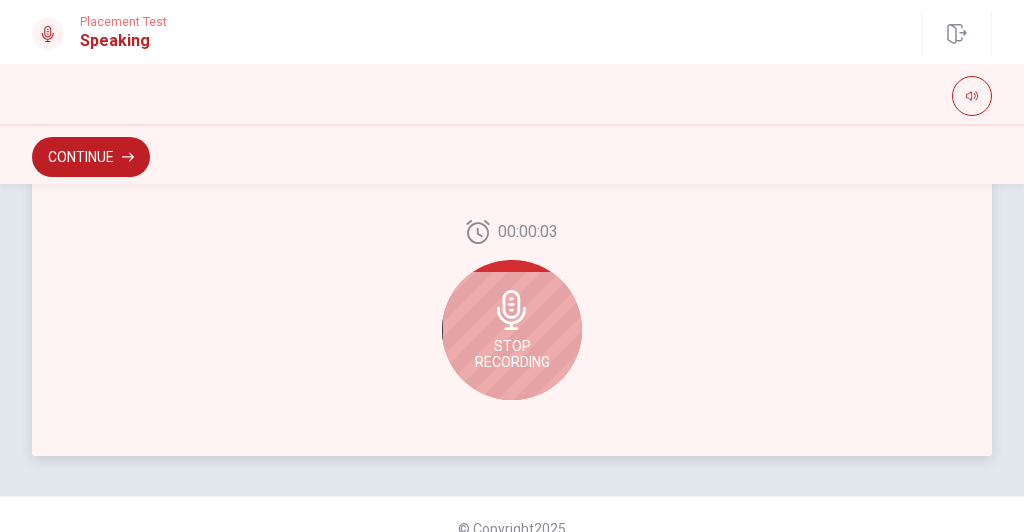 click on "Stop   Recording" at bounding box center (512, 354) 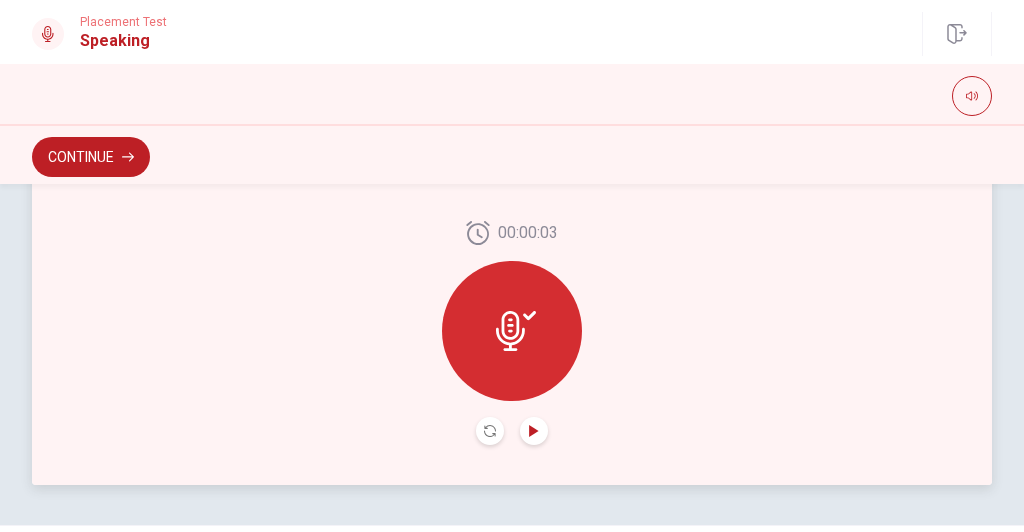 click 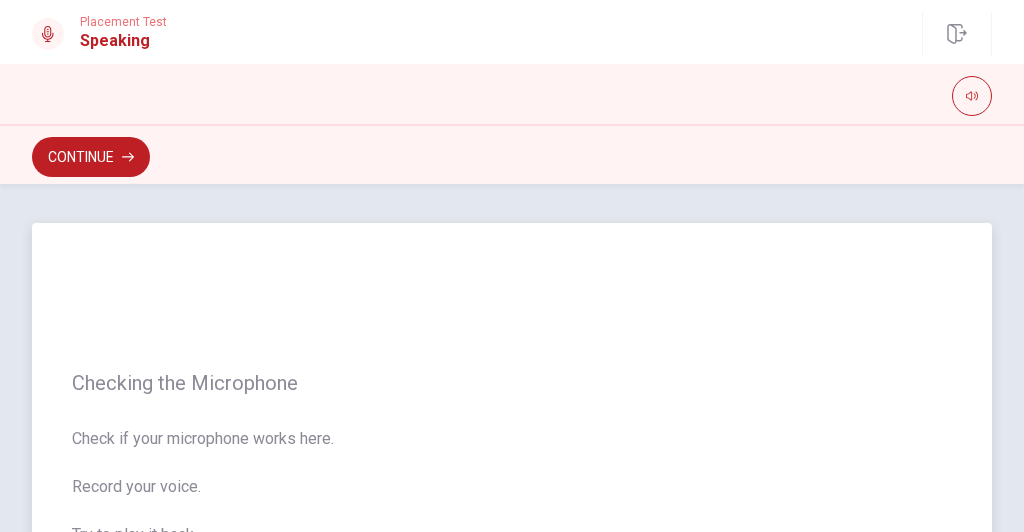 scroll, scrollTop: 0, scrollLeft: 0, axis: both 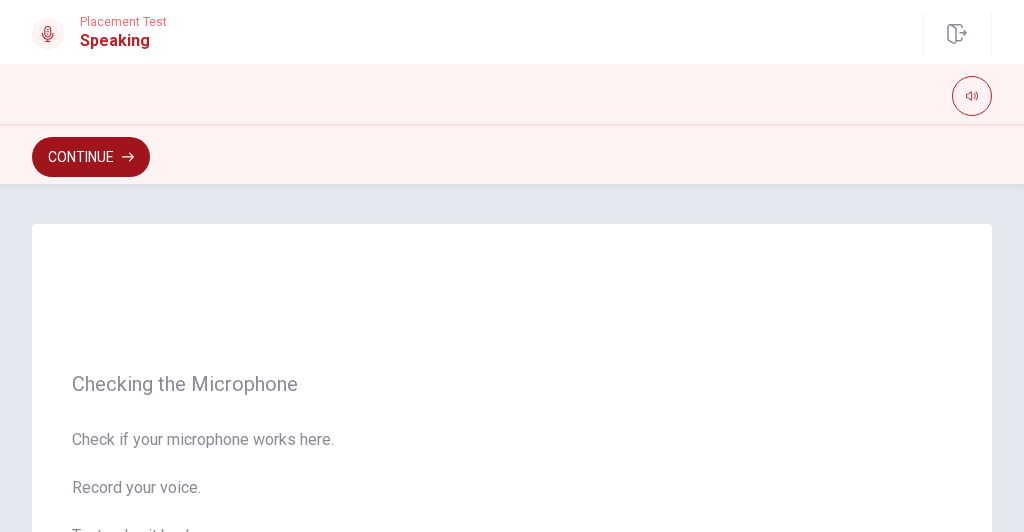 click on "Continue" at bounding box center [91, 157] 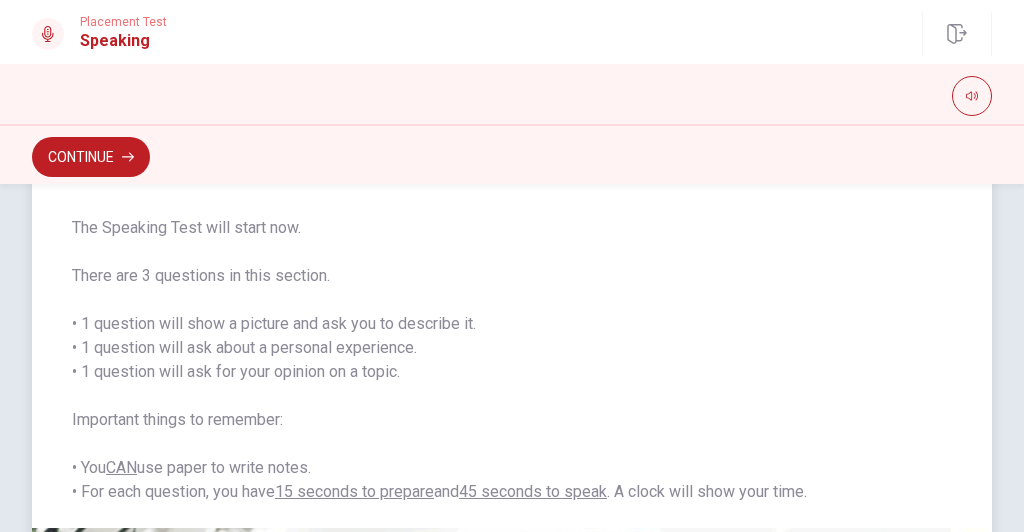 scroll, scrollTop: 0, scrollLeft: 0, axis: both 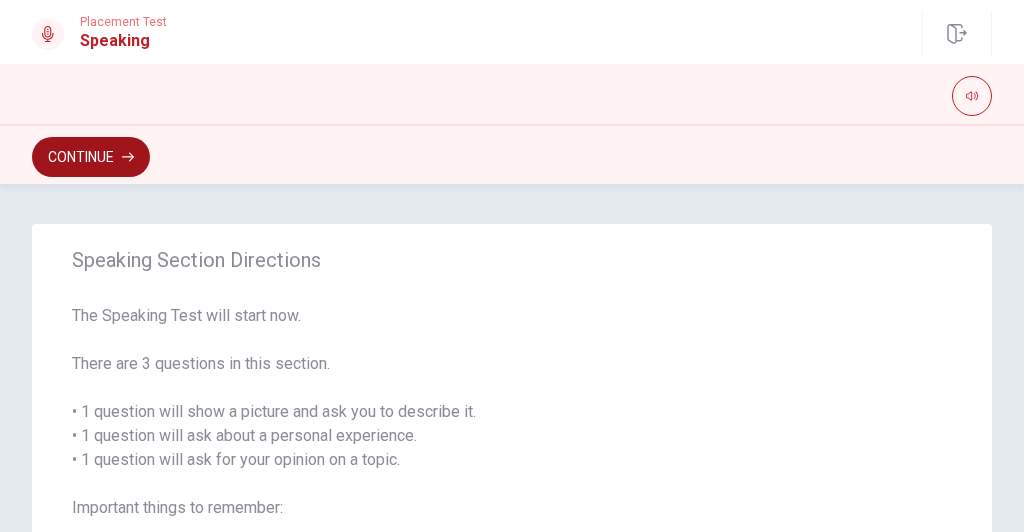 click on "Continue" at bounding box center [91, 157] 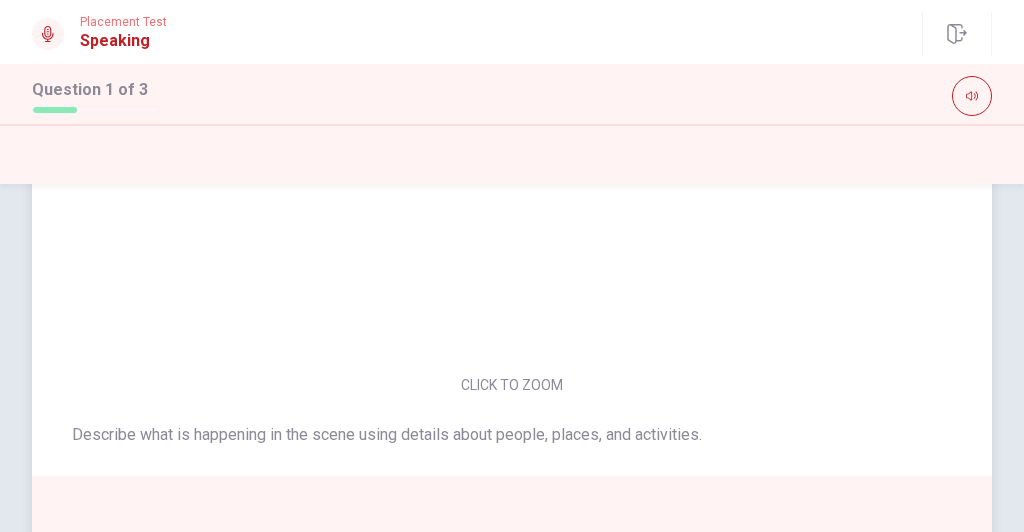 scroll, scrollTop: 0, scrollLeft: 0, axis: both 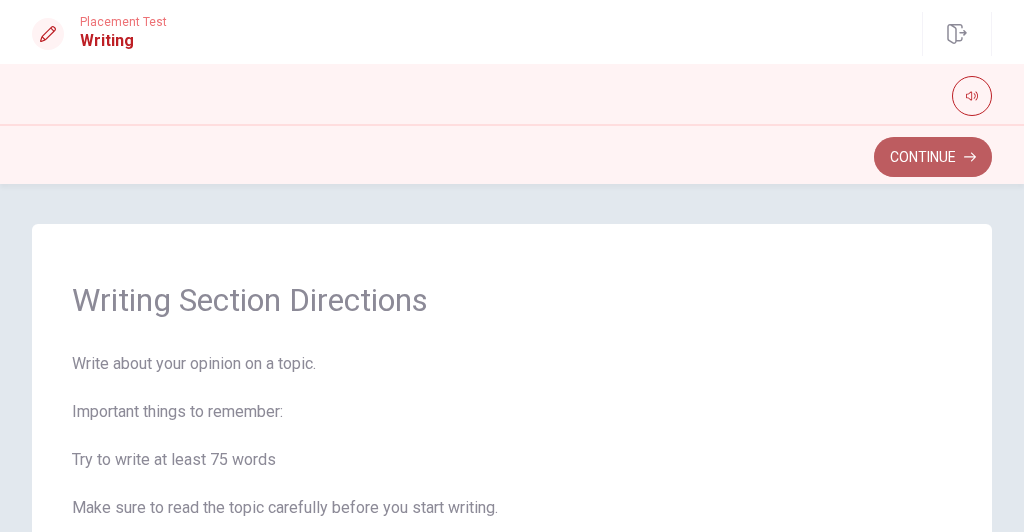 click on "Continue" at bounding box center [933, 157] 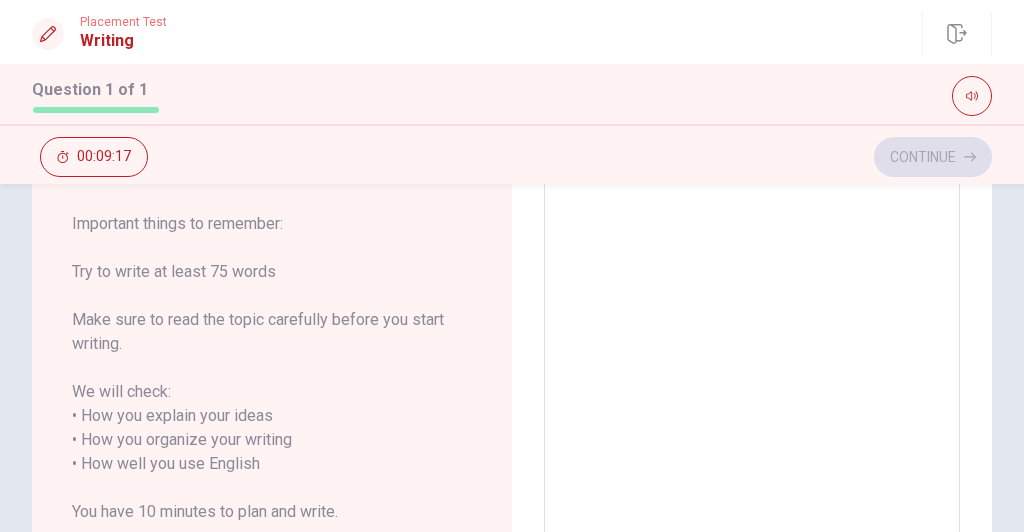 scroll, scrollTop: 0, scrollLeft: 0, axis: both 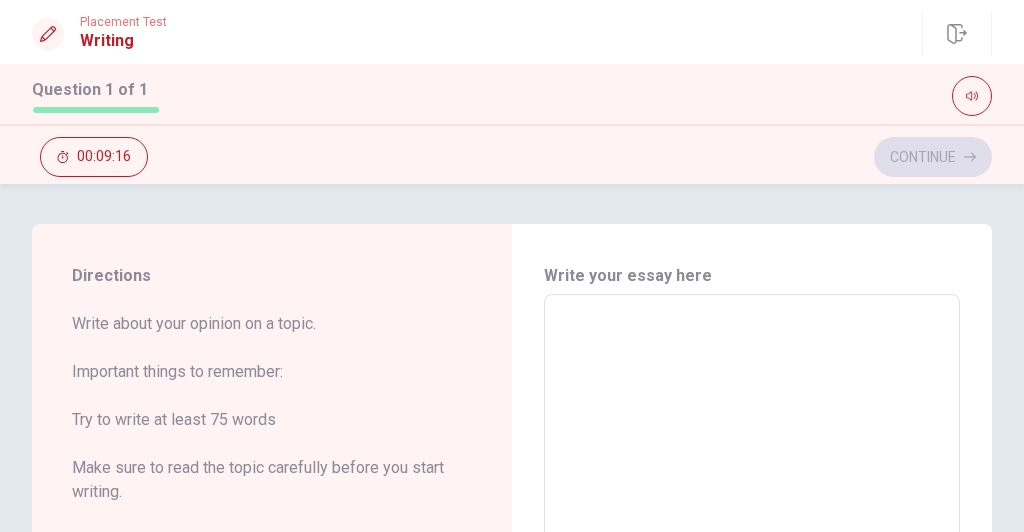 click at bounding box center (752, 600) 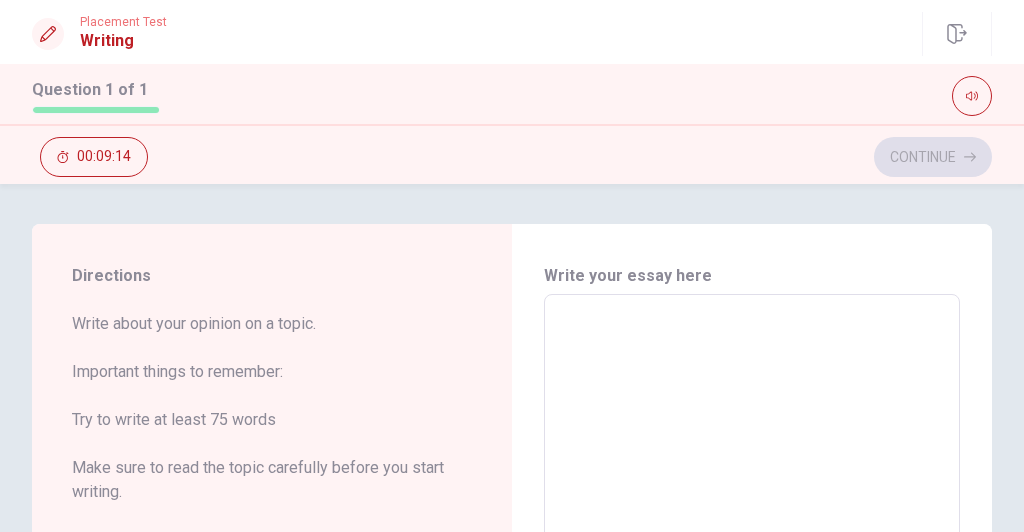 type on "i" 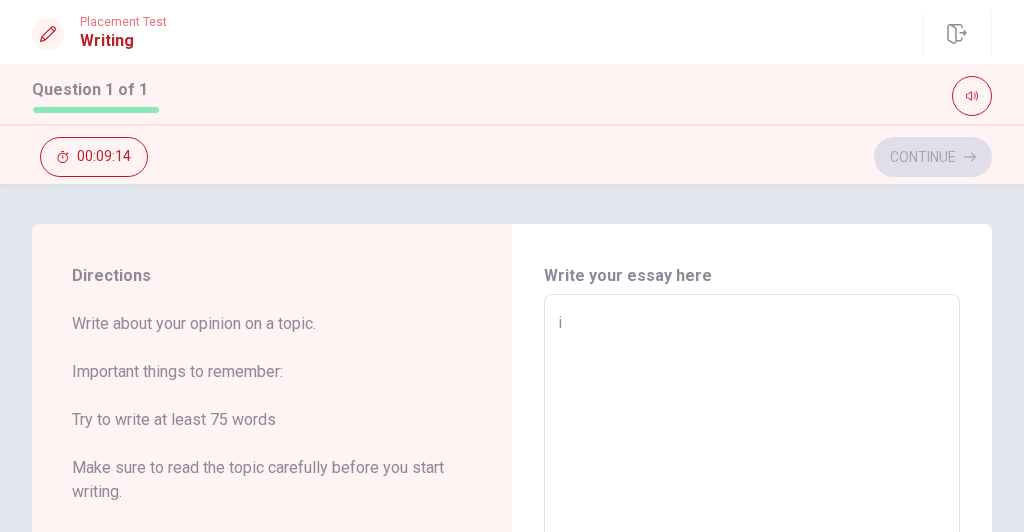 type on "x" 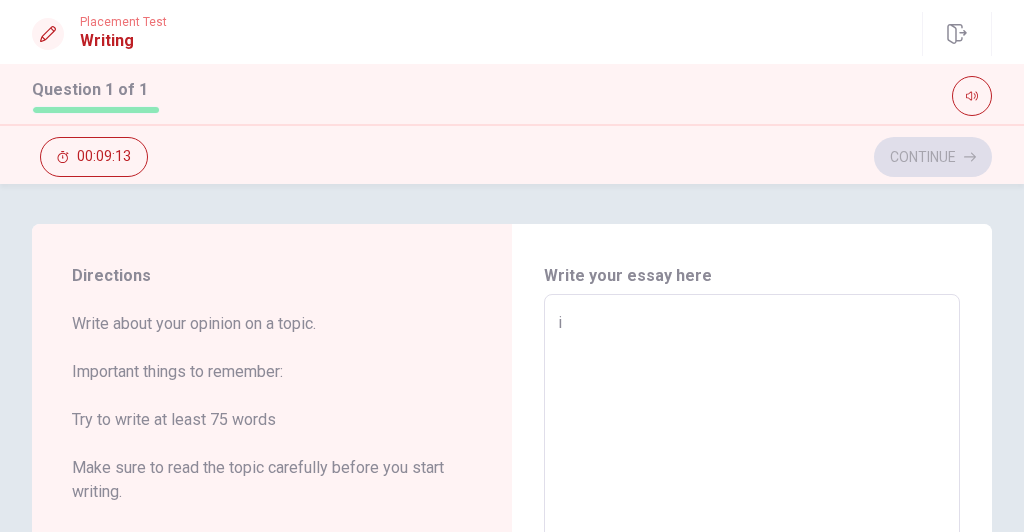 type on "x" 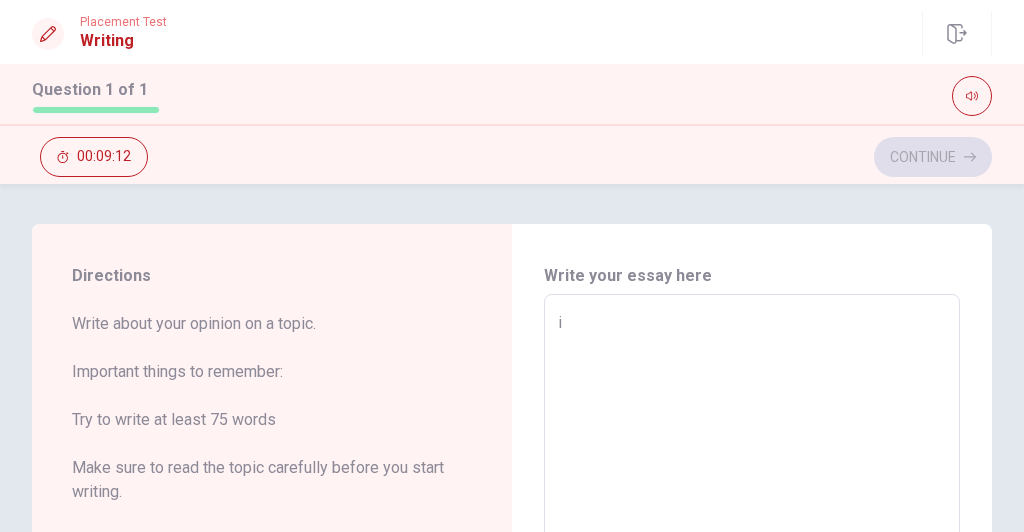 type on "i" 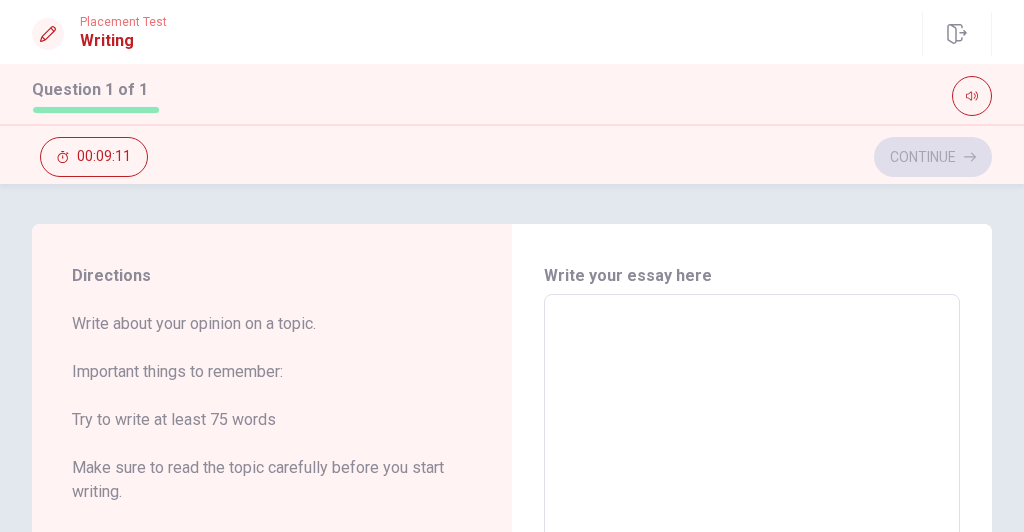 type on "I" 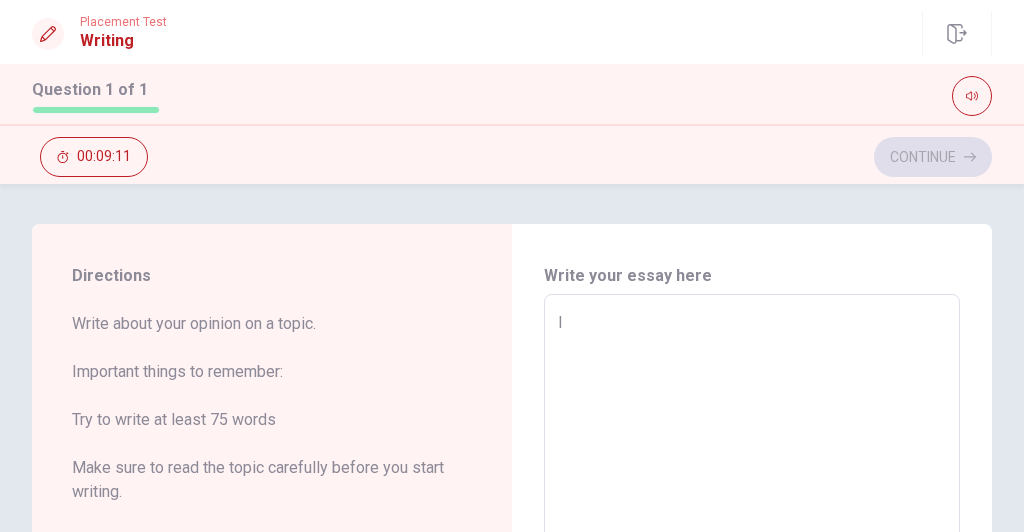 type on "x" 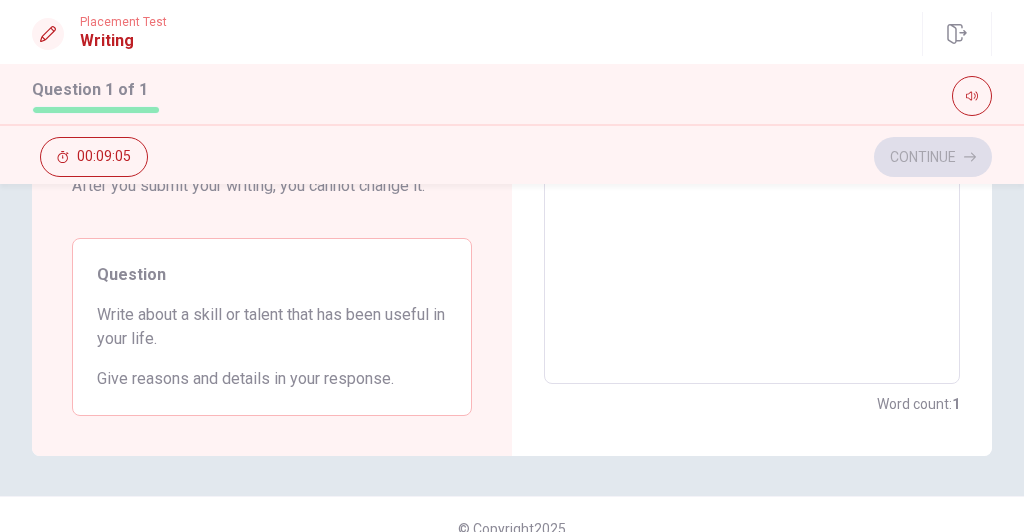 scroll, scrollTop: 521, scrollLeft: 0, axis: vertical 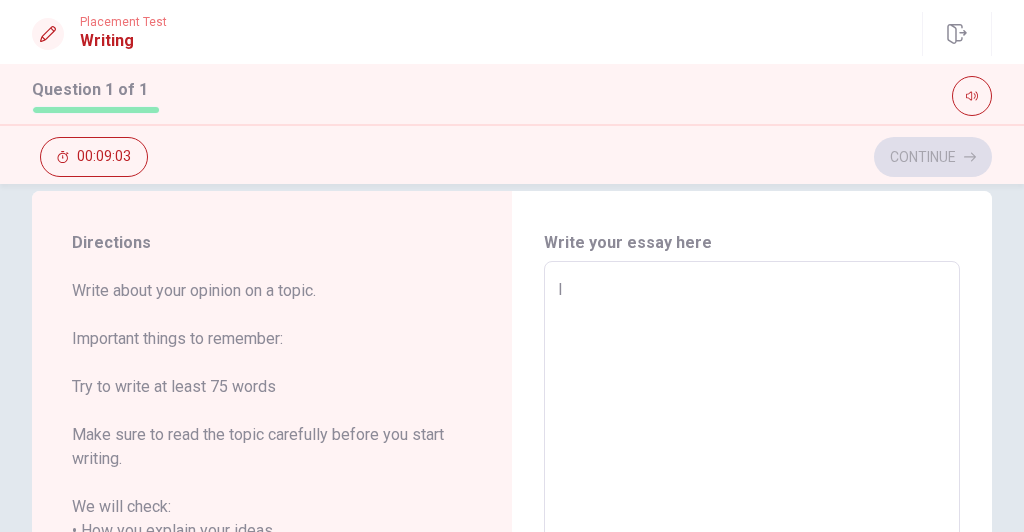 type on "x" 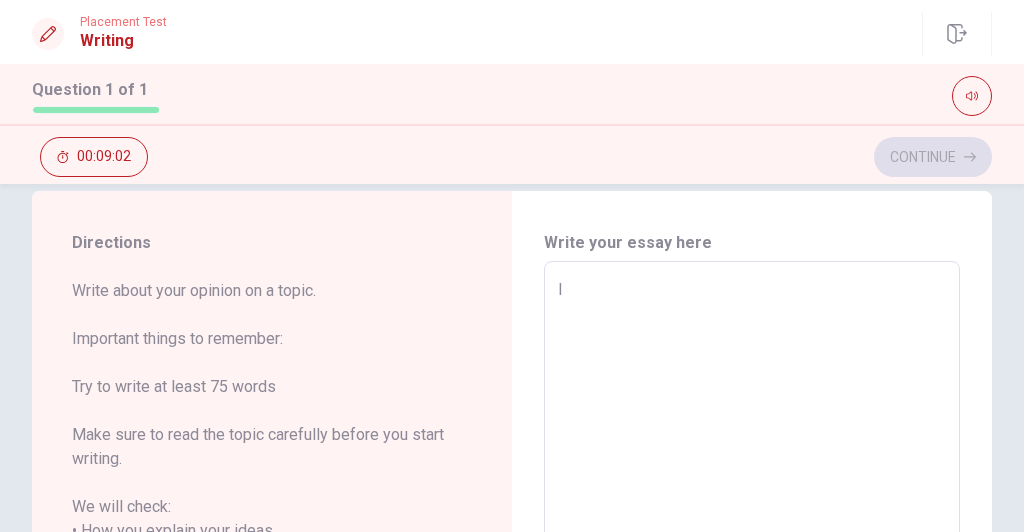 scroll, scrollTop: 32, scrollLeft: 0, axis: vertical 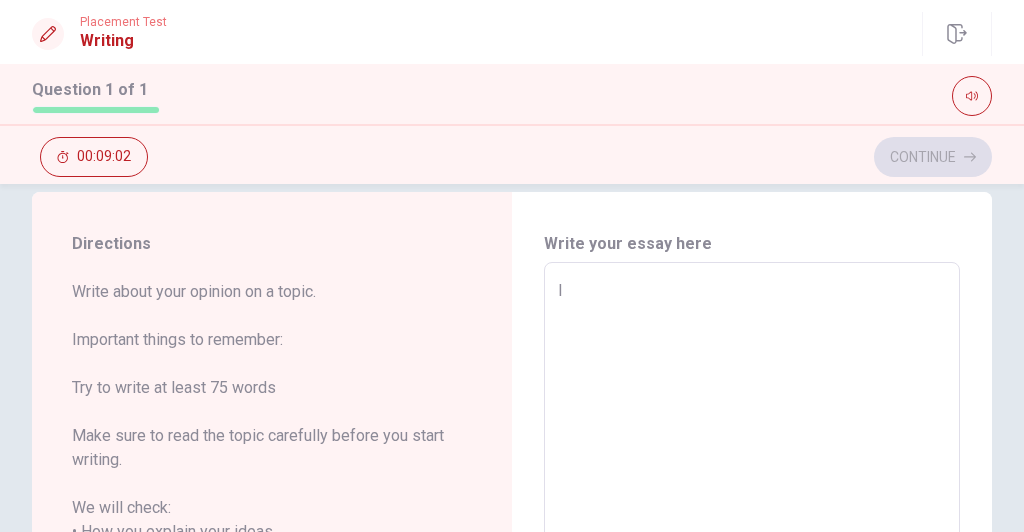 type on "I t" 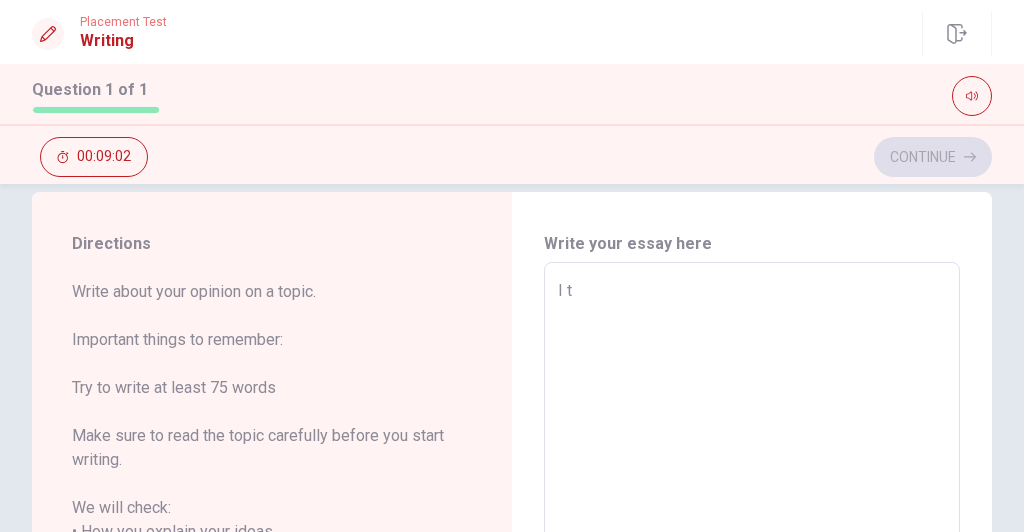 type on "x" 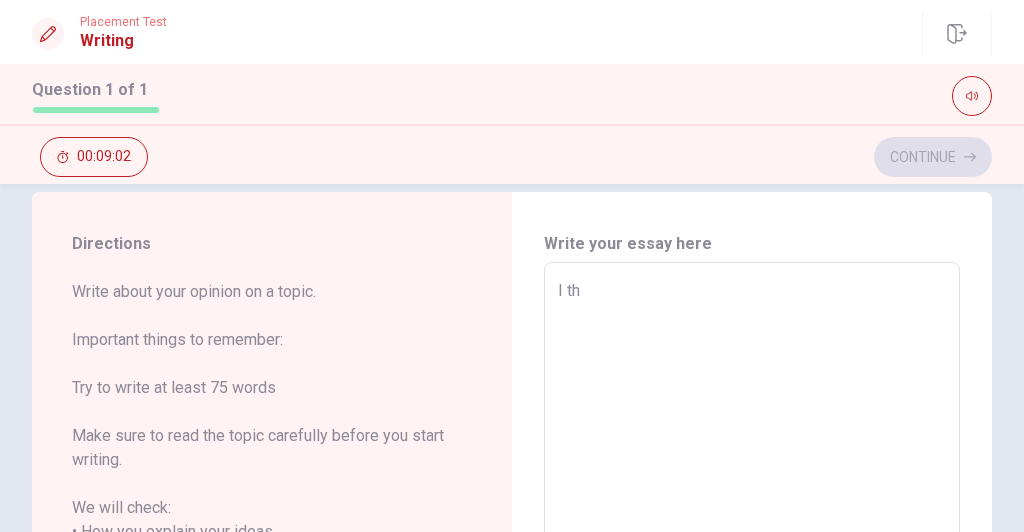 type on "x" 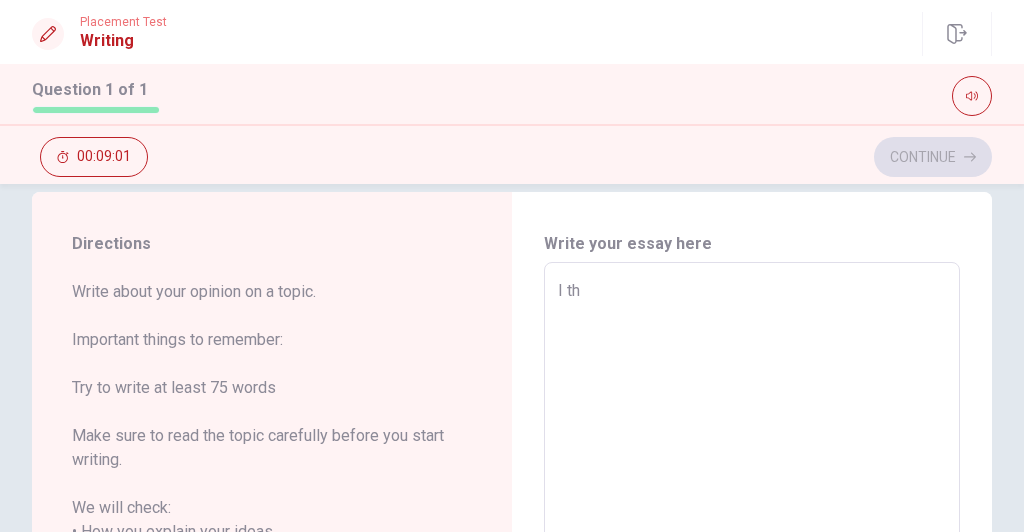type on "I thi" 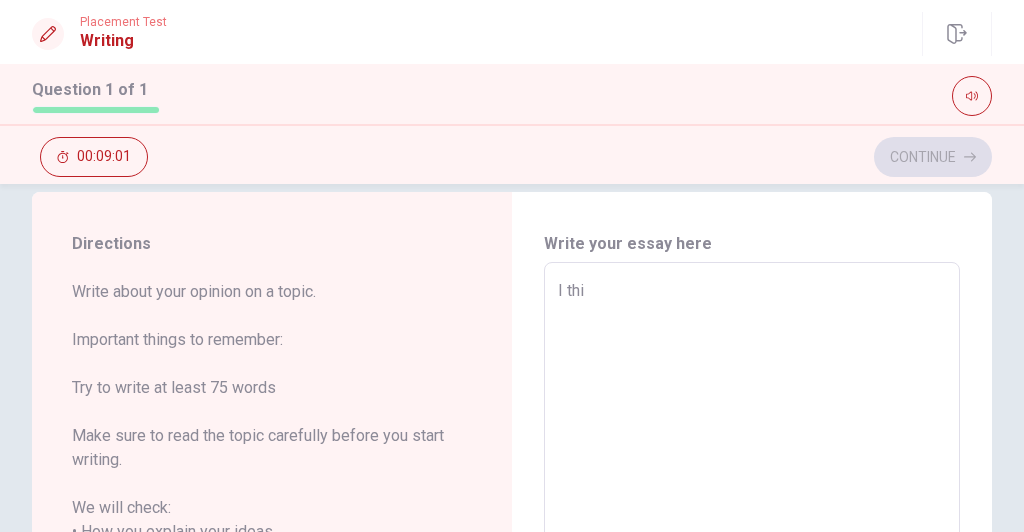 type on "x" 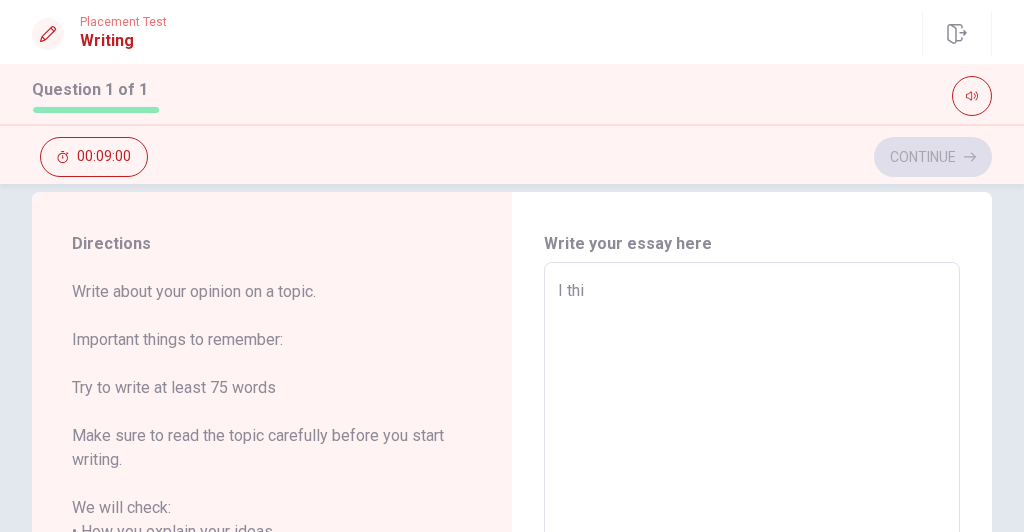 type on "I thin" 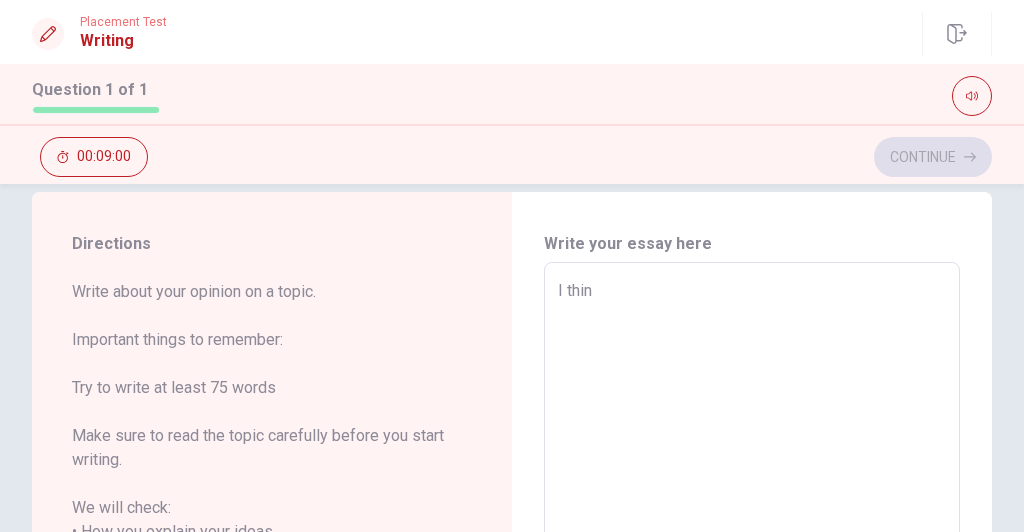 type on "x" 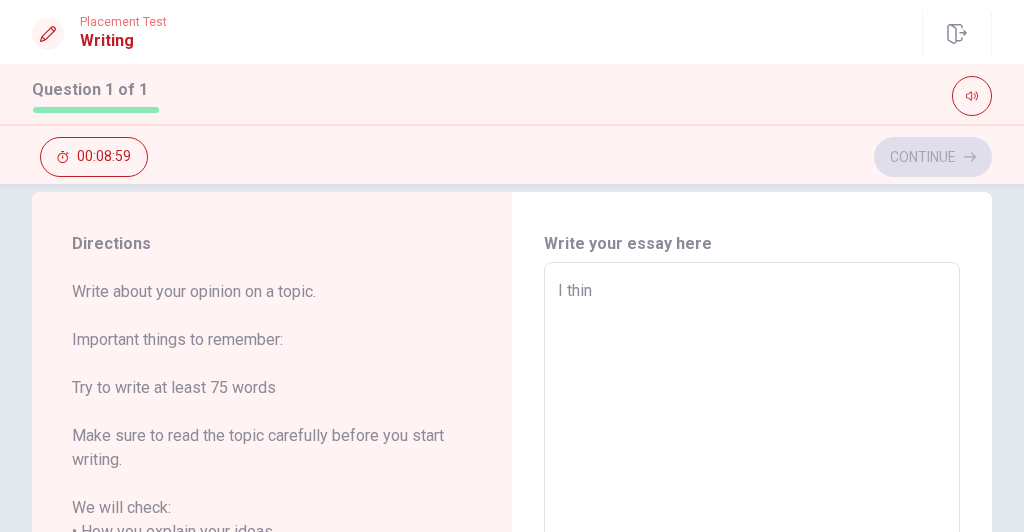 type on "I think" 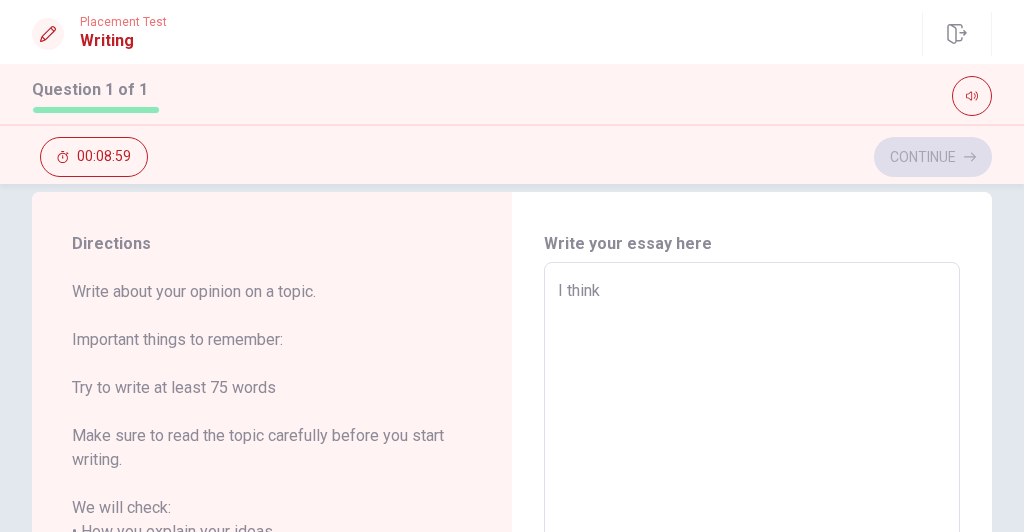 type on "x" 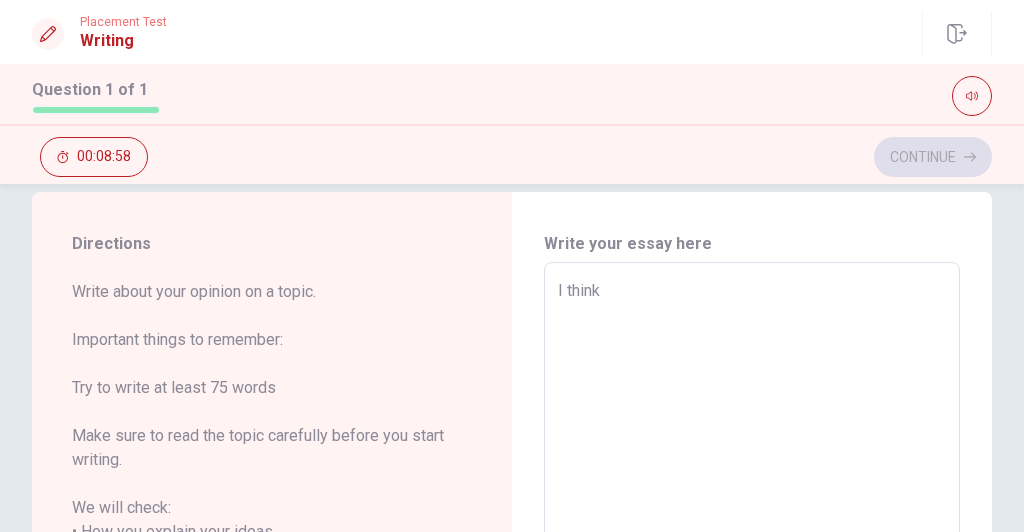 type on "I think o" 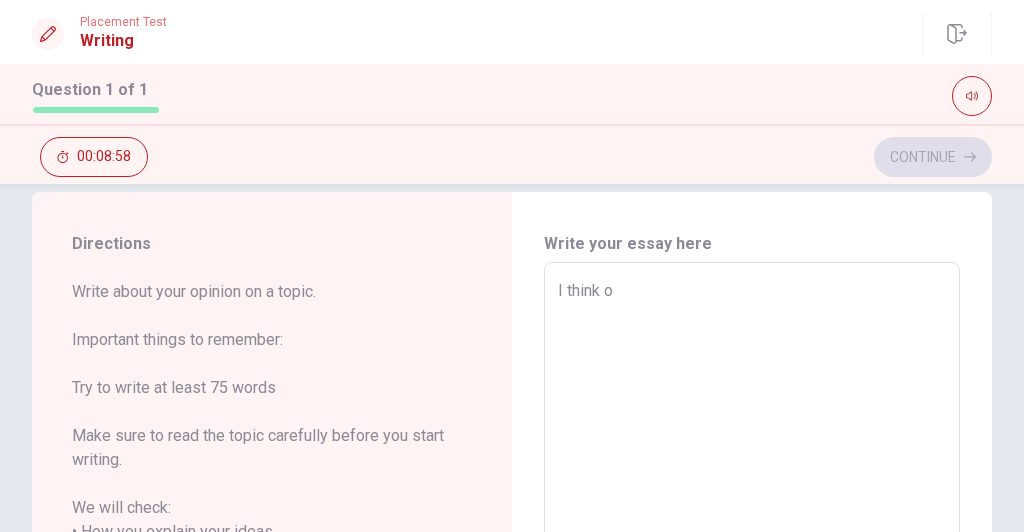 type on "x" 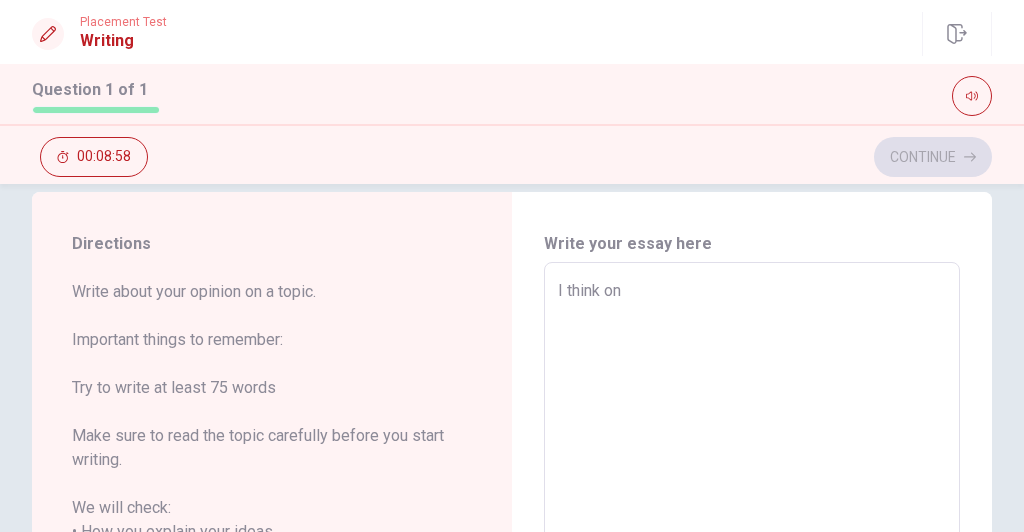 type on "x" 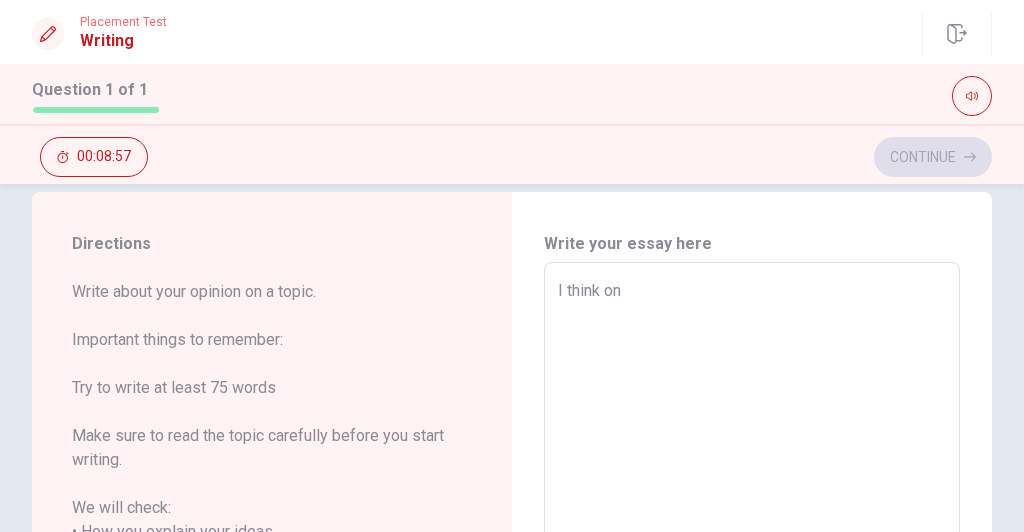 type on "I think on" 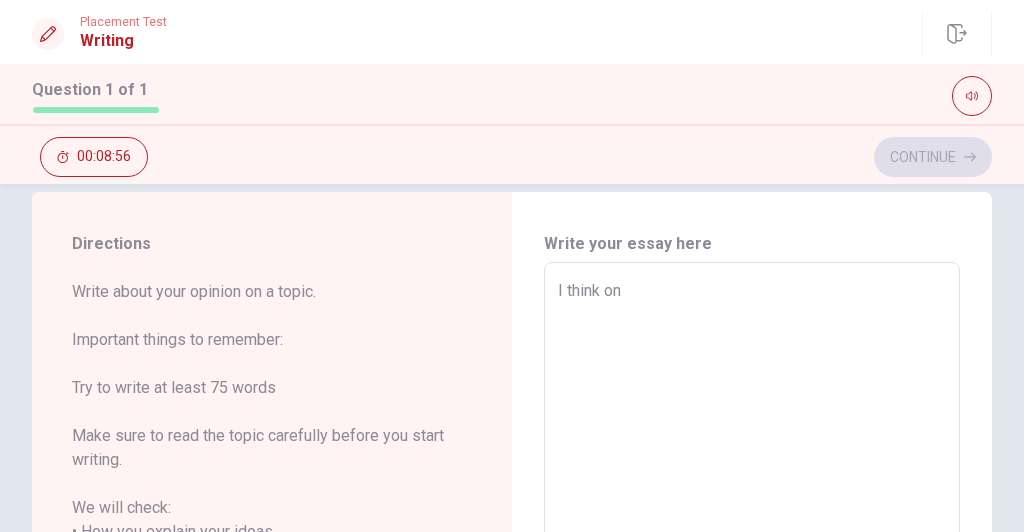 type on "I think one" 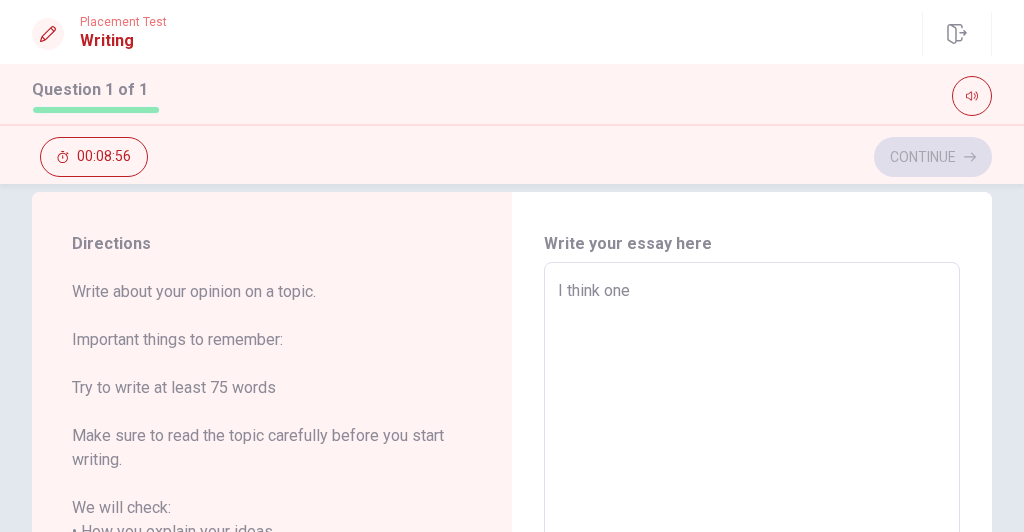 type on "x" 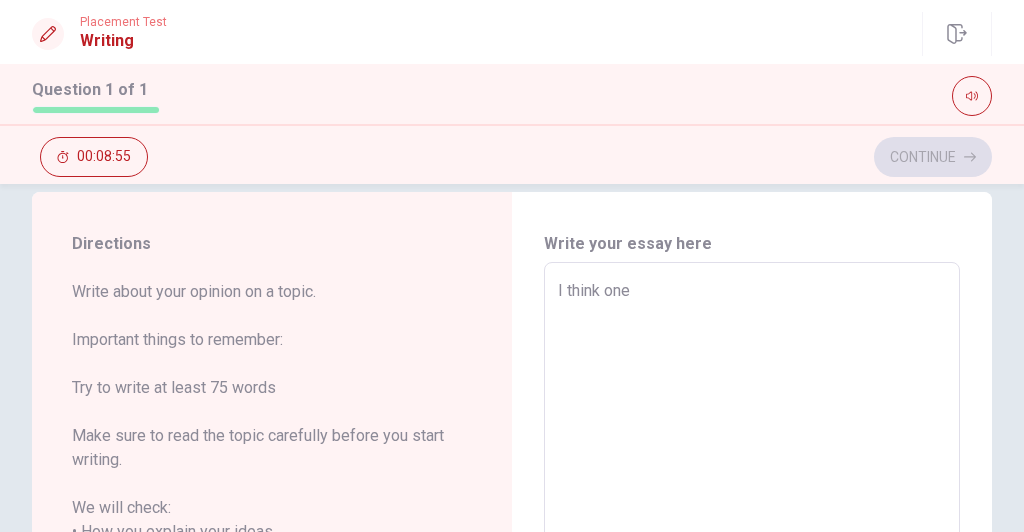type on "x" 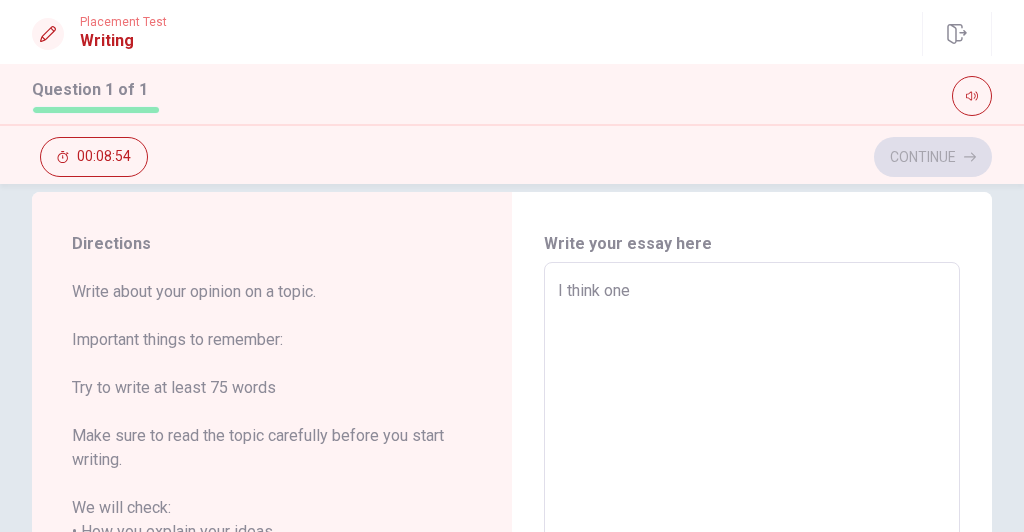 type on "I think one o" 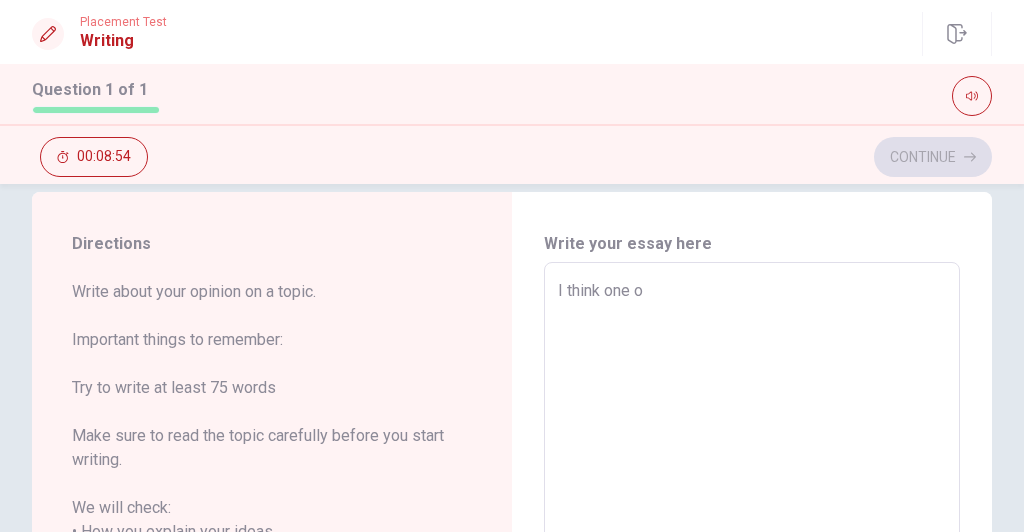 type on "x" 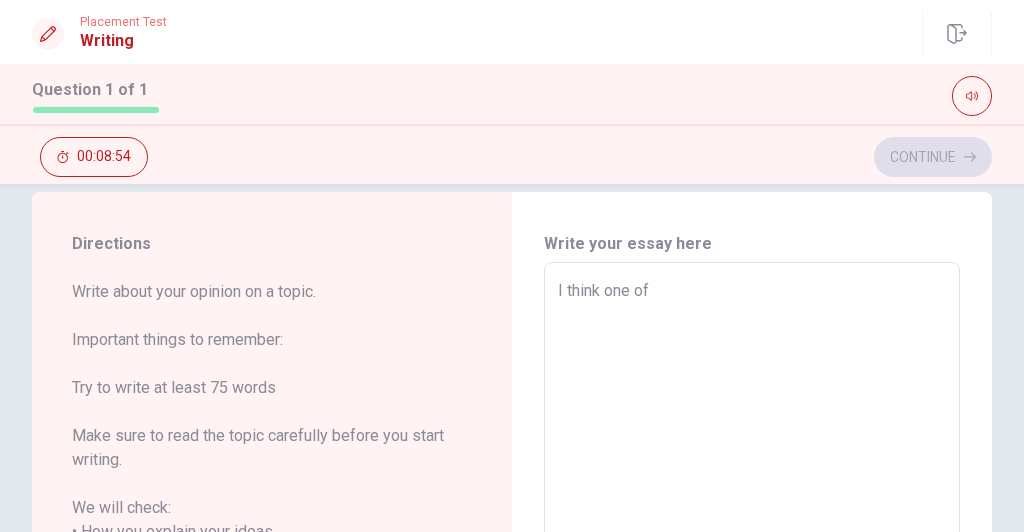 type on "x" 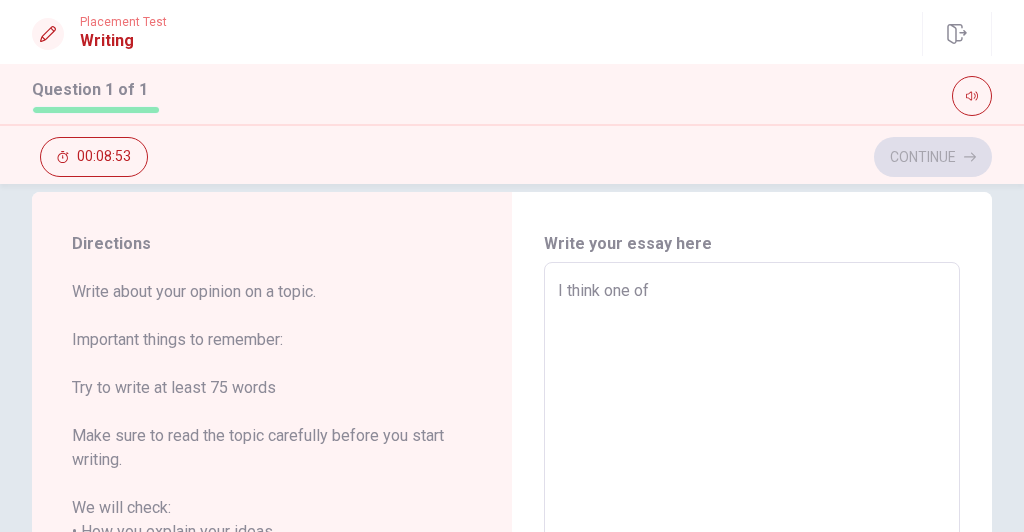 type on "I think one of m" 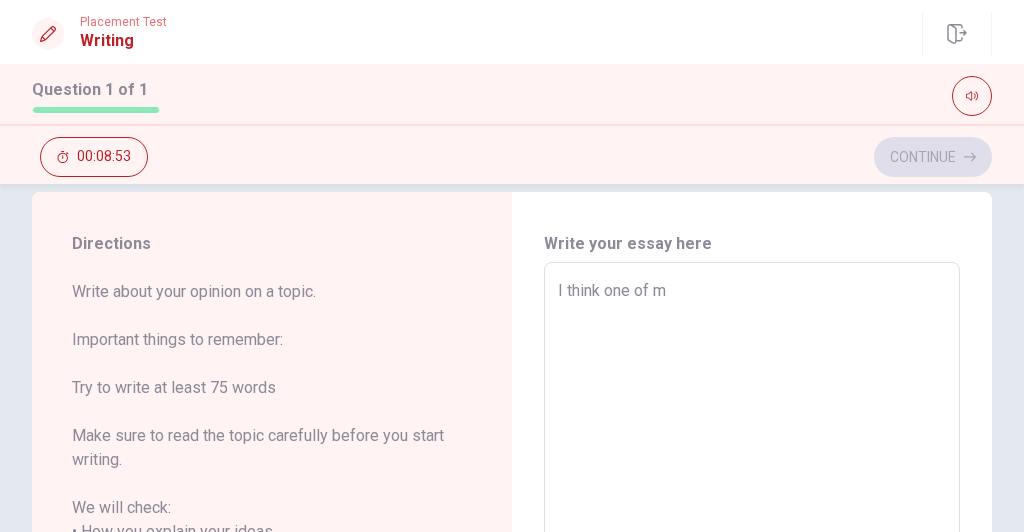 type on "x" 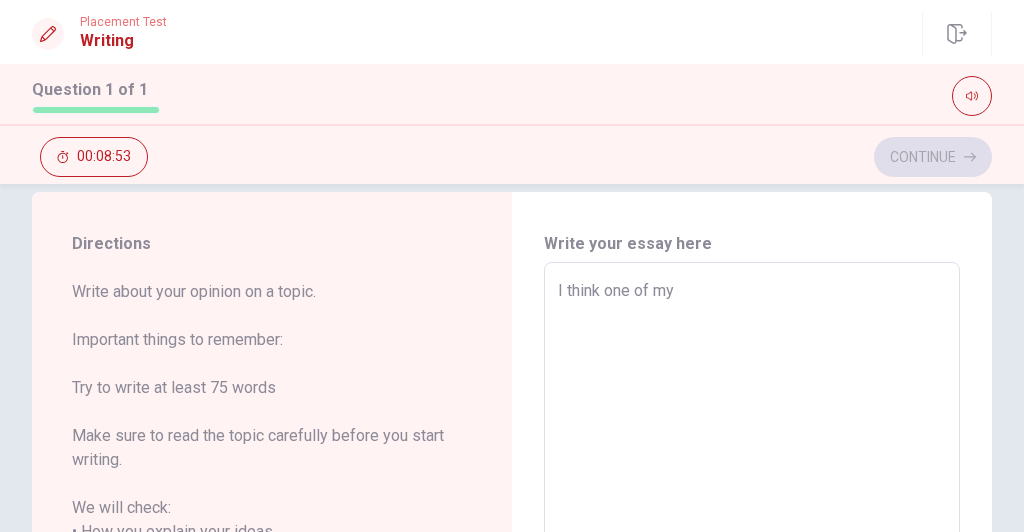 type on "x" 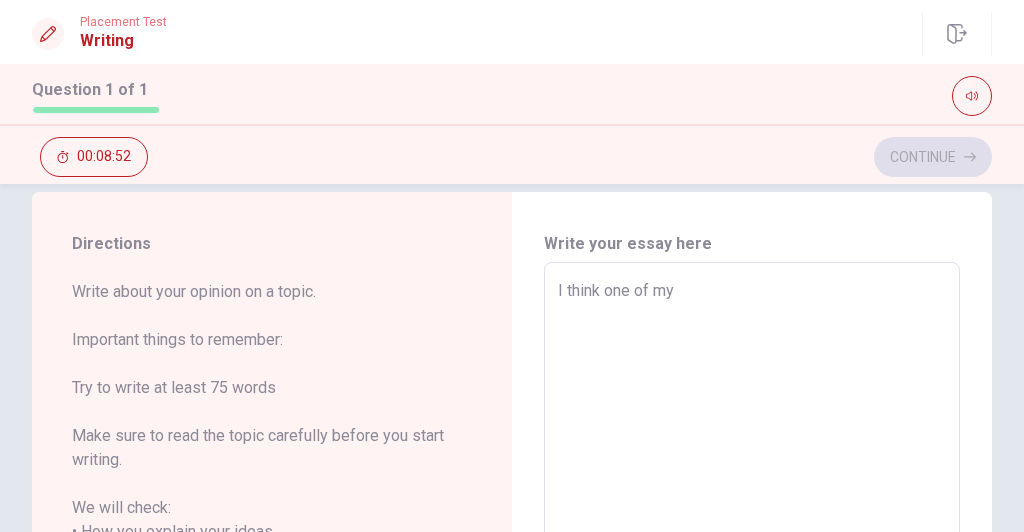 type on "x" 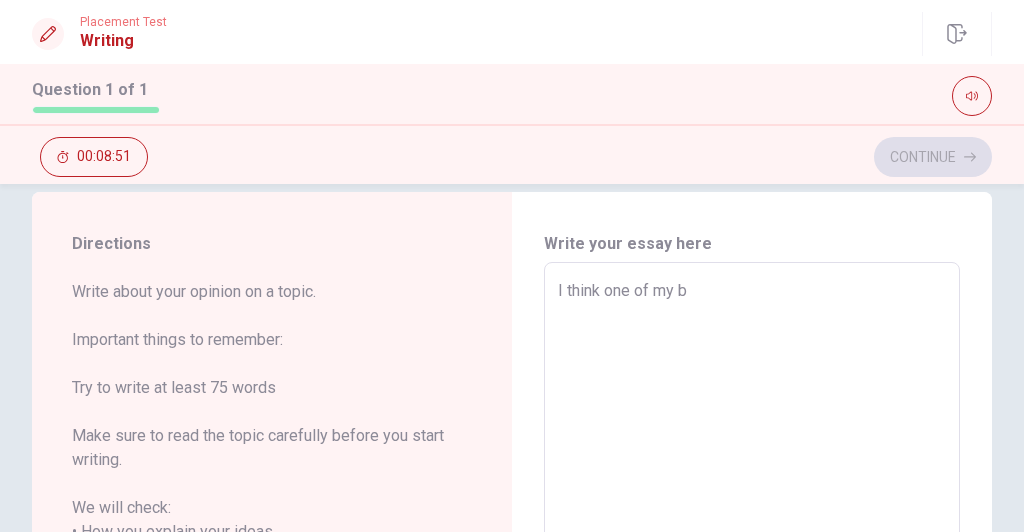 type on "x" 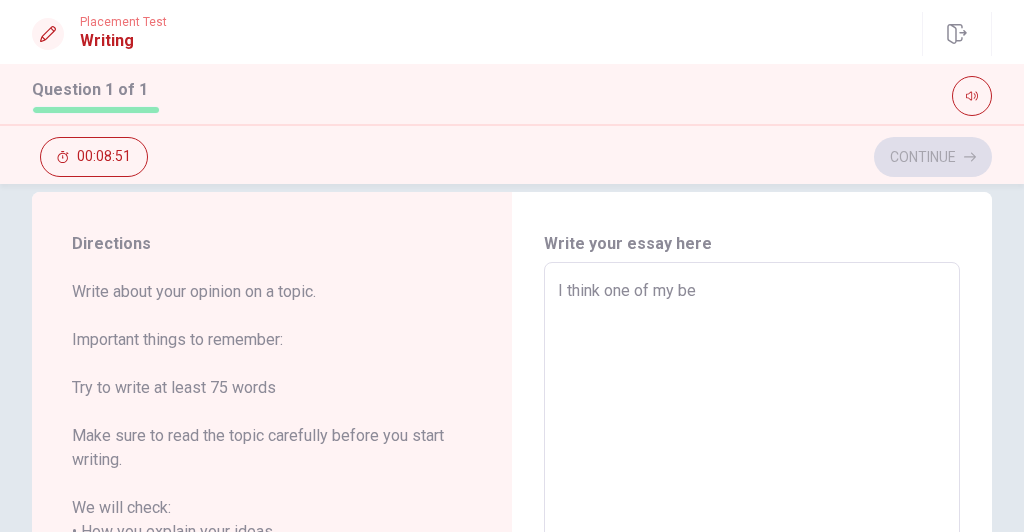 type on "x" 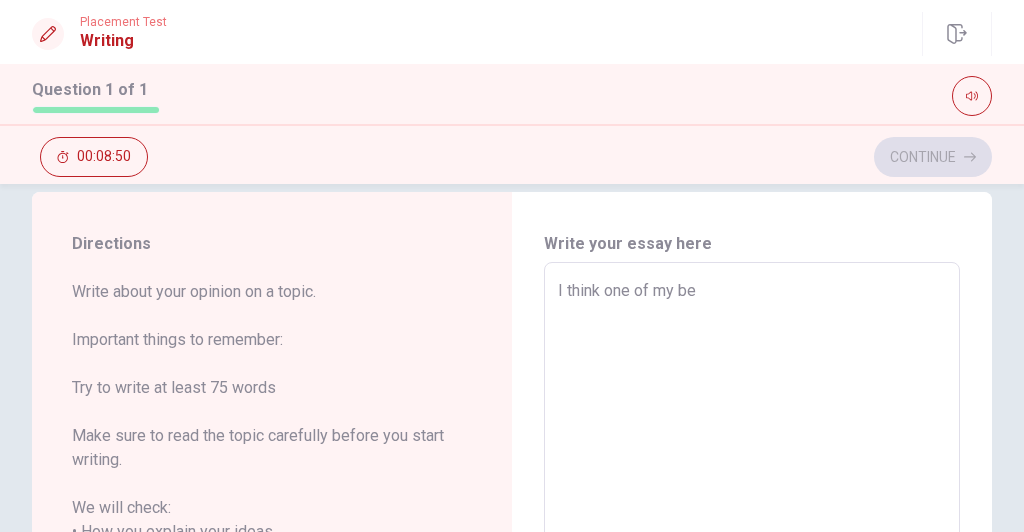 type on "I think one of my bes" 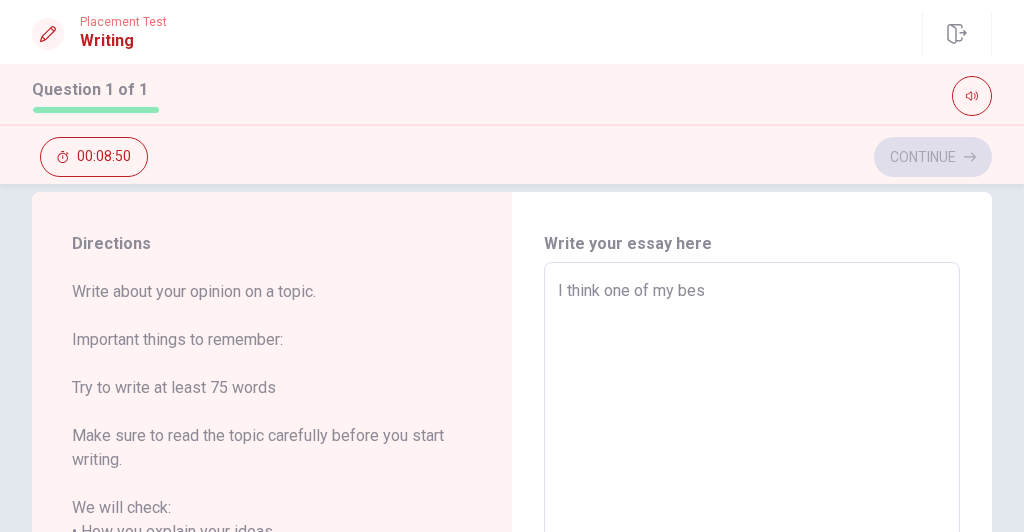 type on "x" 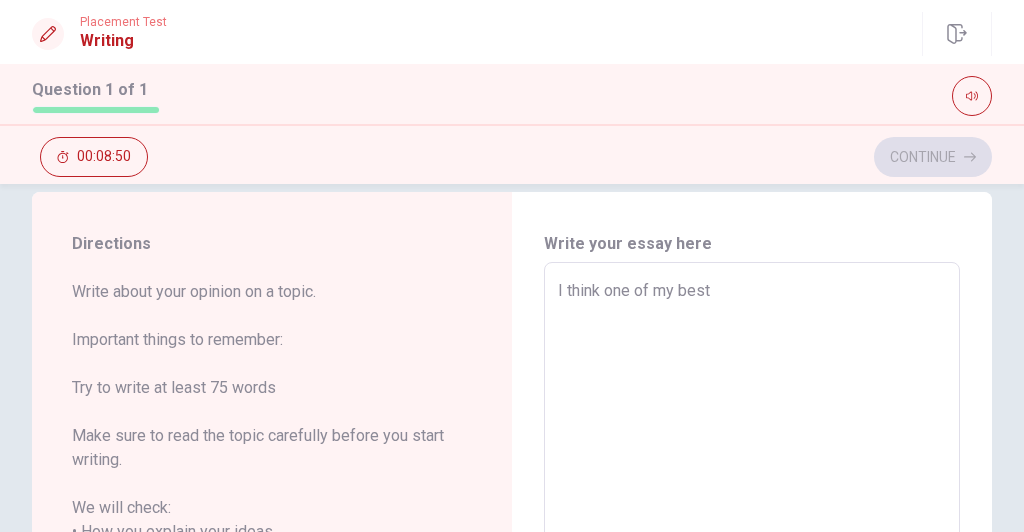type on "x" 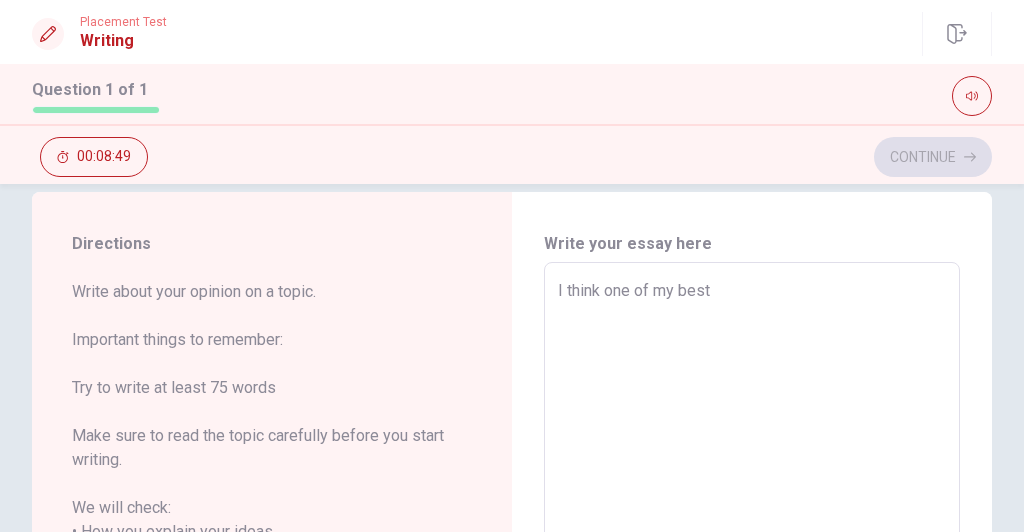 type on "x" 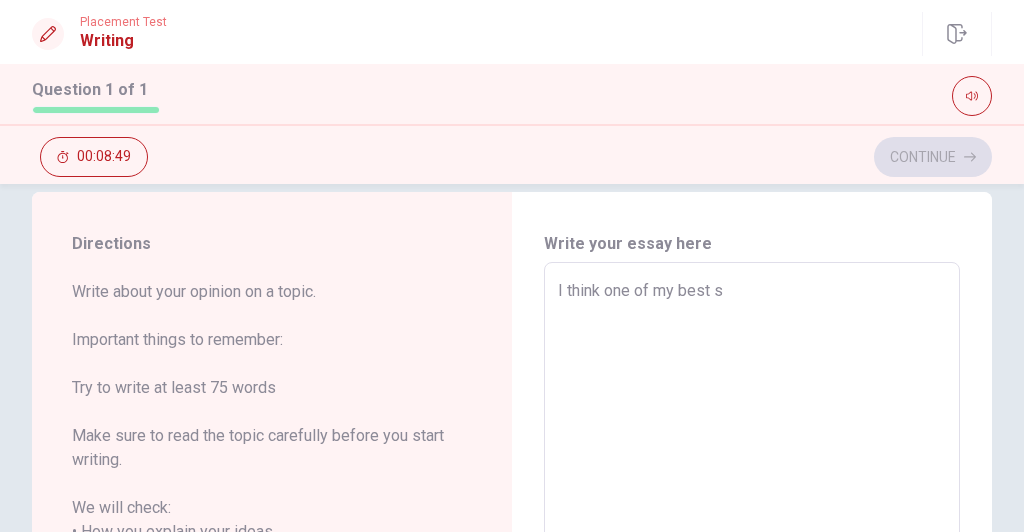 type on "x" 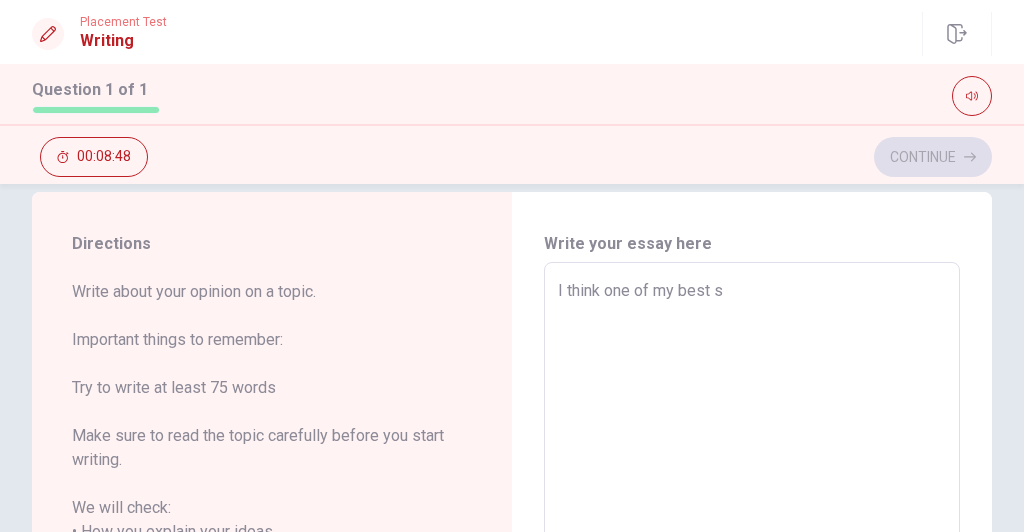 type on "I think one of my best sk" 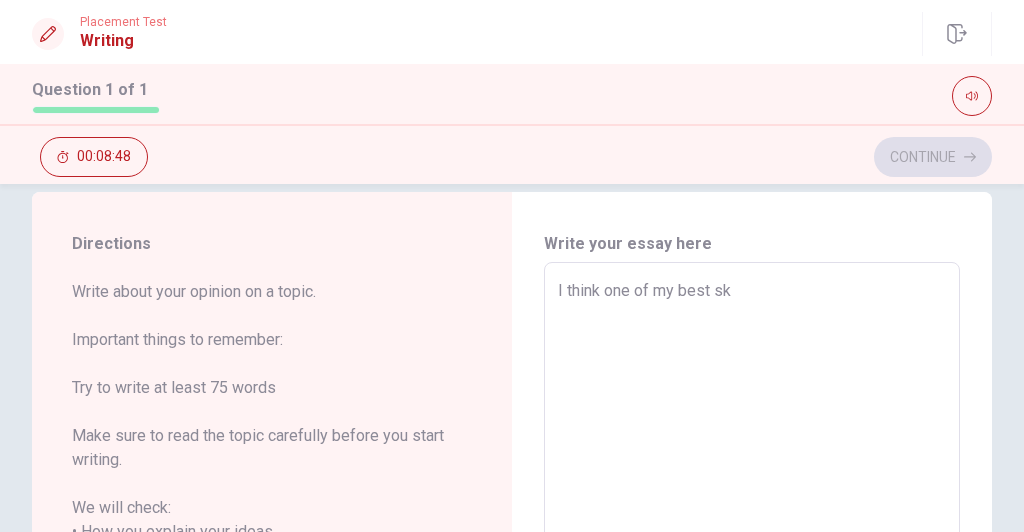 type on "x" 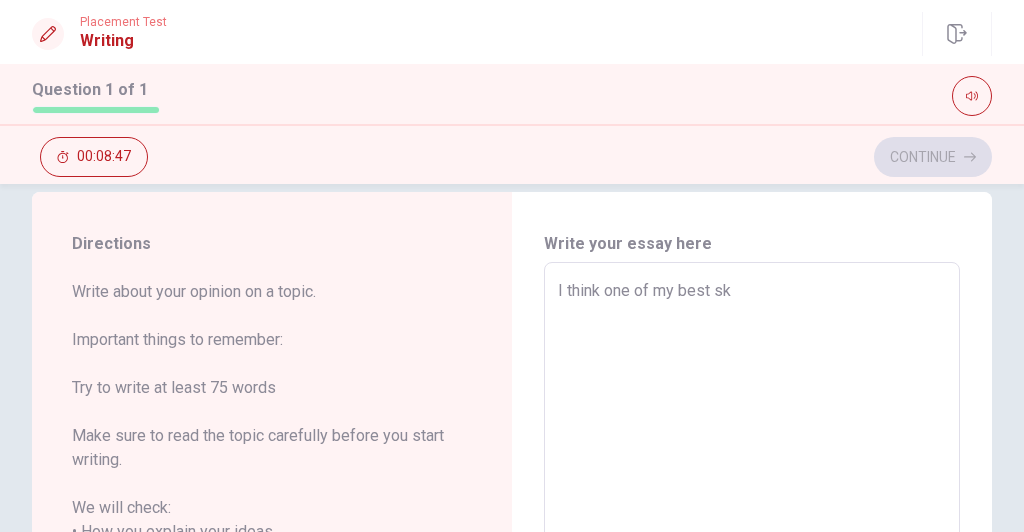type on "I think one of my best ski" 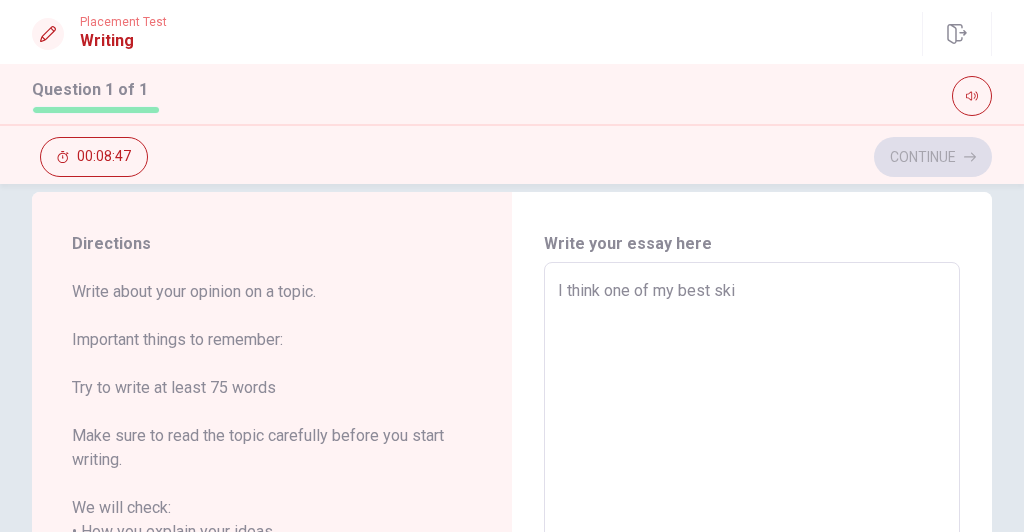 type on "x" 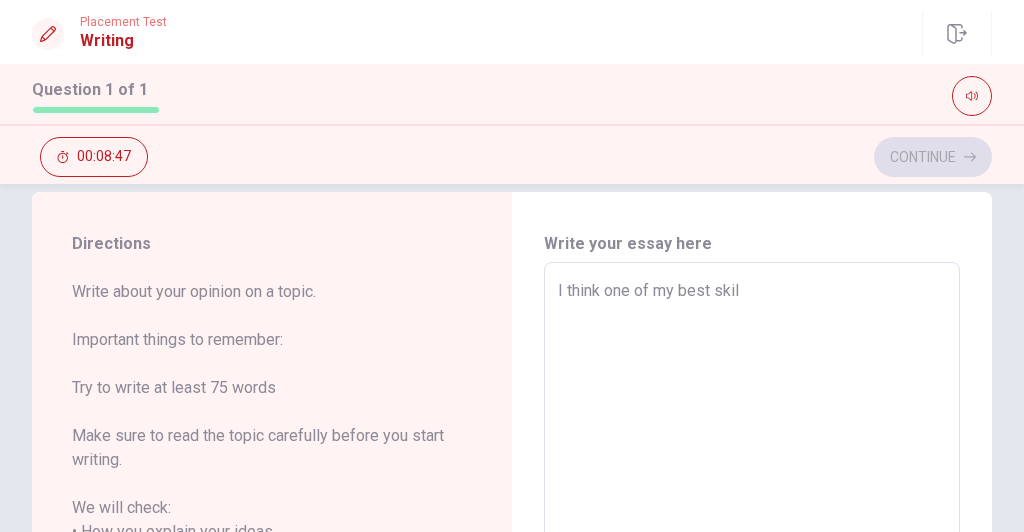 type on "x" 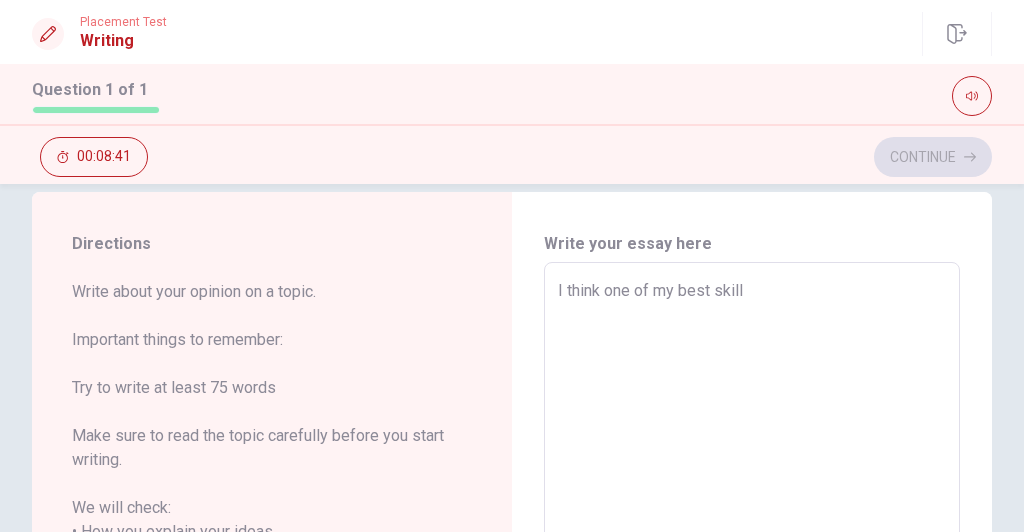 type on "x" 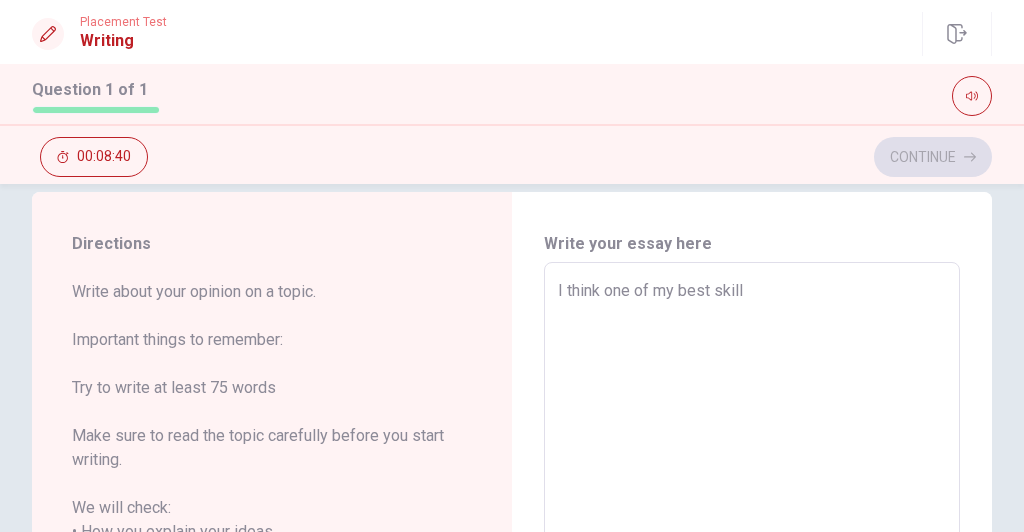 type on "I think one of my best skill" 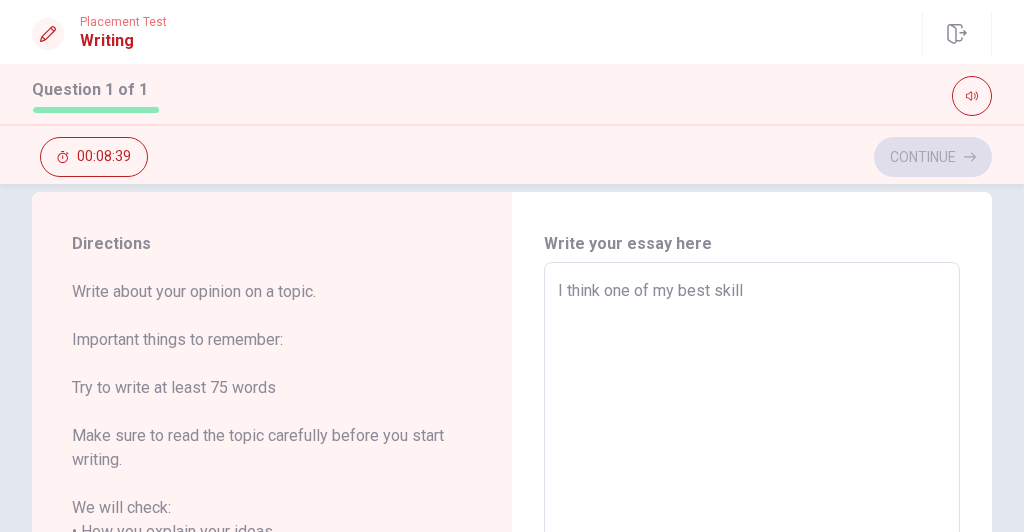 type on "I think one of my best skill i" 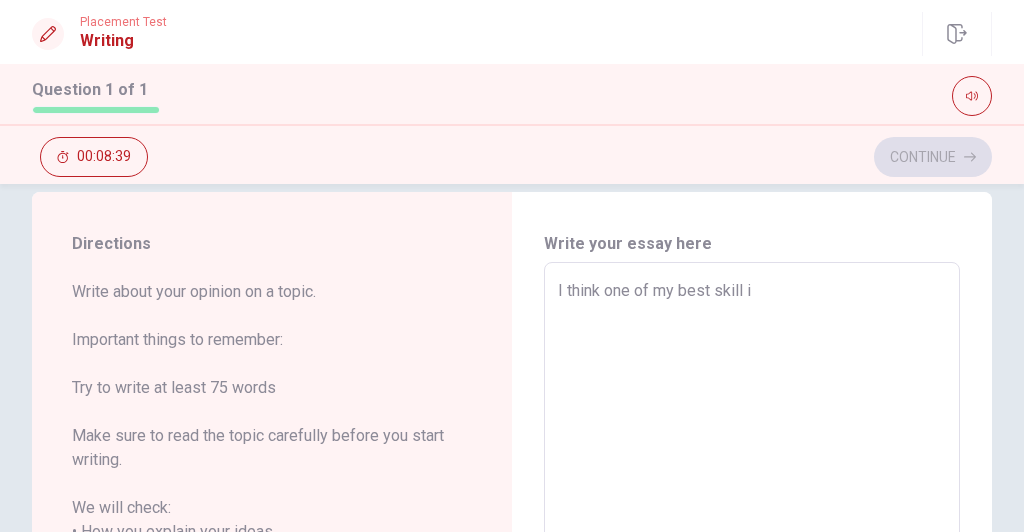 type on "x" 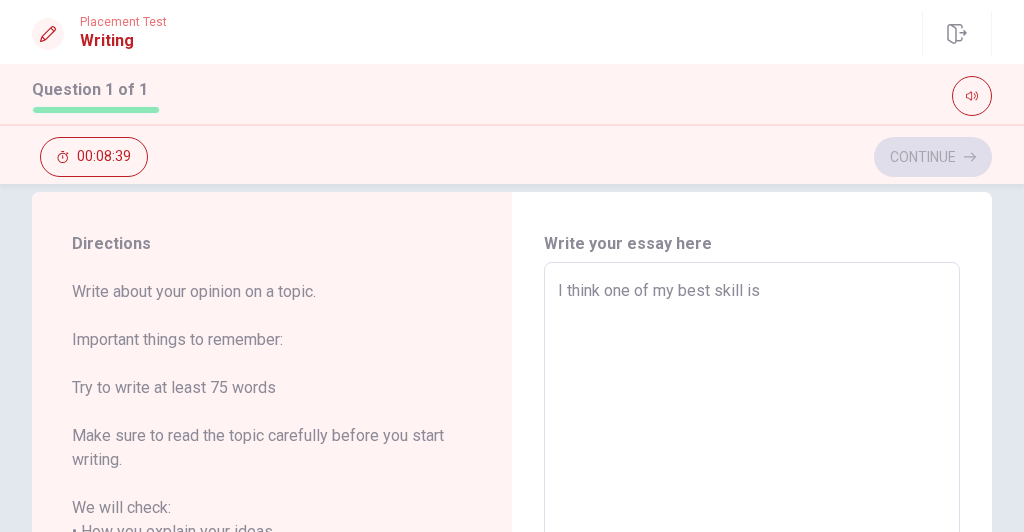 type on "x" 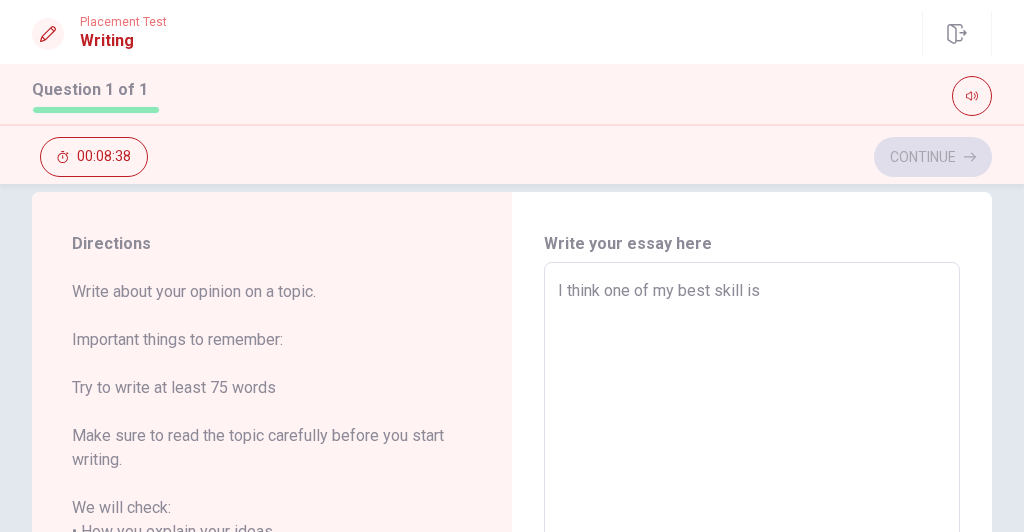 type on "I think one of my best skill is c" 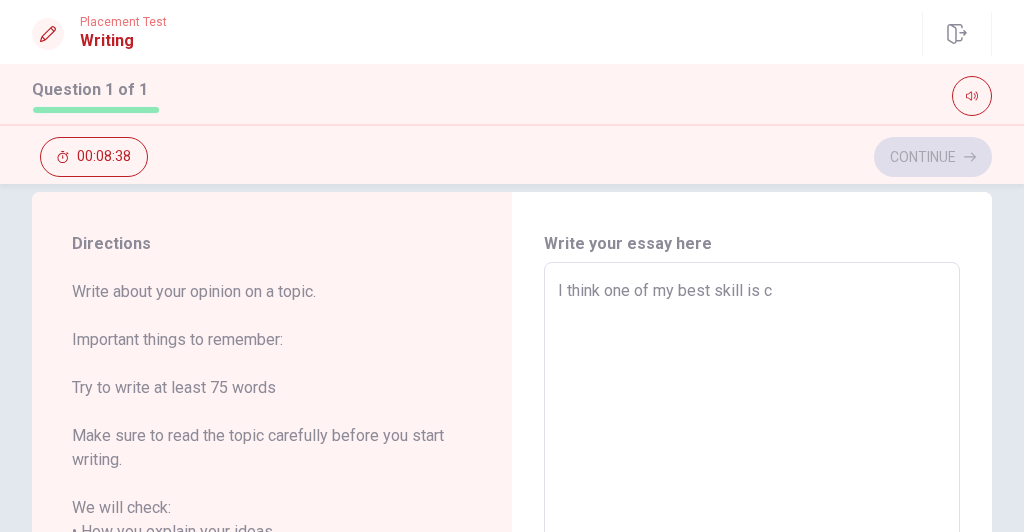 type on "x" 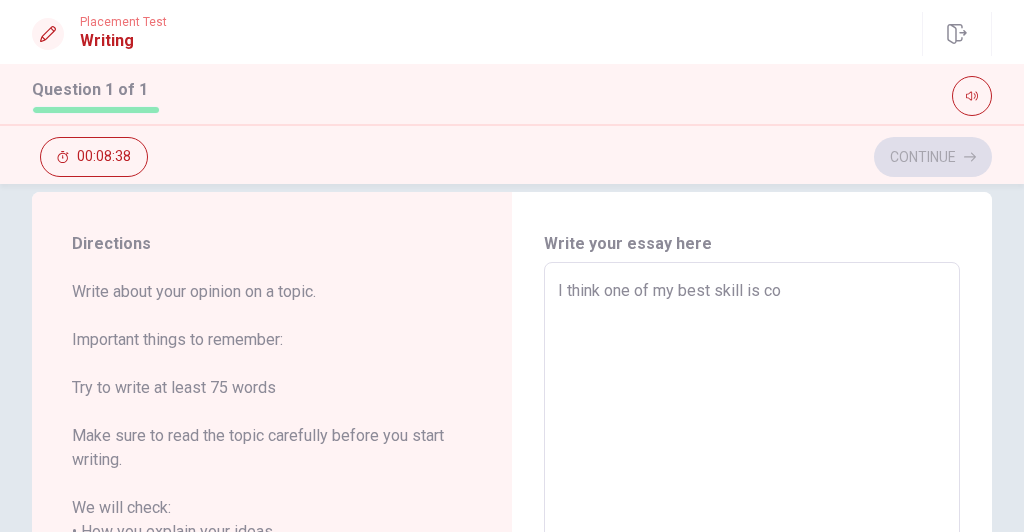 type on "x" 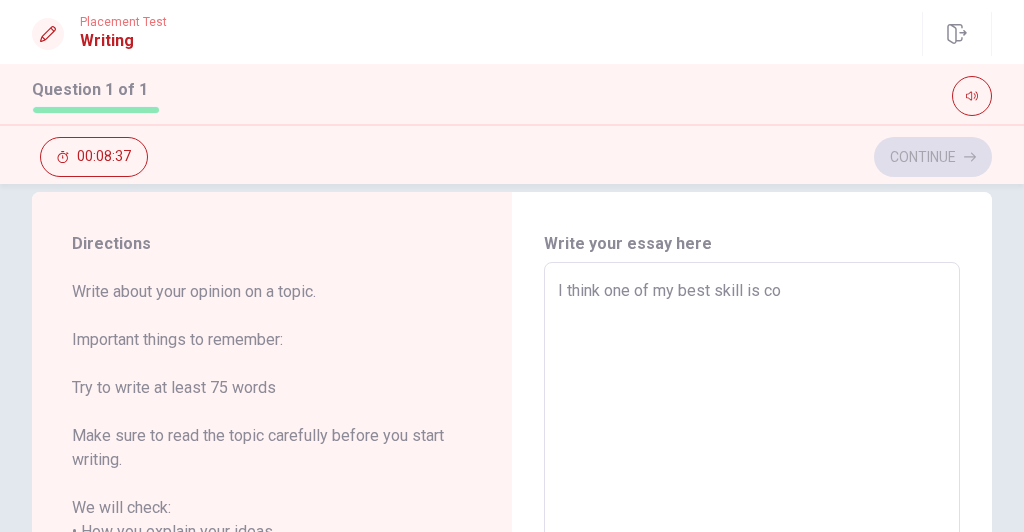 type on "I think one of my best skill is con" 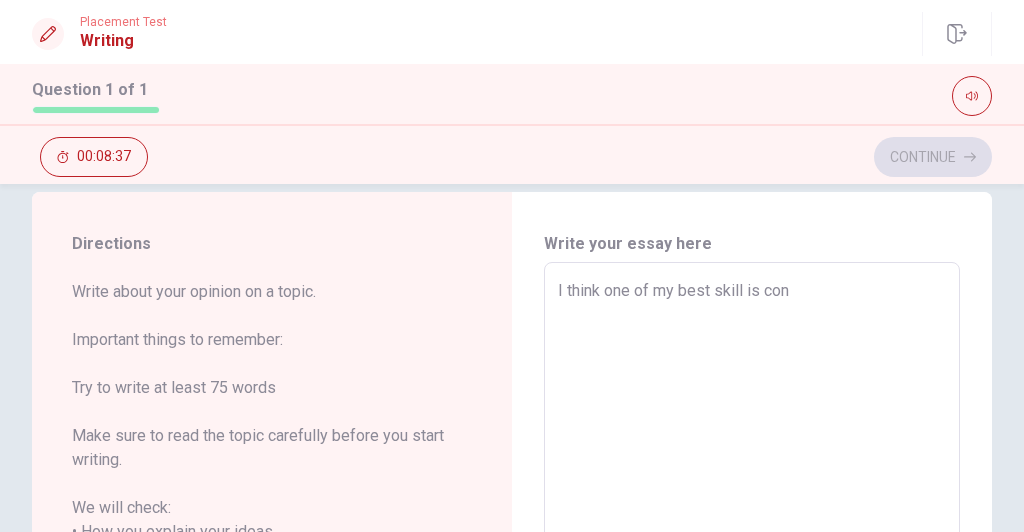 type on "x" 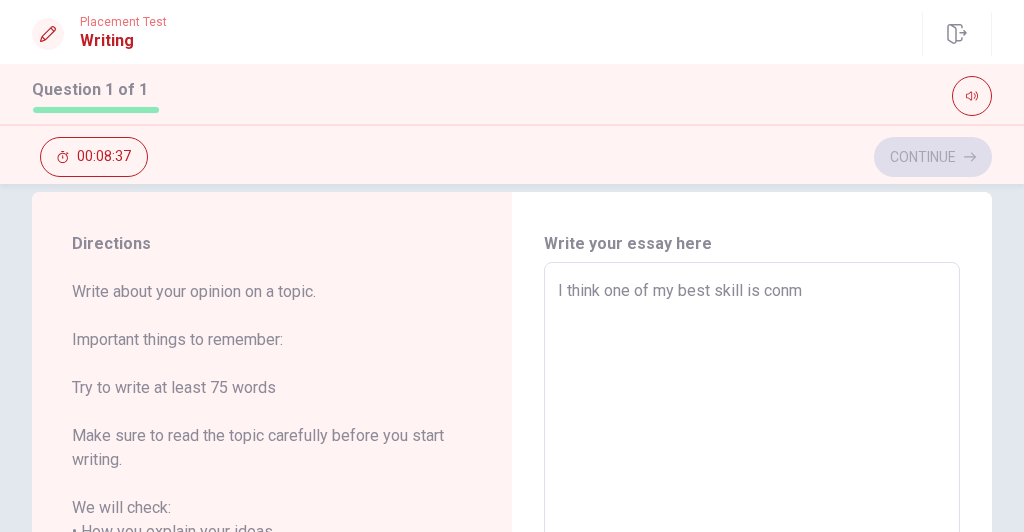 type on "x" 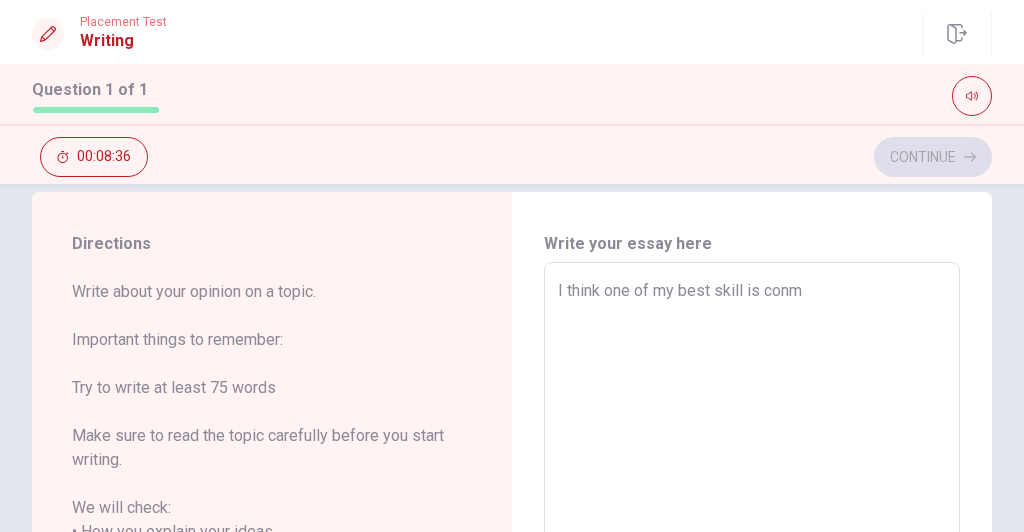 type on "I think one of my best skill is conmu" 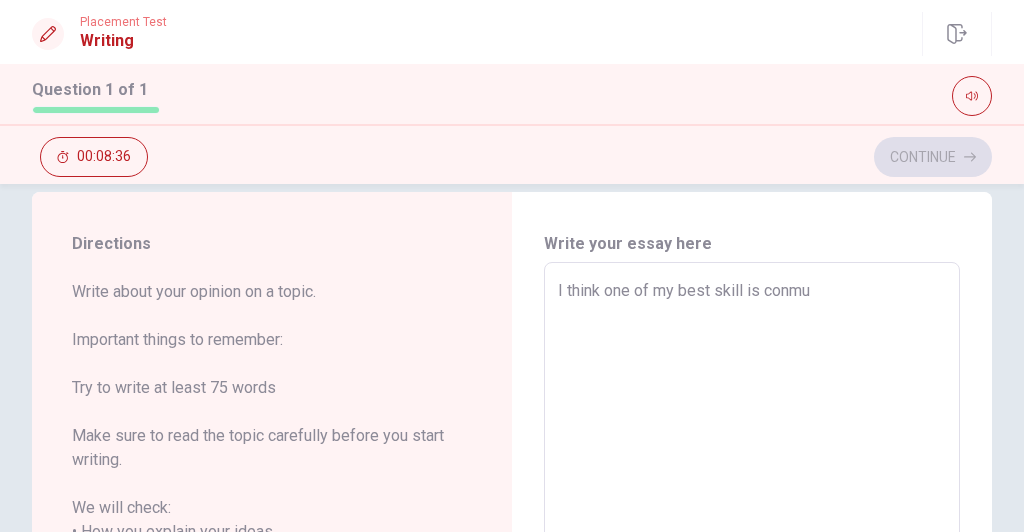 type on "x" 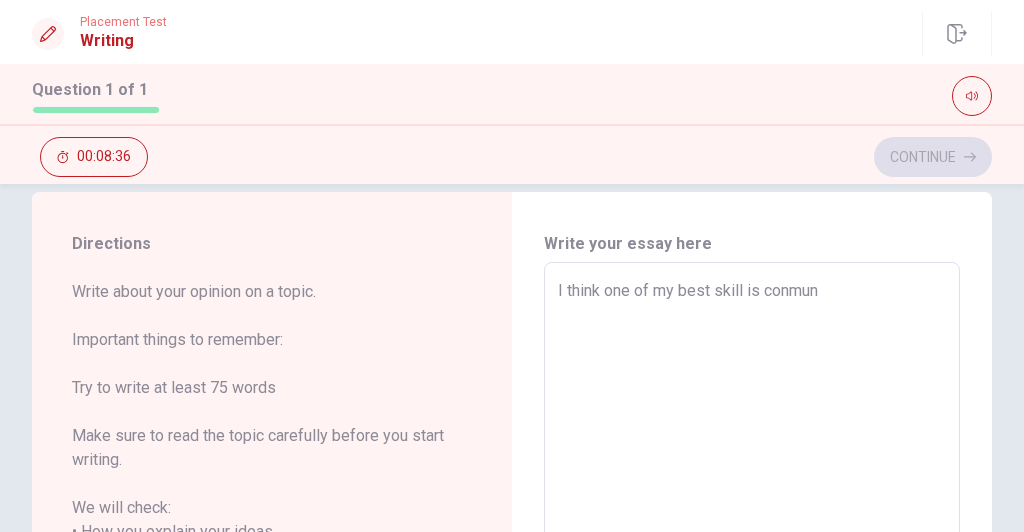 type on "x" 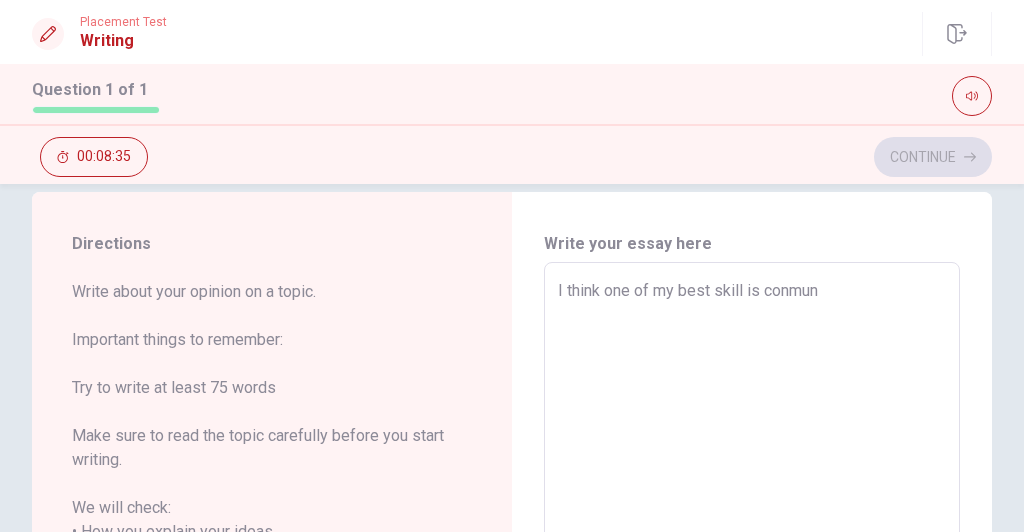type on "I think one of my best skill is conmuni" 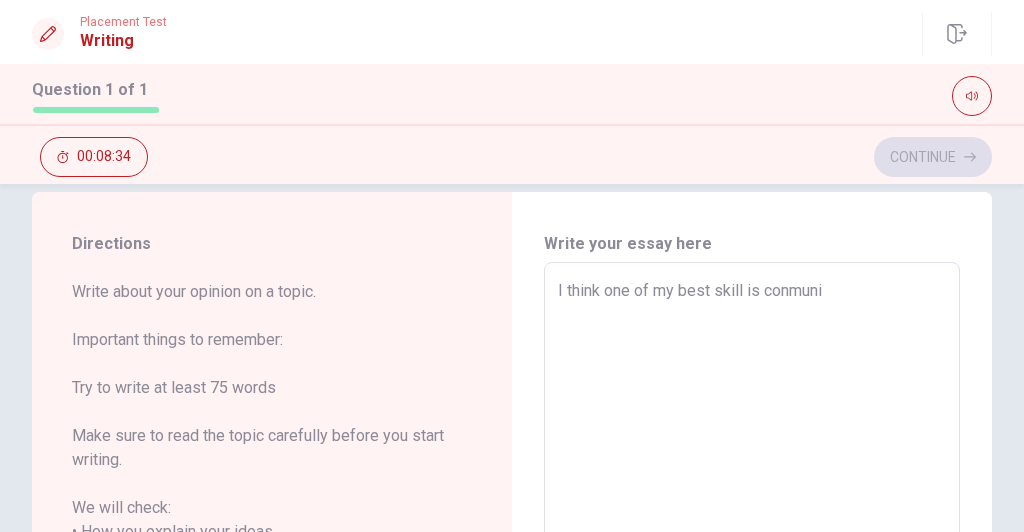 type on "x" 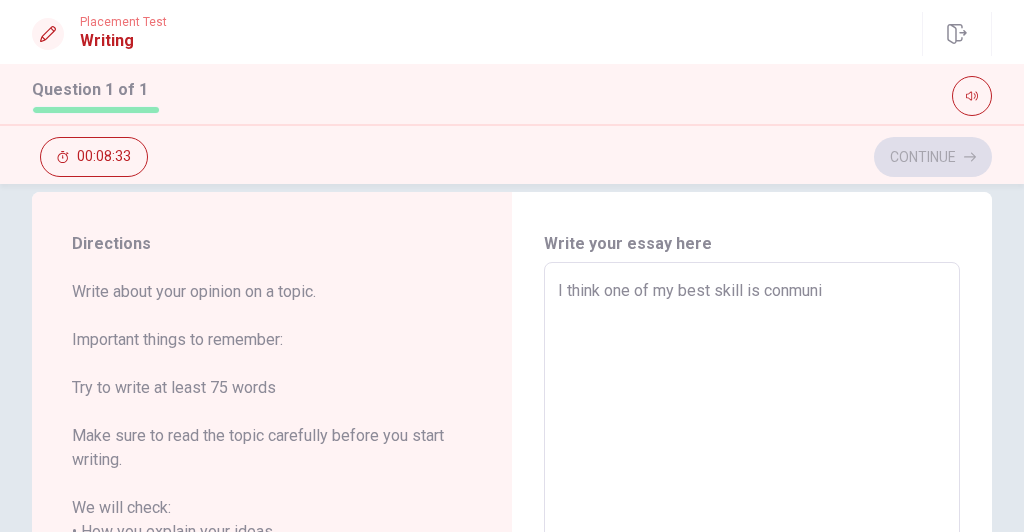 type on "I think one of my best skill is conmunic" 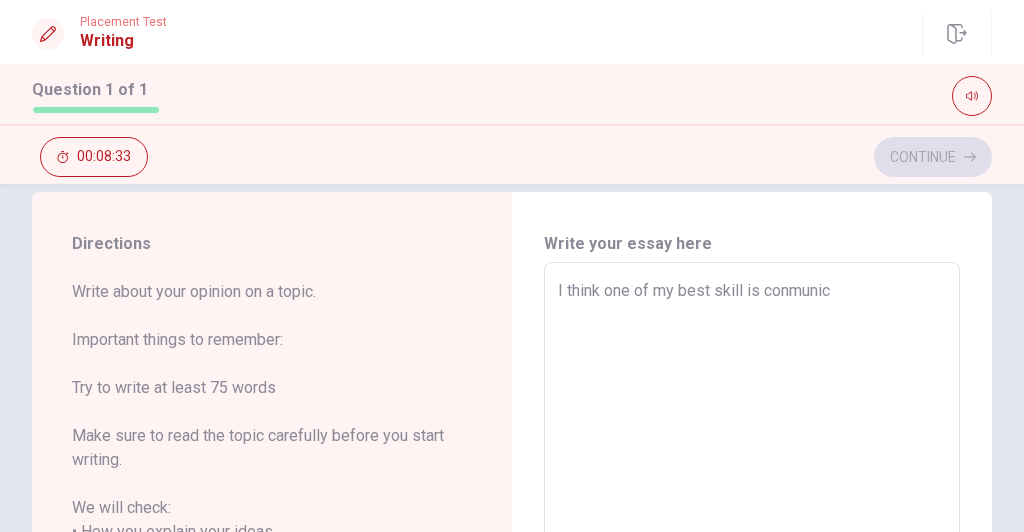type on "x" 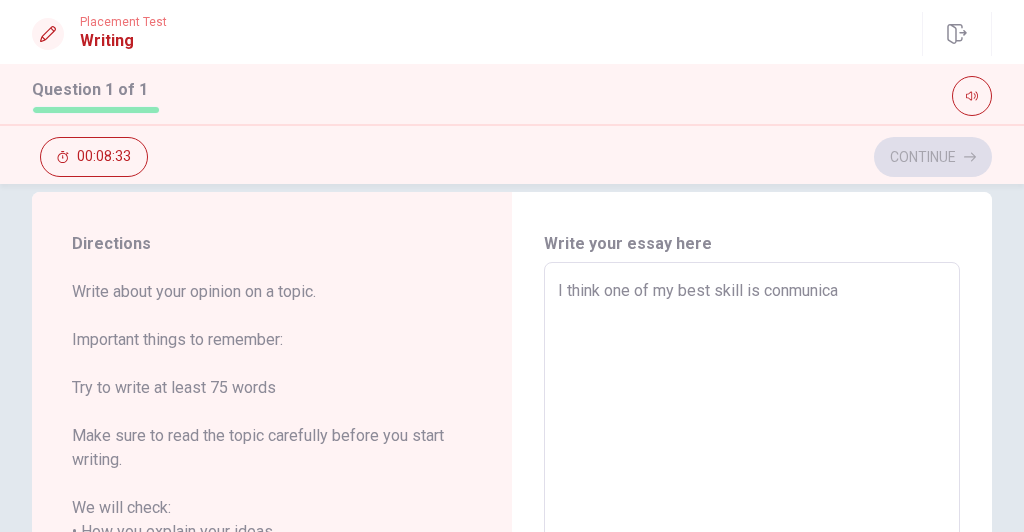 type on "x" 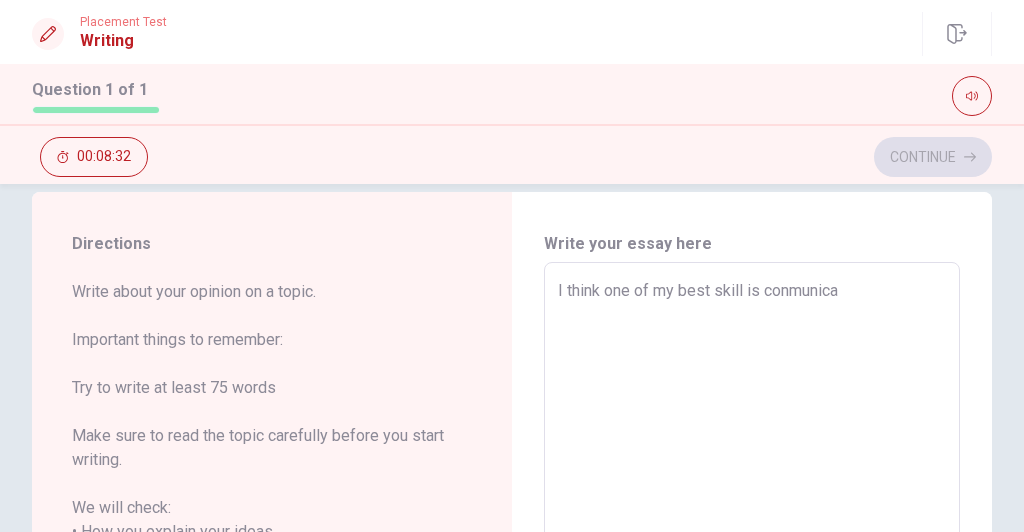 type on "I think one of my best skill is conmunicat" 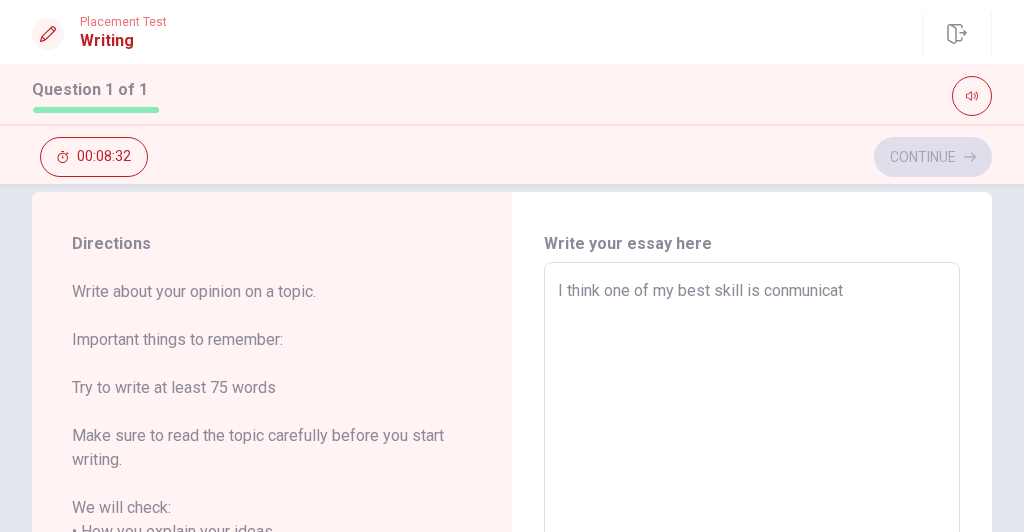 type on "x" 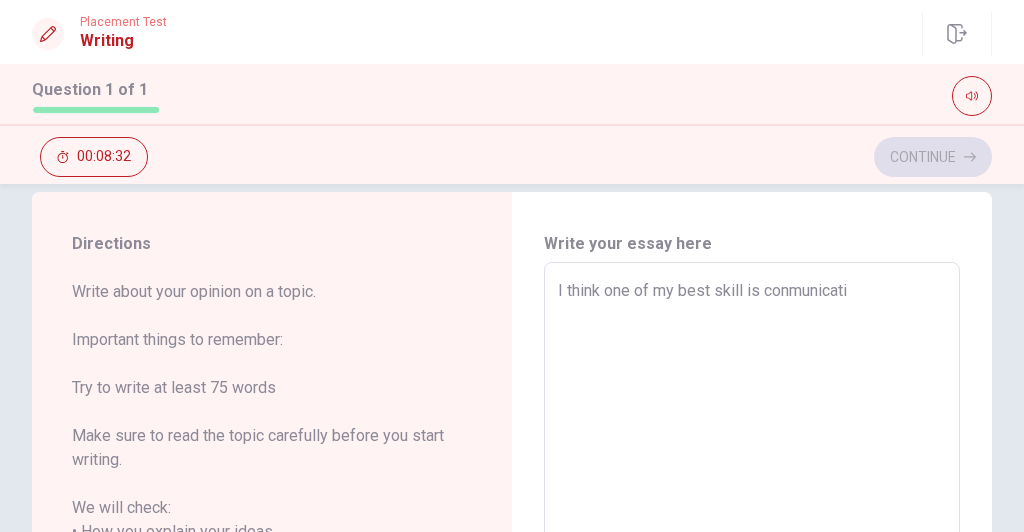 type on "x" 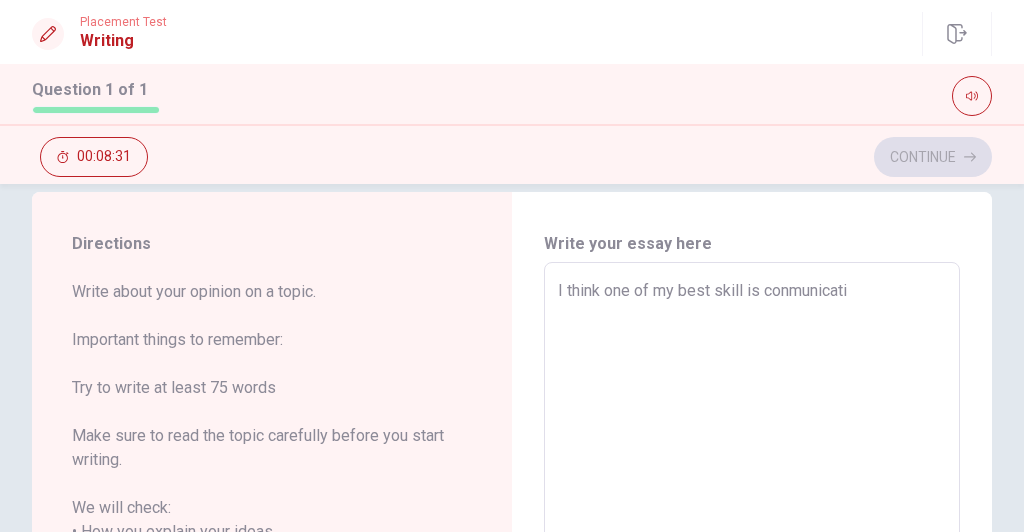type on "I think one of my best skill is conmunicatio" 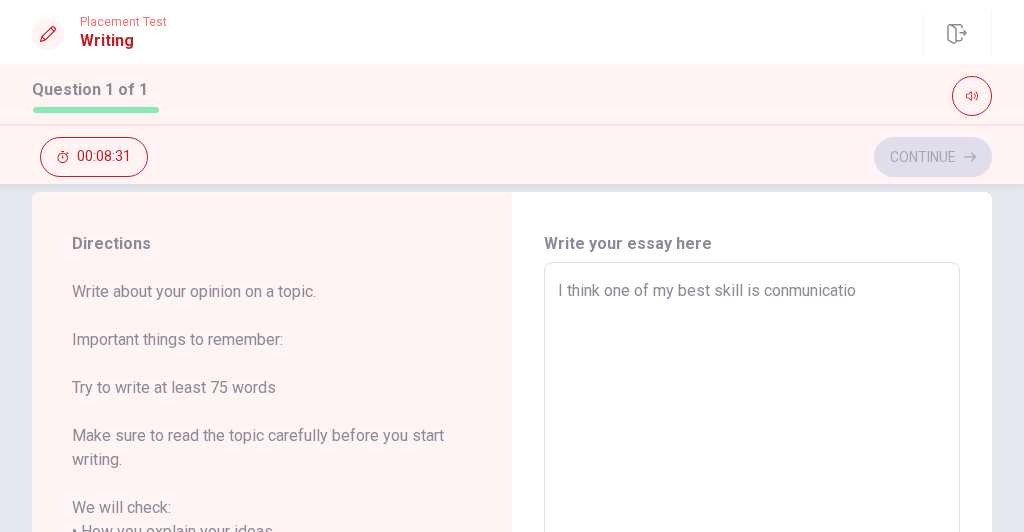 type on "x" 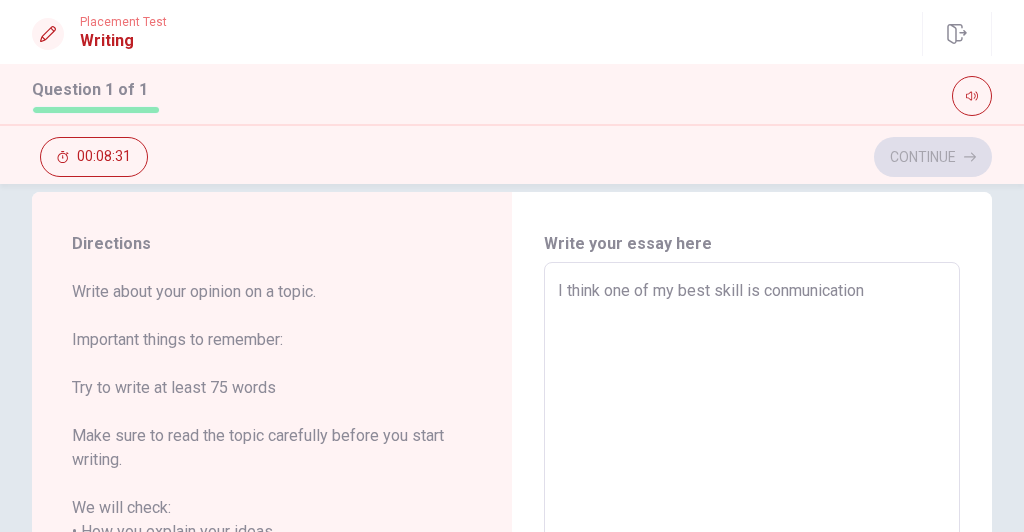 type on "x" 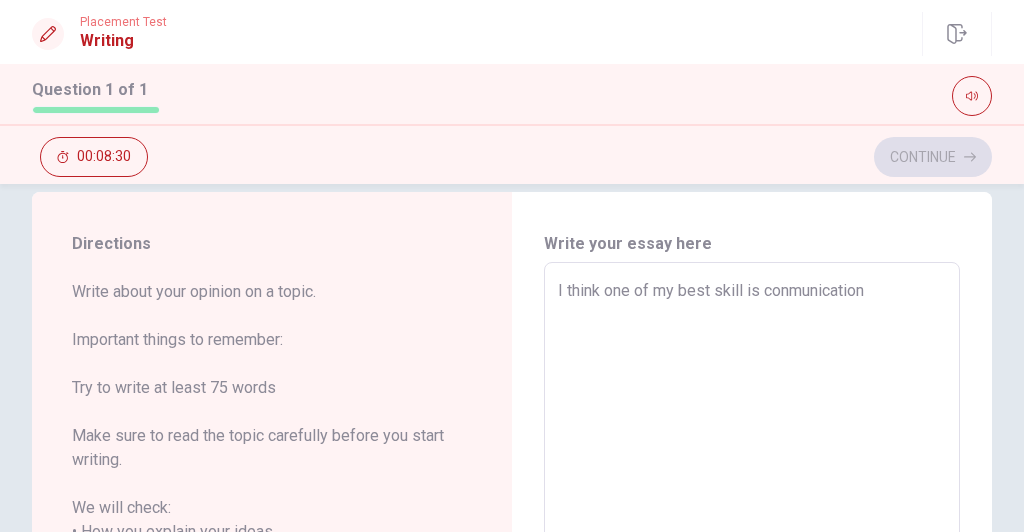 type on "I think one of my best skill is conmunication" 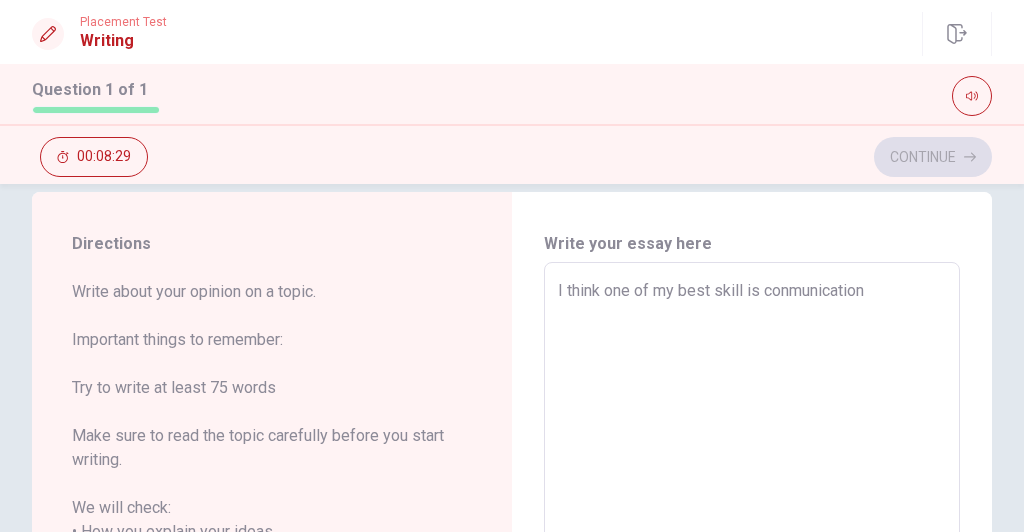 type on "I think one of my best skill is conmunication," 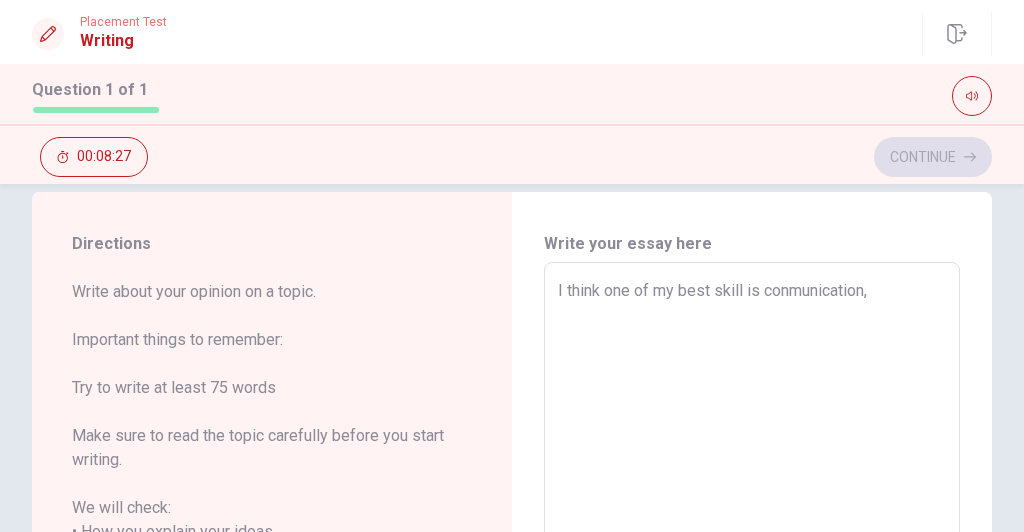 type on "x" 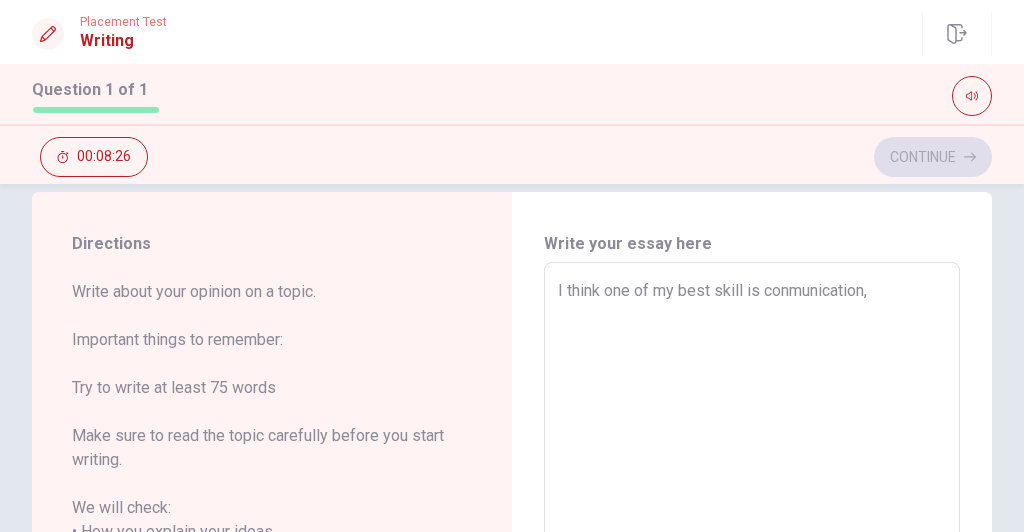 type on "I think one of my best skill is conmunication,i" 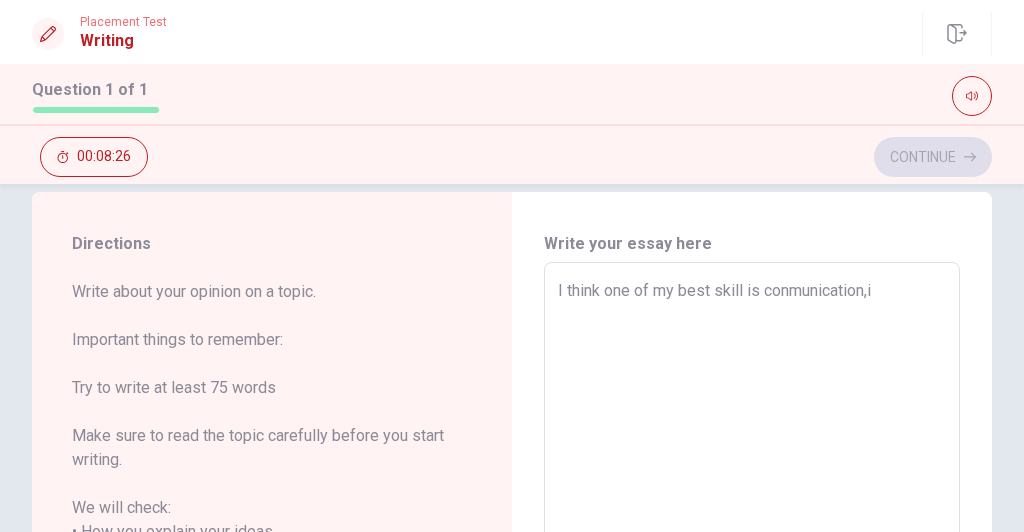 type on "x" 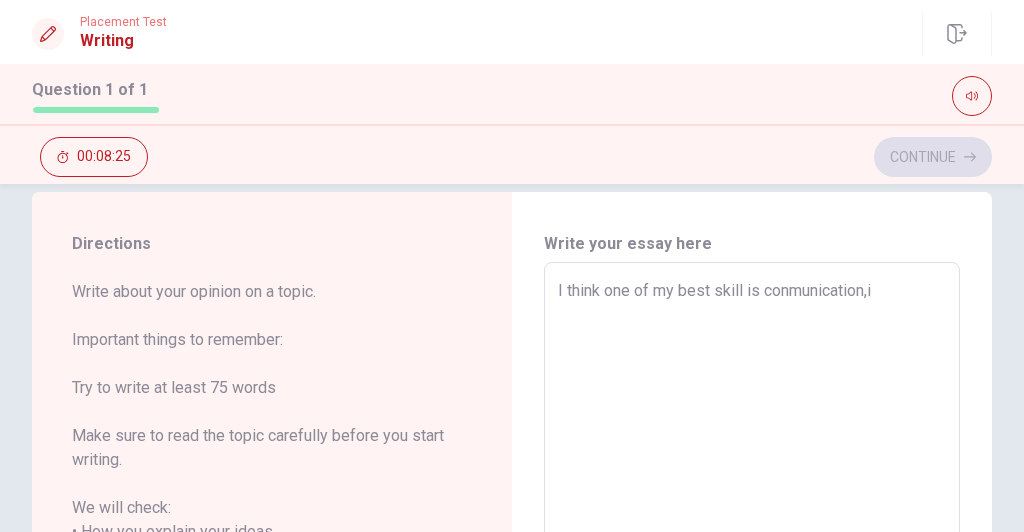 type on "I think one of my best skill is conmunication,i p" 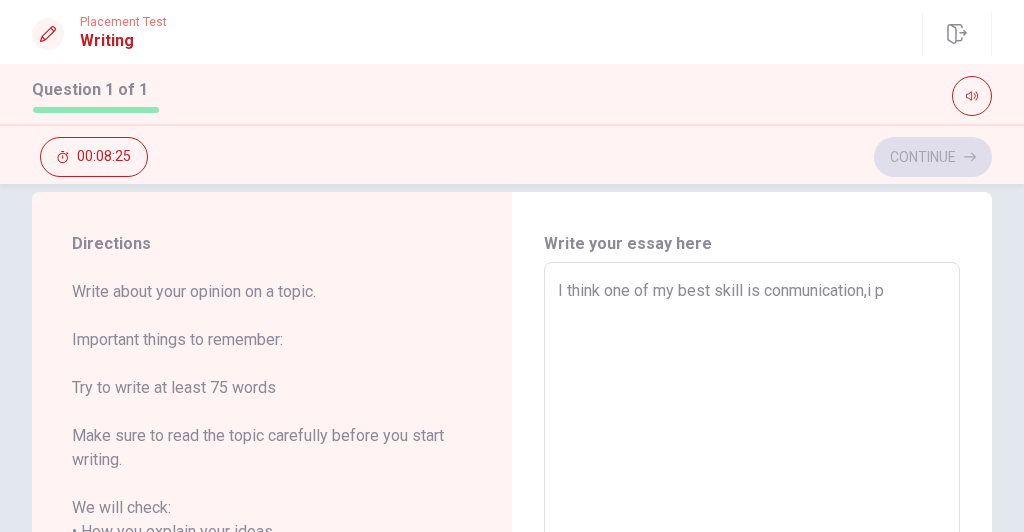 type on "x" 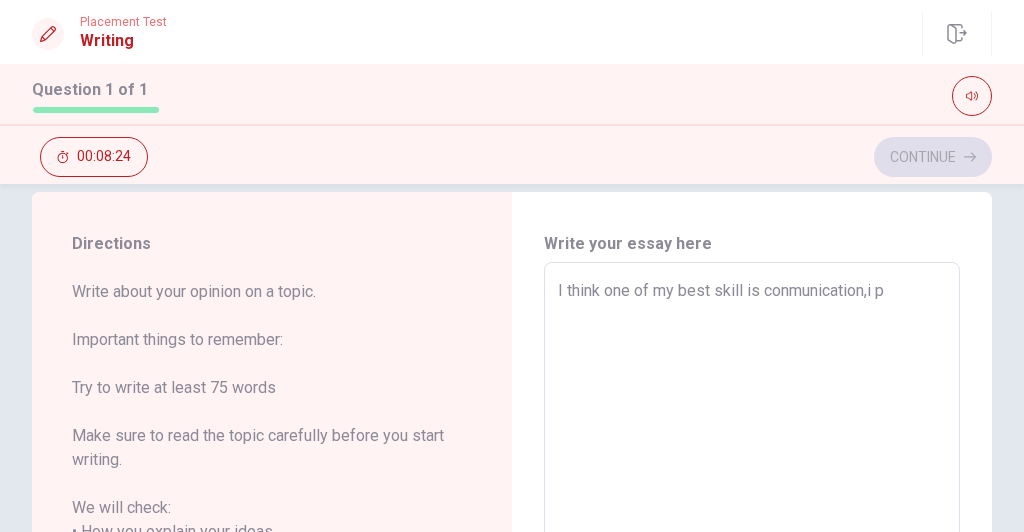 type on "I think one of my best skill is conmunication,i pr" 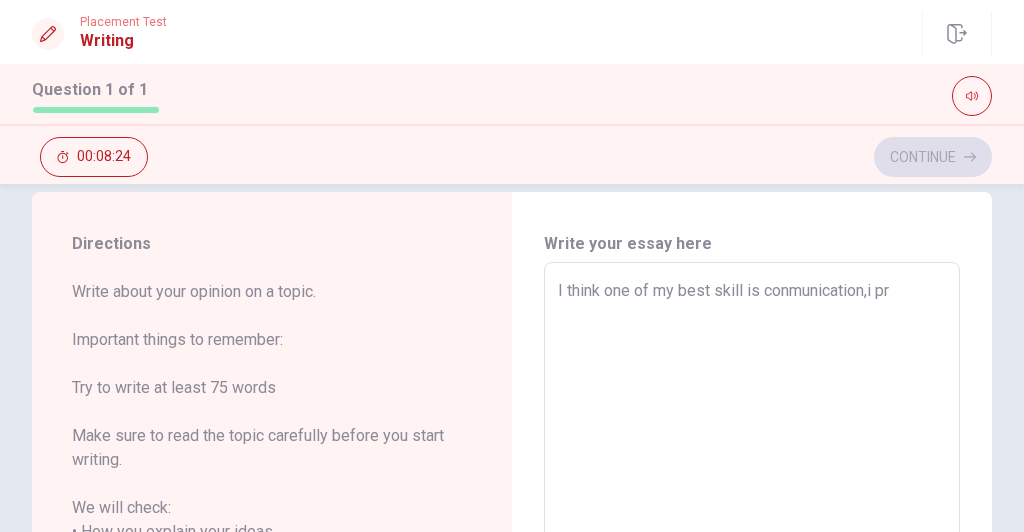 type on "x" 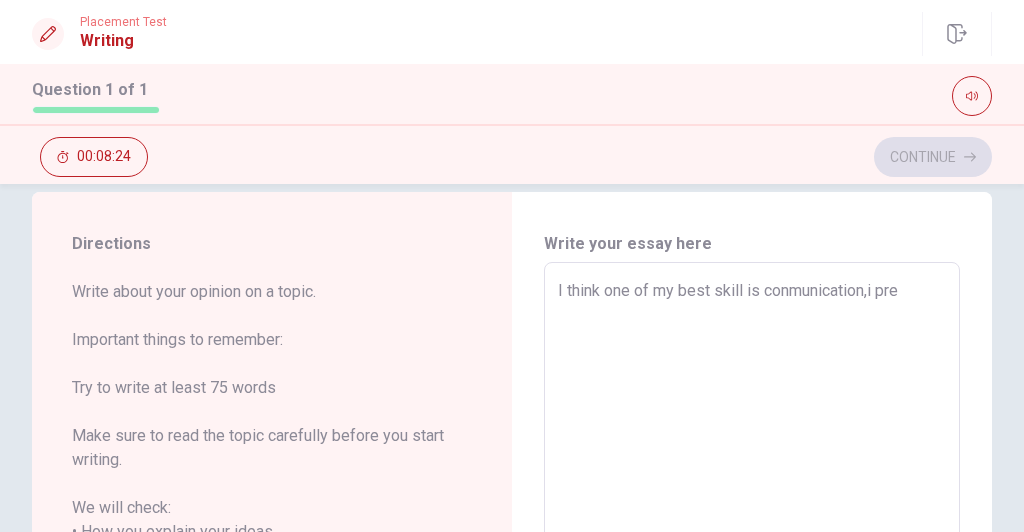 type on "x" 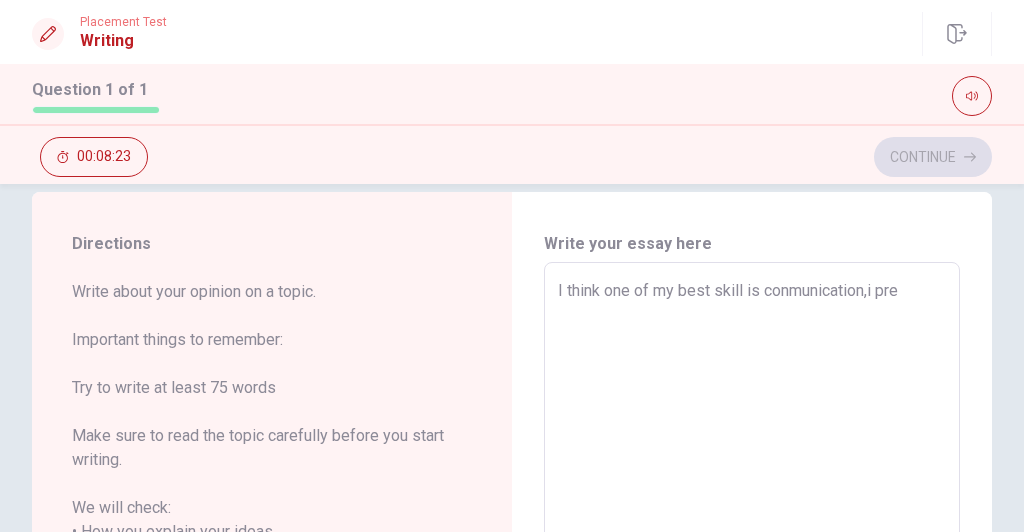 type on "I think one of my best skill is conmunication,i pret" 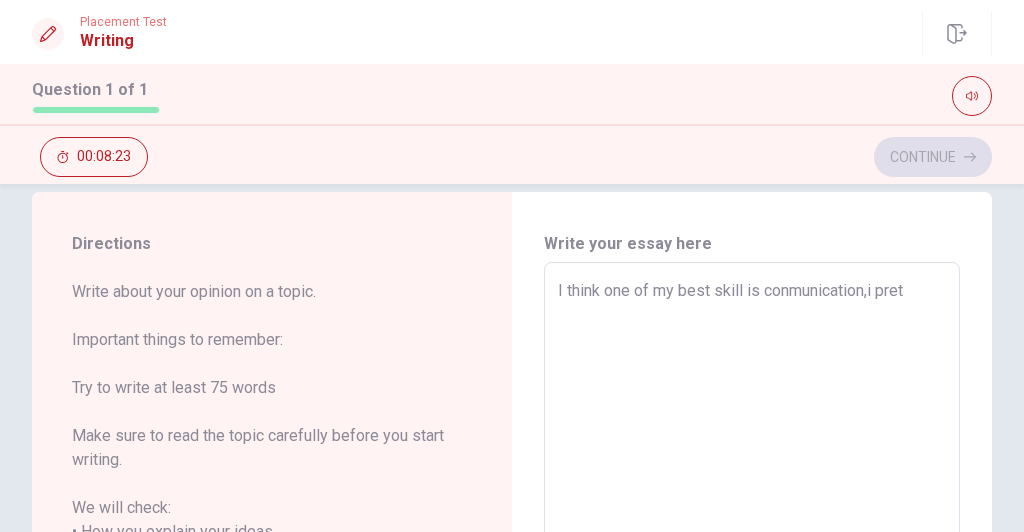 type on "x" 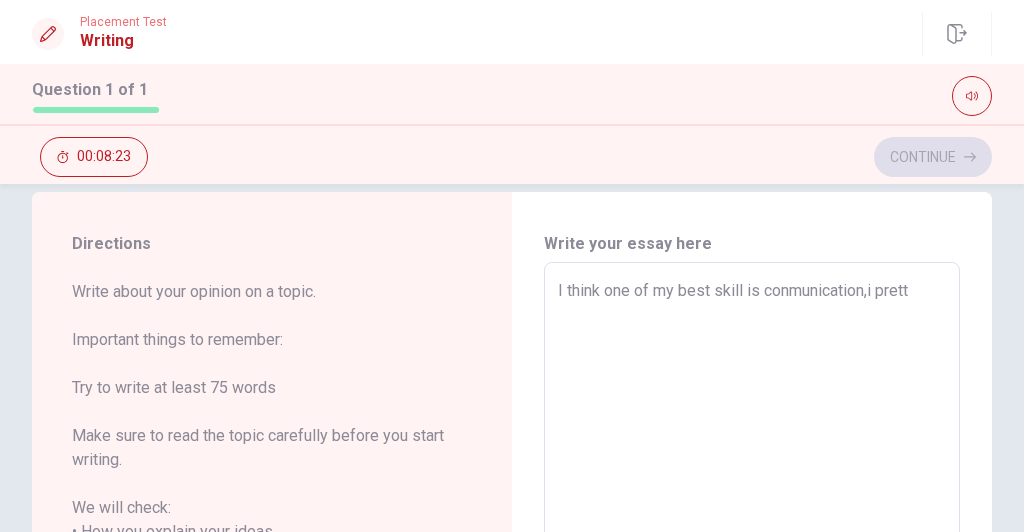 type on "x" 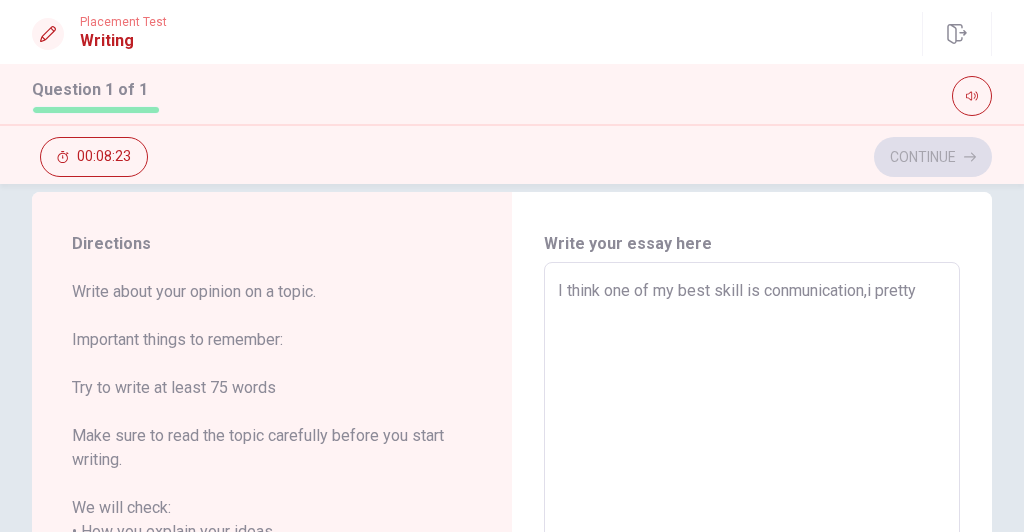type on "x" 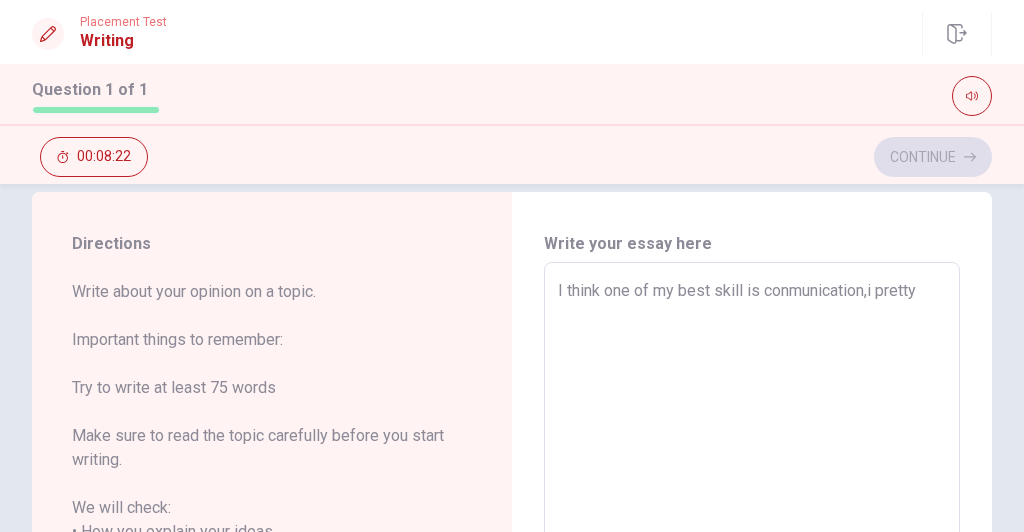 type on "I think one of my best skill is conmunication,i pretty" 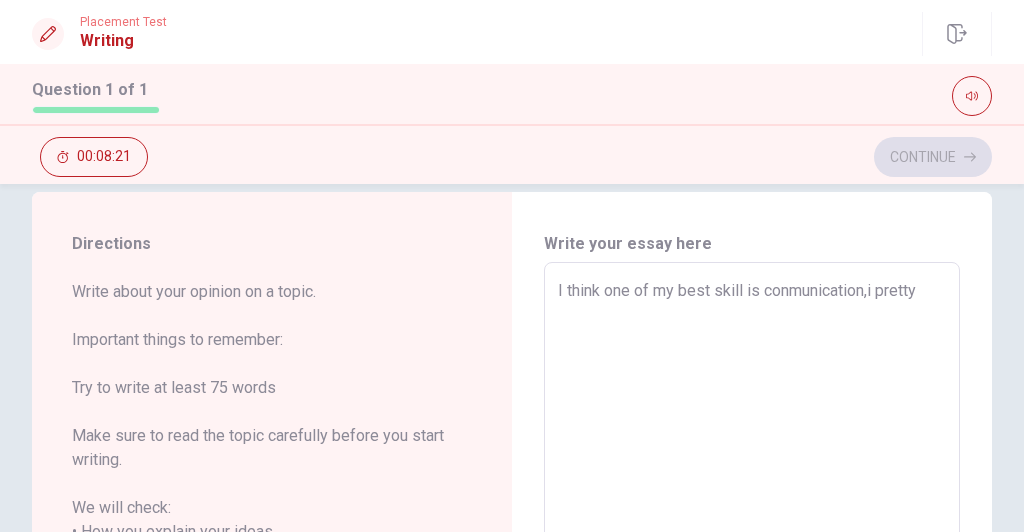 type on "I think one of my best skill is conmunication,i pretty g" 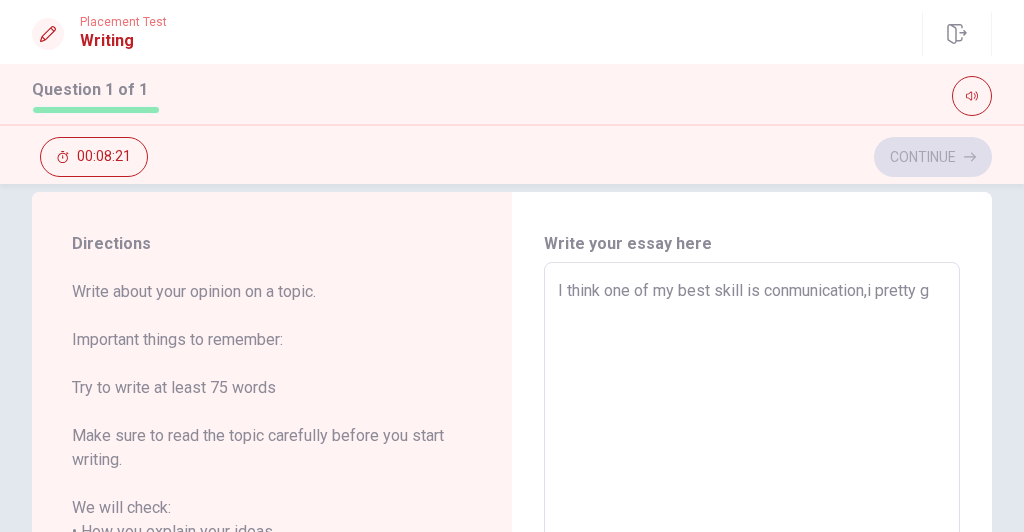 type on "x" 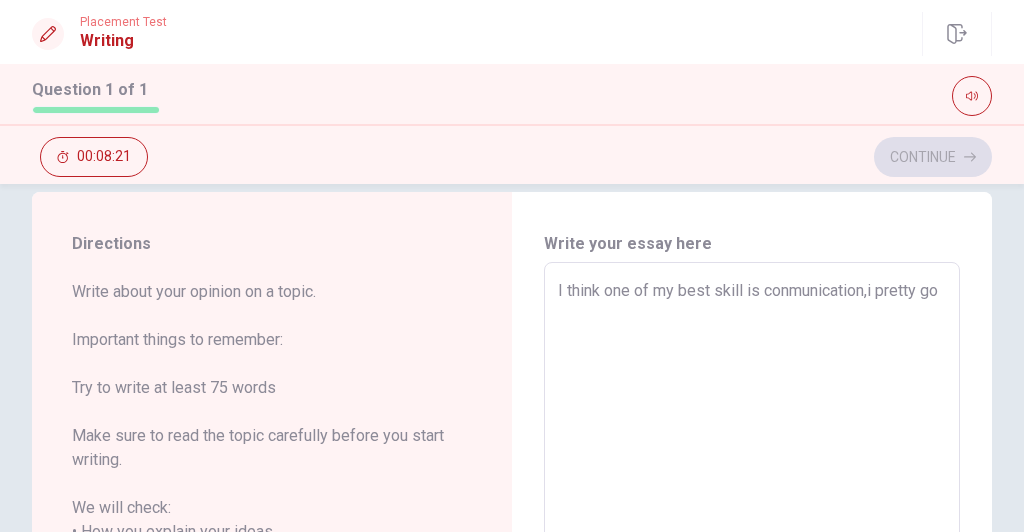 type on "x" 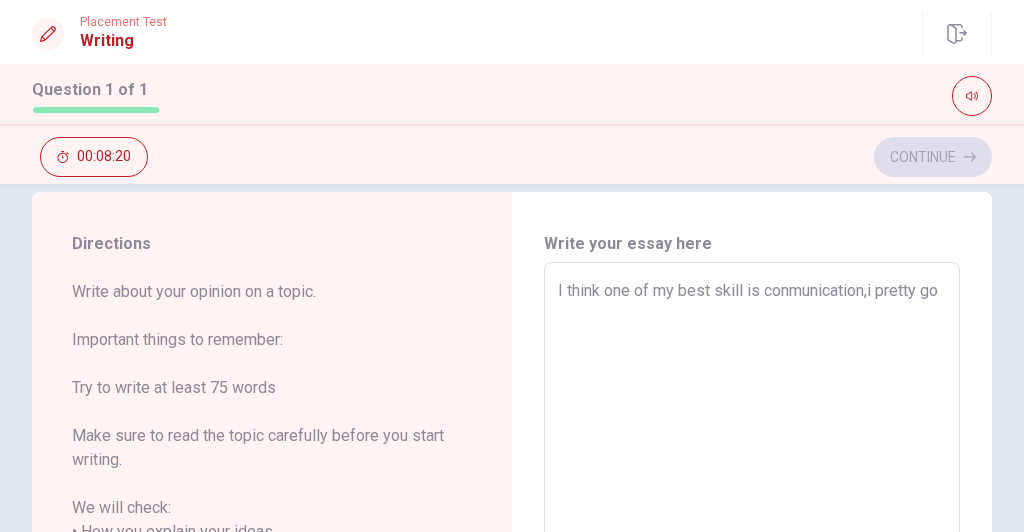 type on "I think one of my best skill is conmunication,i pretty goo" 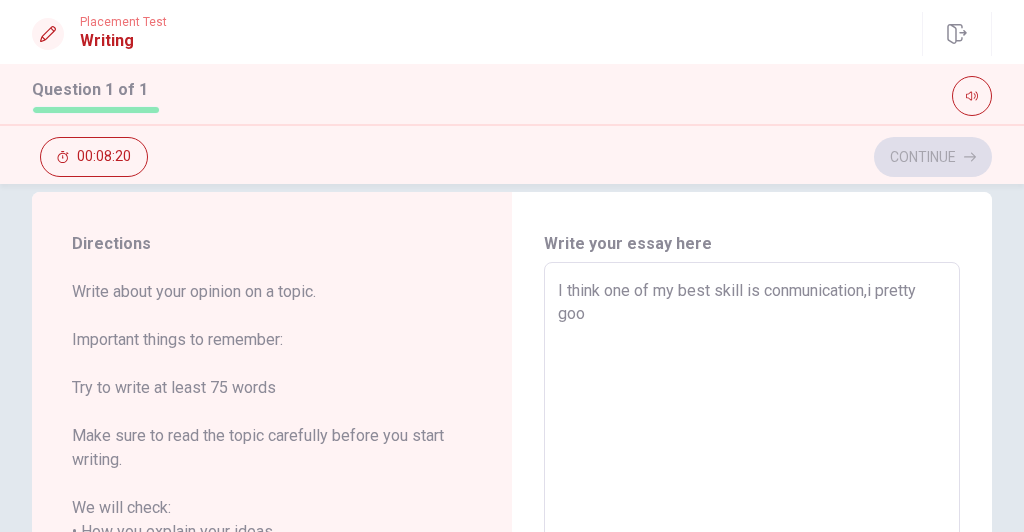 type on "x" 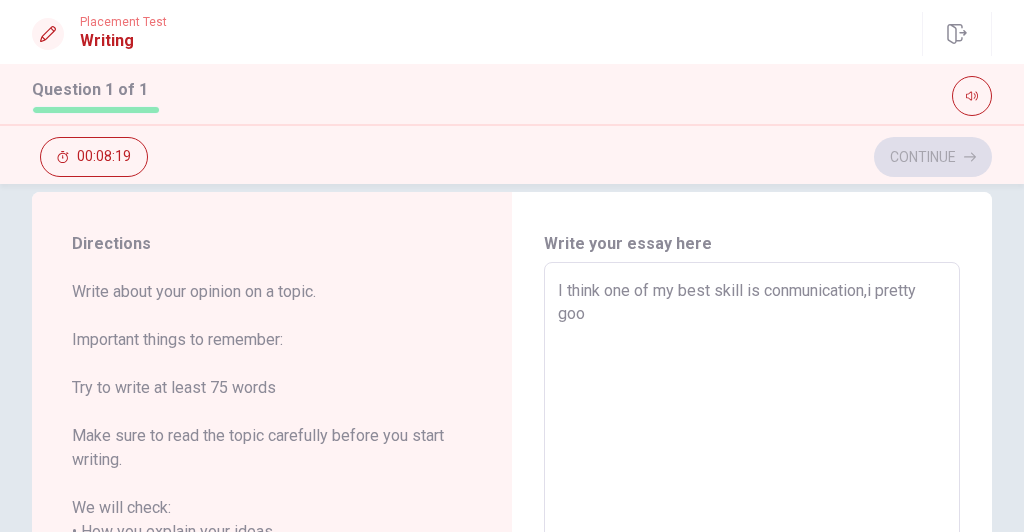 type on "I think one of my best skill is conmunication,i pretty good" 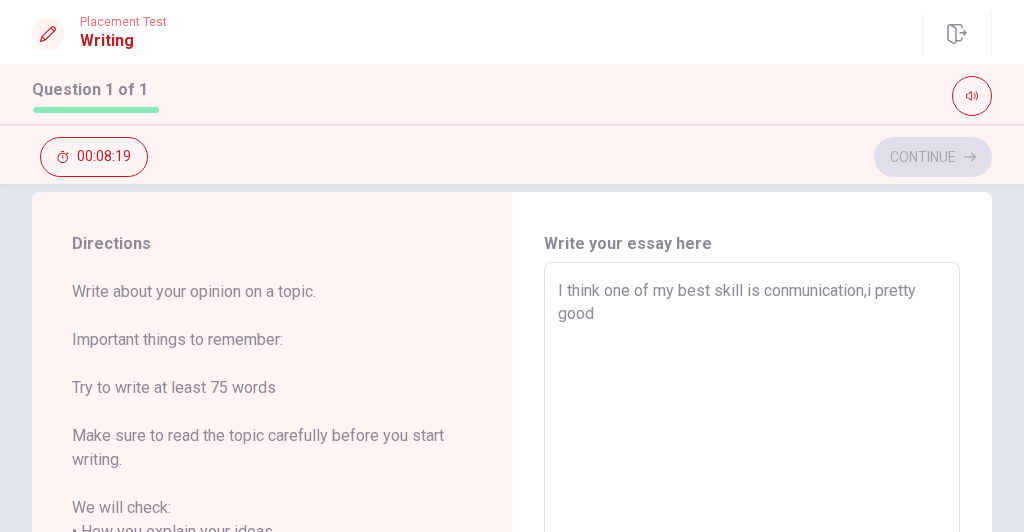 type on "x" 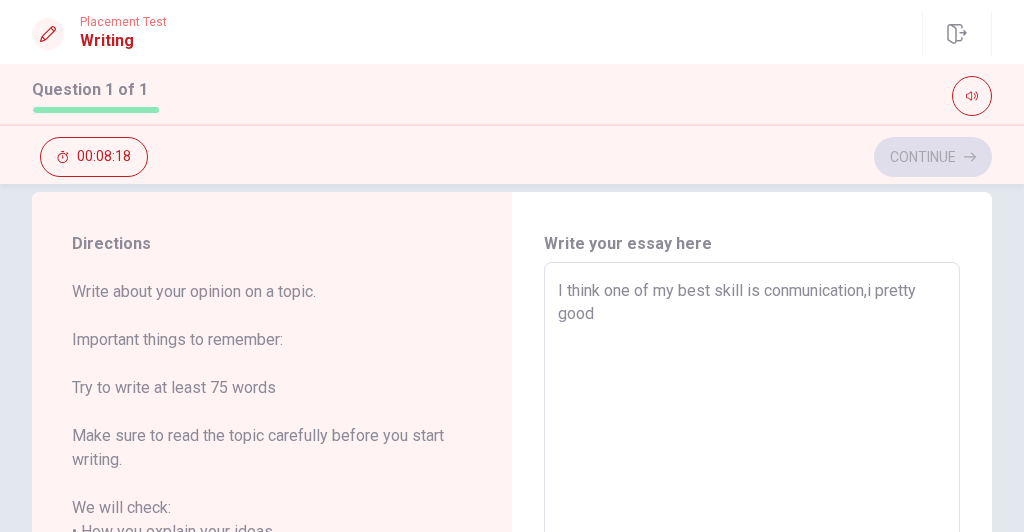 type on "I think one of my best skill is conmunication,i pretty good a" 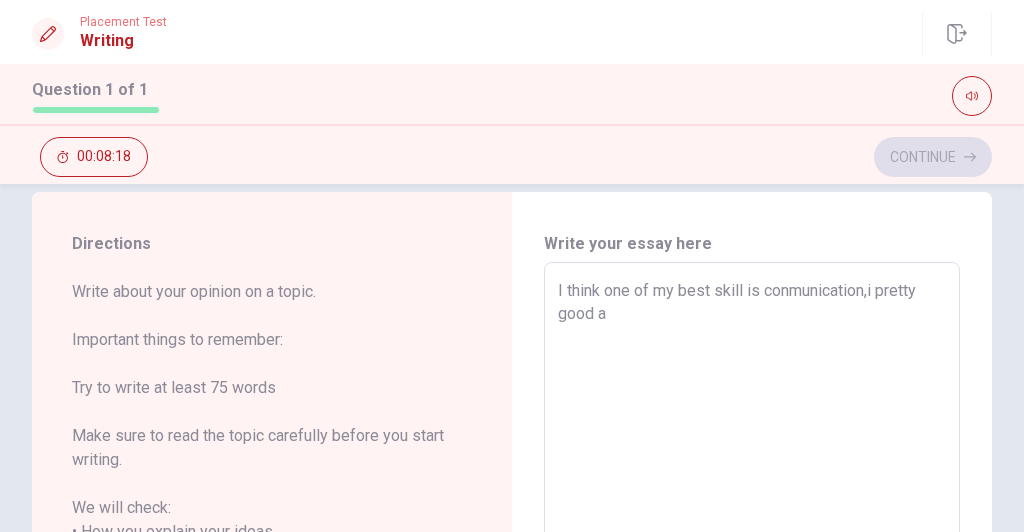 type on "x" 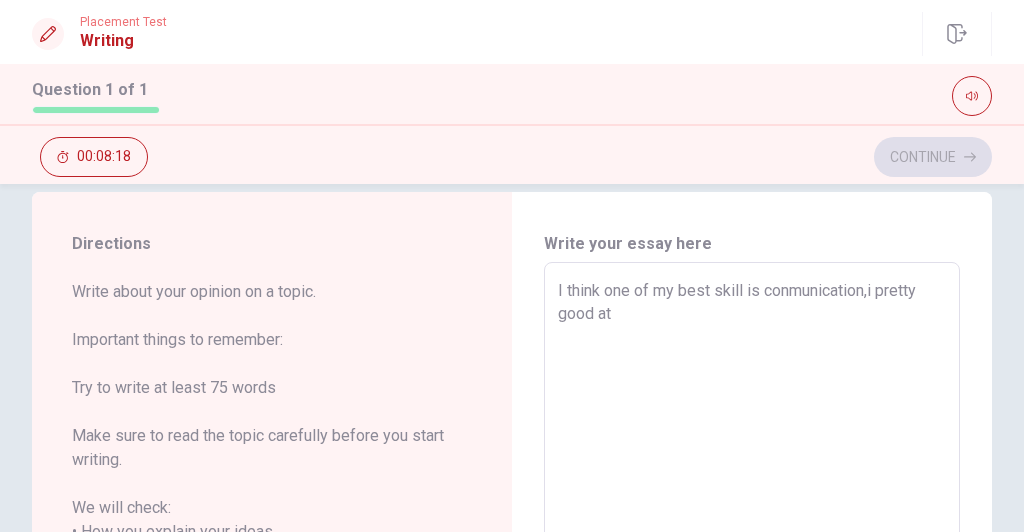 type on "x" 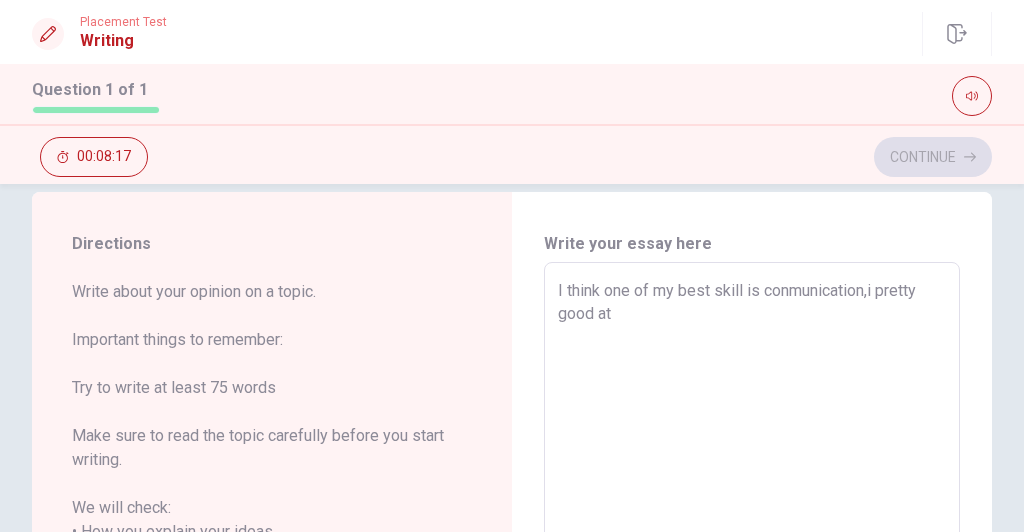 type on "I think one of my best skill is conmunication,i pretty good at" 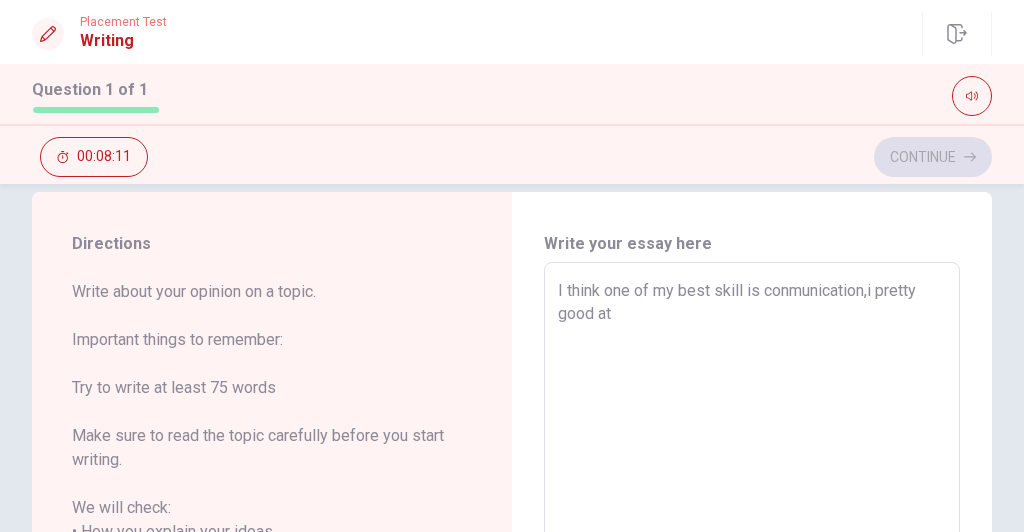 type on "x" 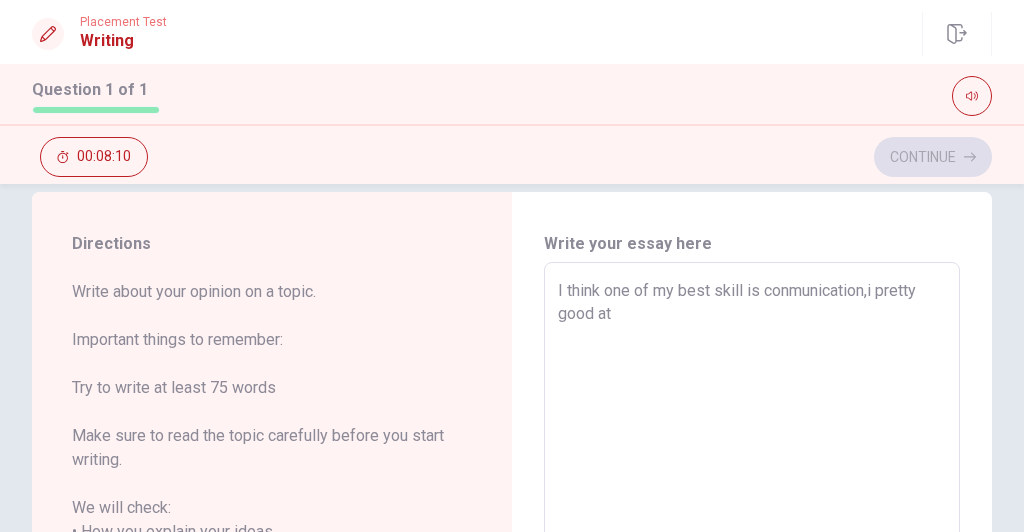type on "I think one of my best skill is conmunication,i pretty good at c" 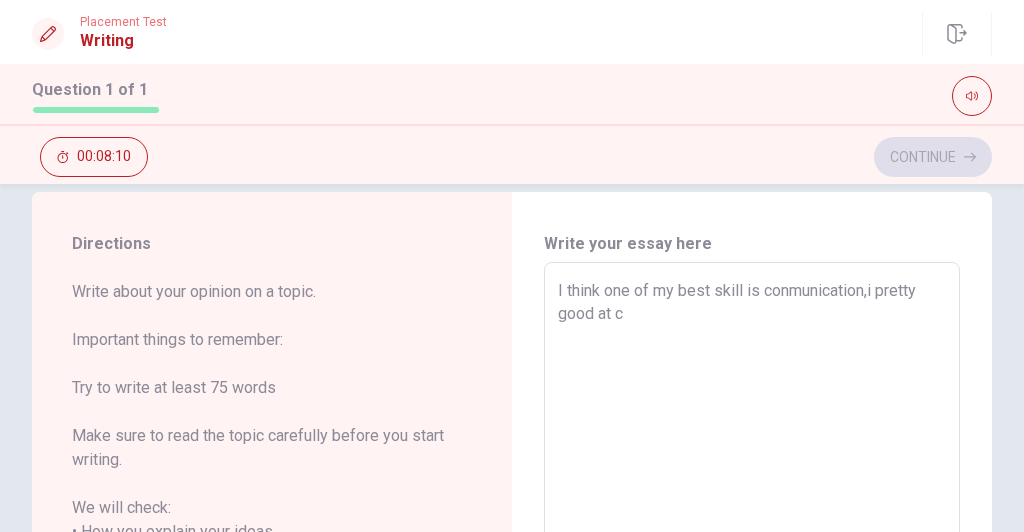 type on "x" 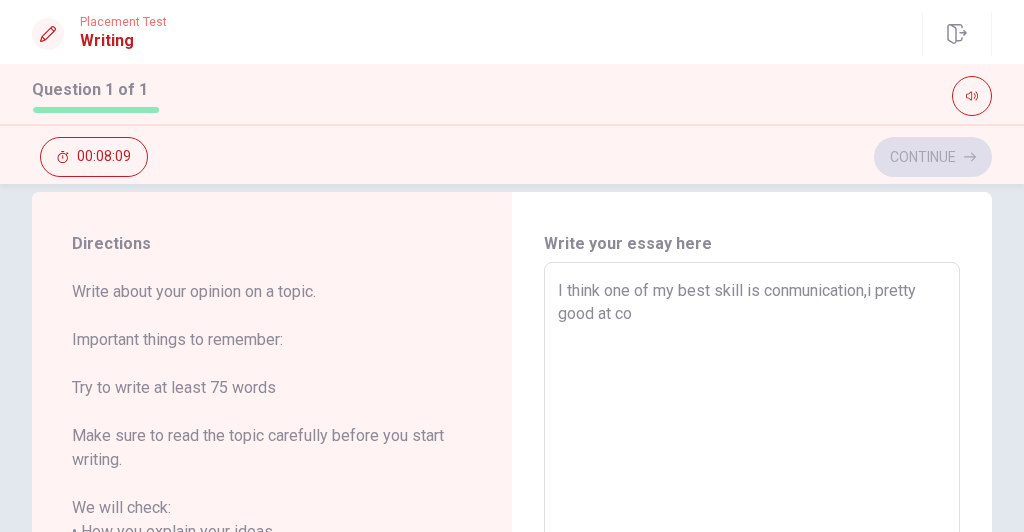 type on "x" 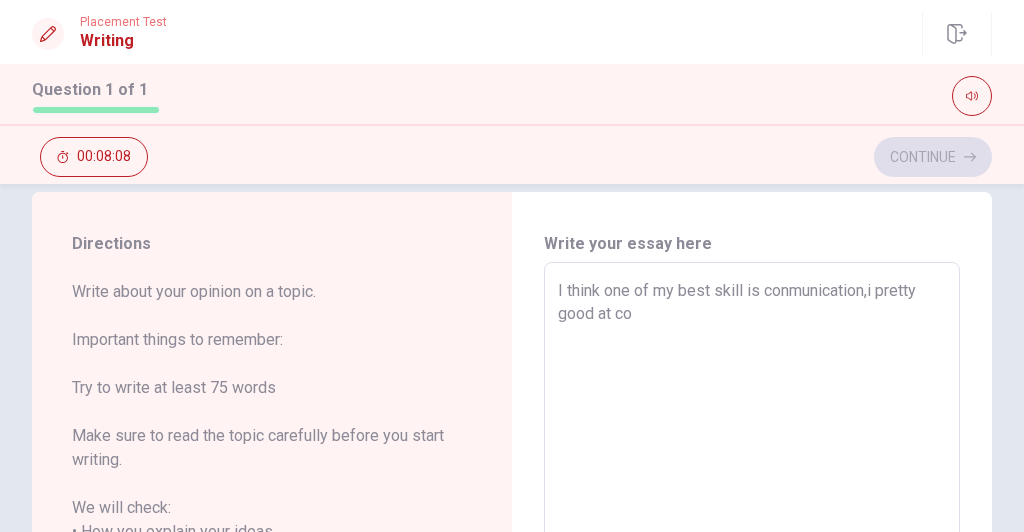 type on "I think one of my best skill is conmunication,i pretty good at con" 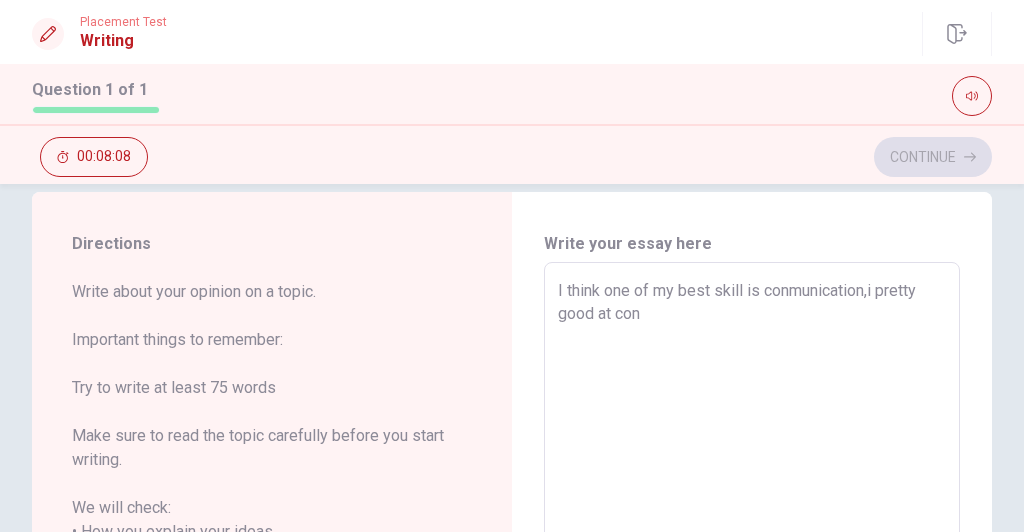 type on "x" 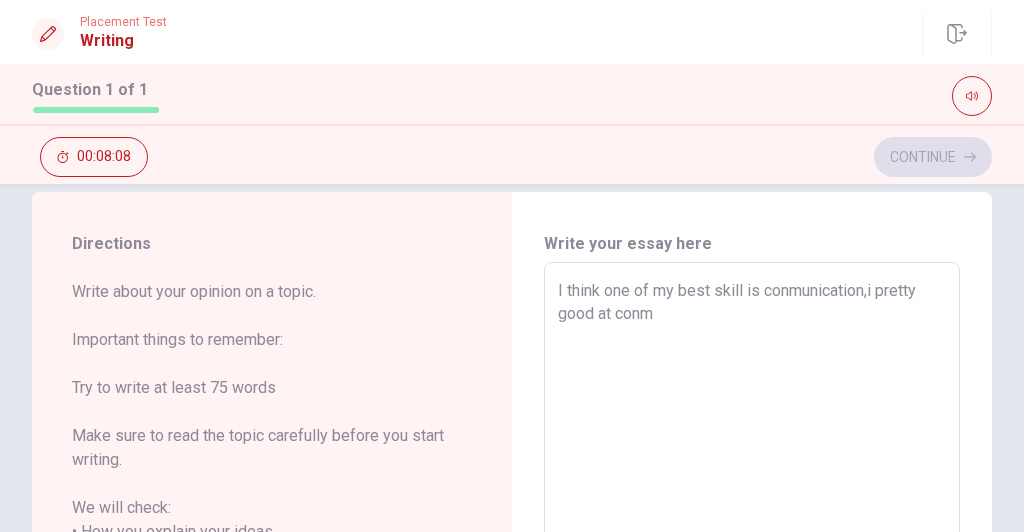 type on "x" 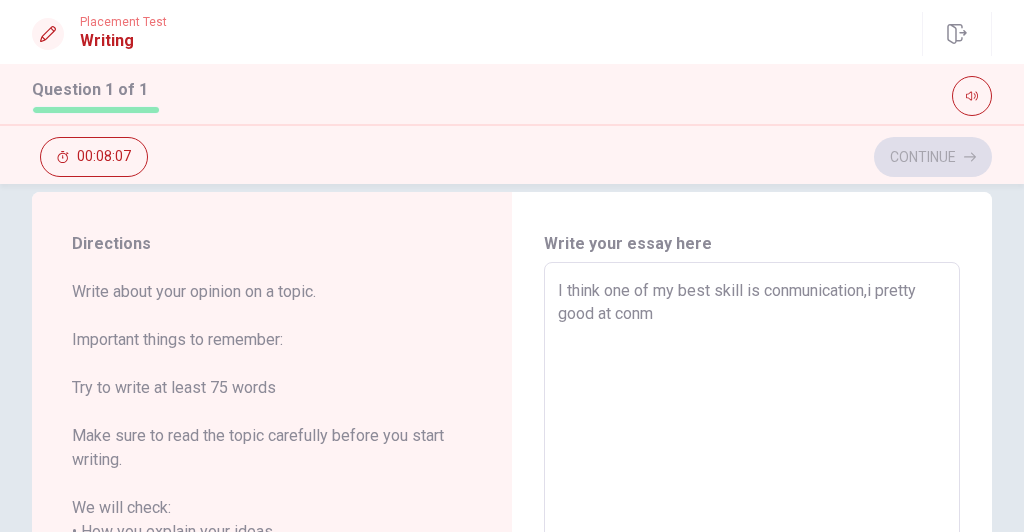 type on "I think one of my best skill is conmunication,i pretty good at conmu" 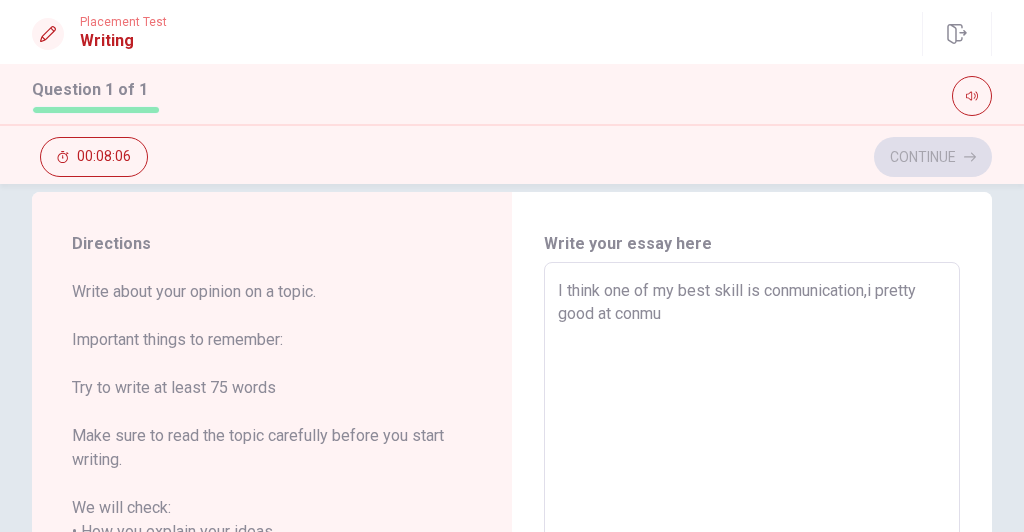 type on "x" 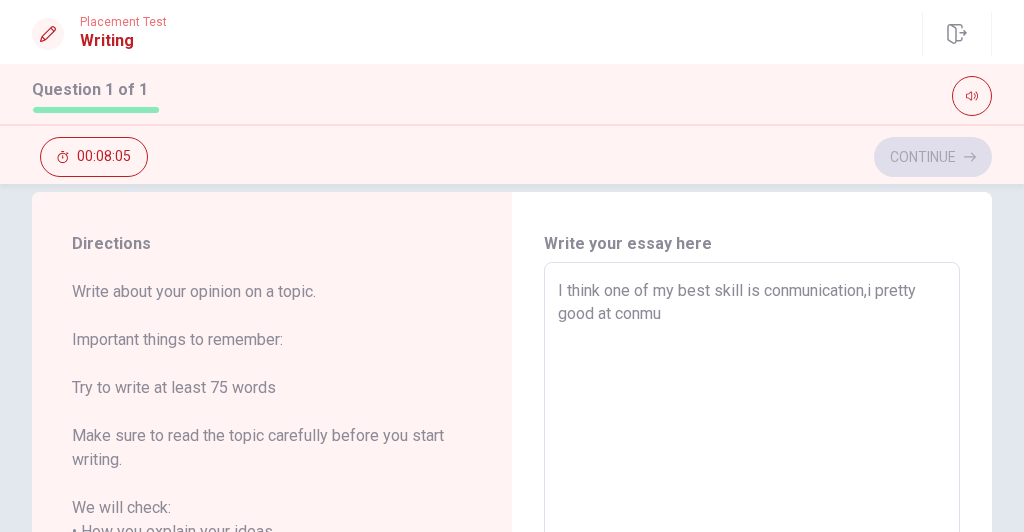 type on "I think one of my best skill is conmunication,i pretty good at conmun" 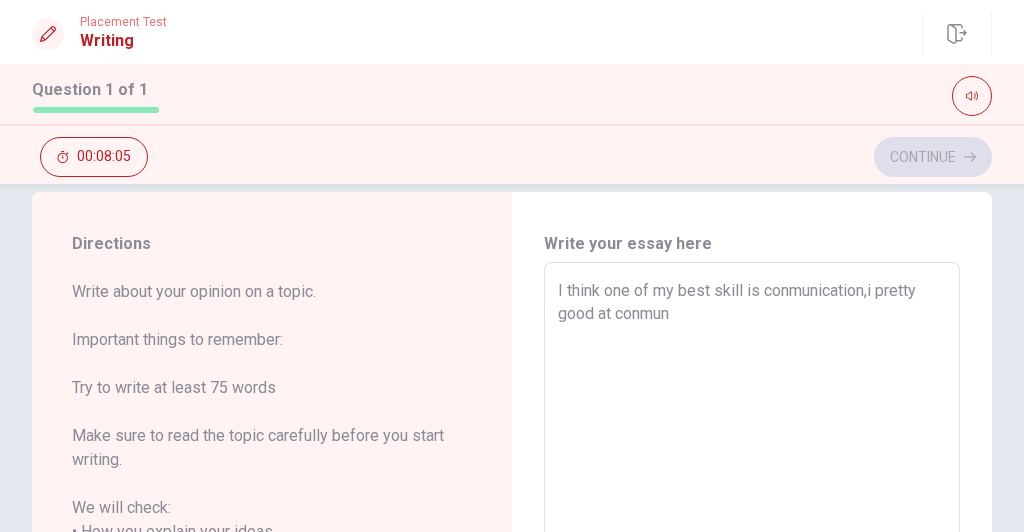 type on "x" 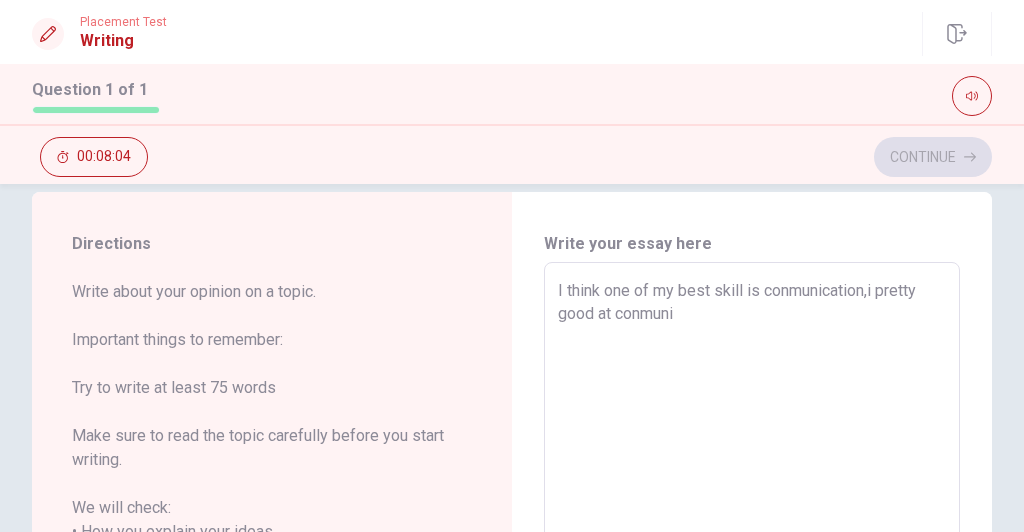 type on "x" 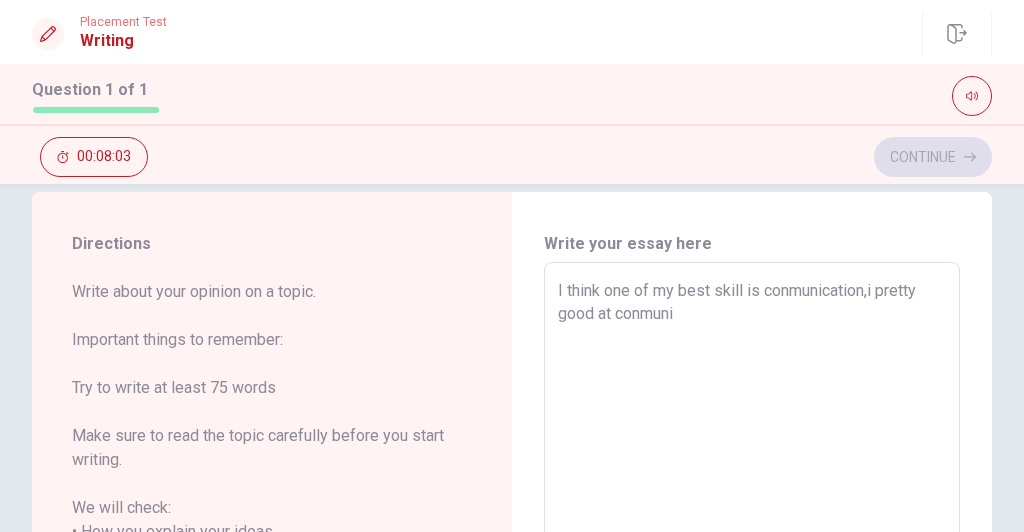 type on "I think one of my best skill is conmunication,i pretty good at conmunic" 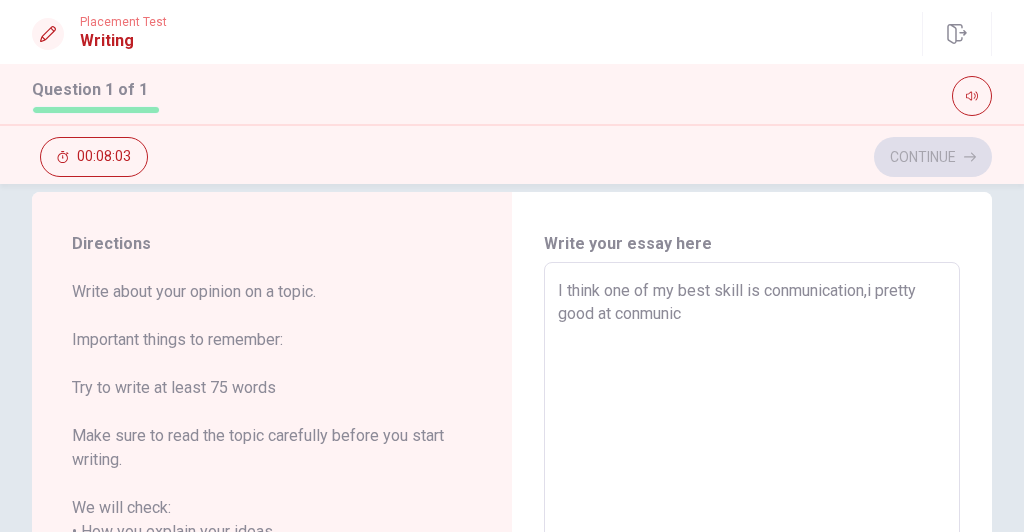 type on "x" 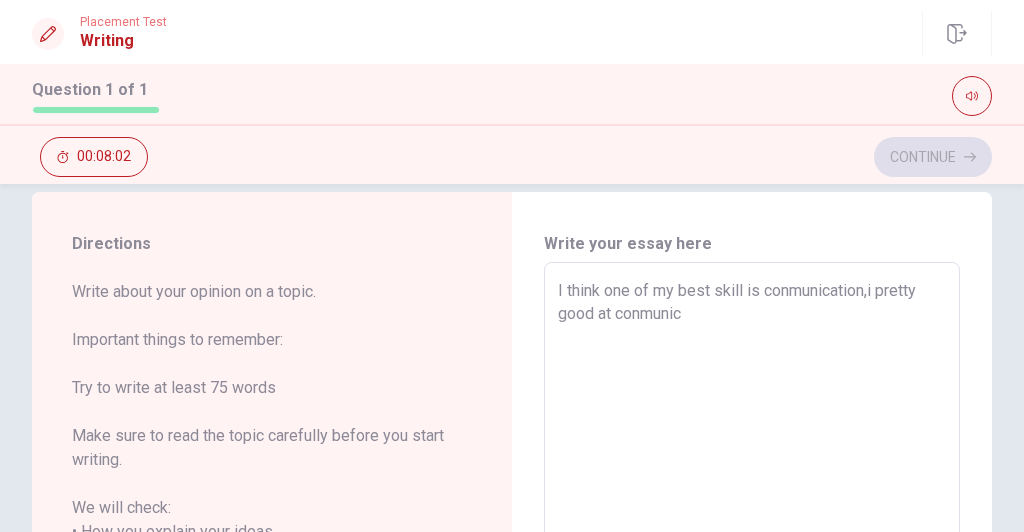 type on "I think one of my best skill is conmunication,i pretty good at conmunica" 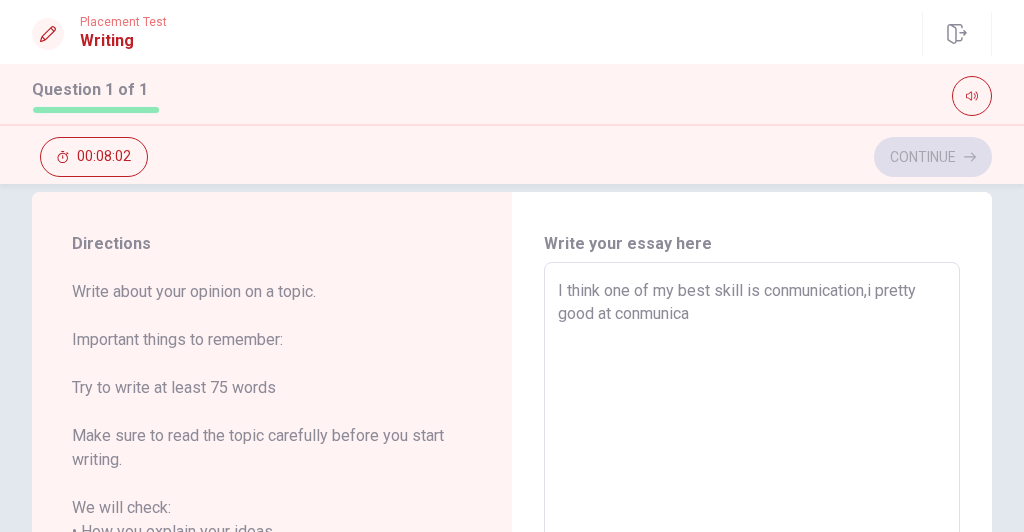 type on "x" 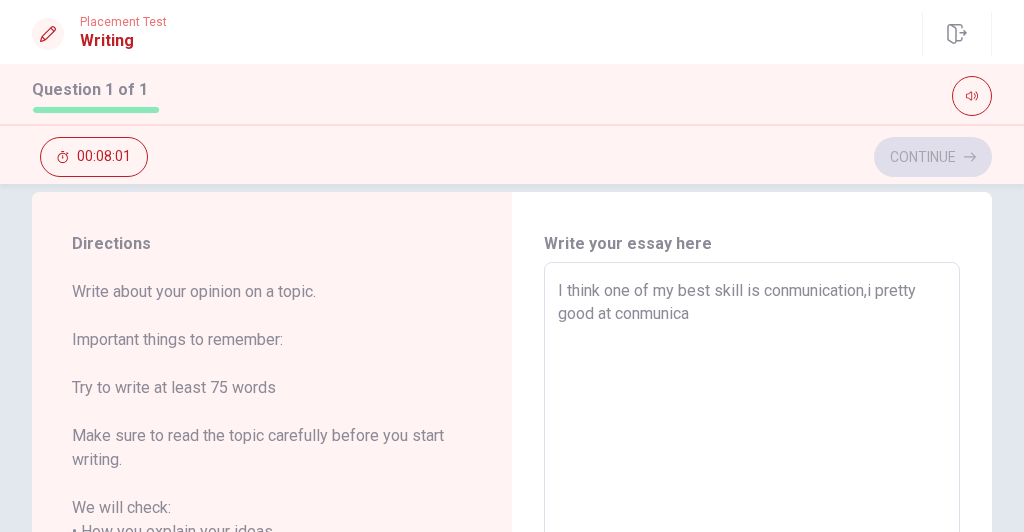 type on "I think one of my best skill is conmunication,i pretty good at conmunicat" 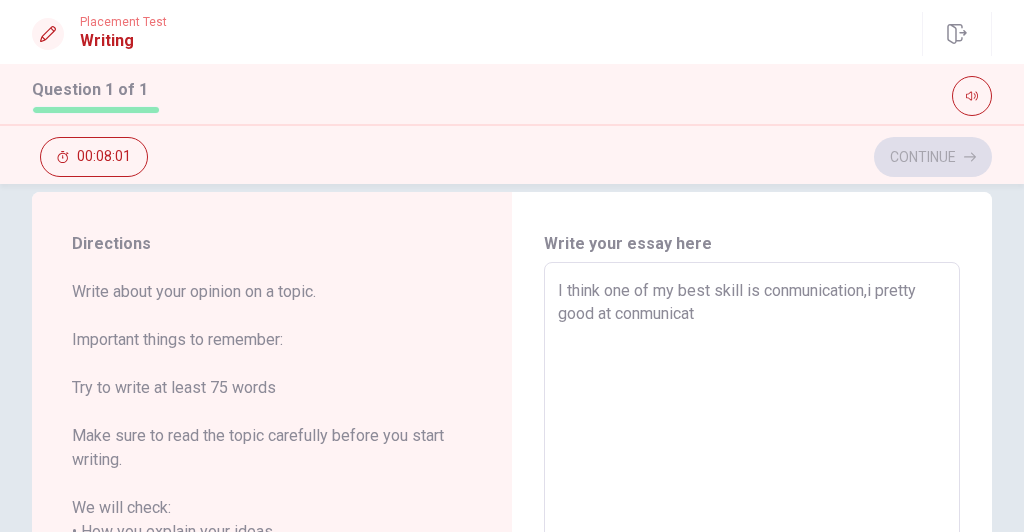 type on "x" 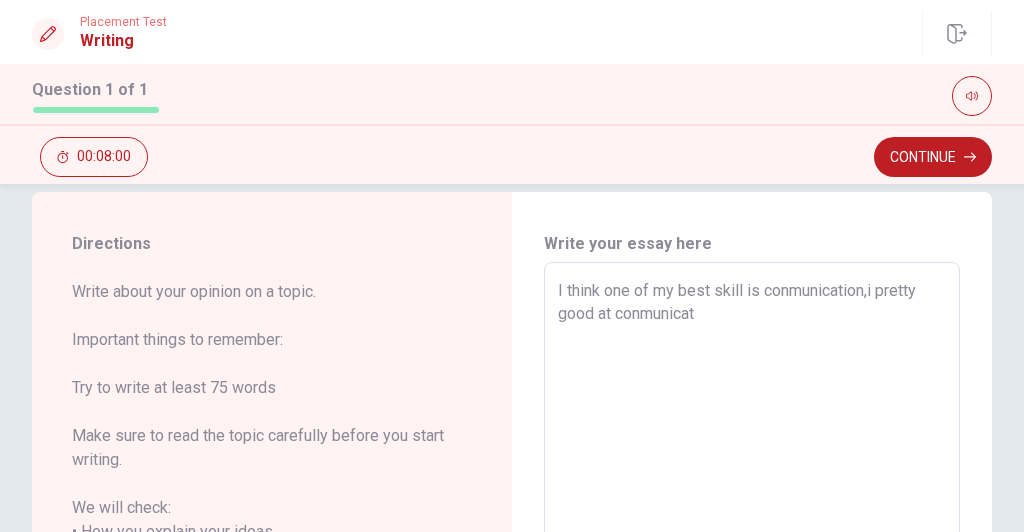 type on "I think one of my best skill is conmunication,i pretty good at conmunicate" 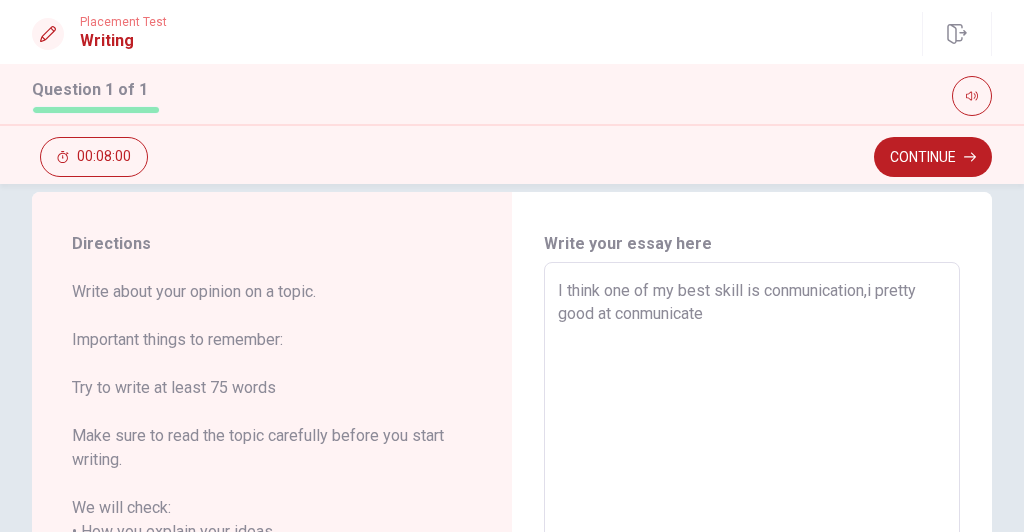 type on "x" 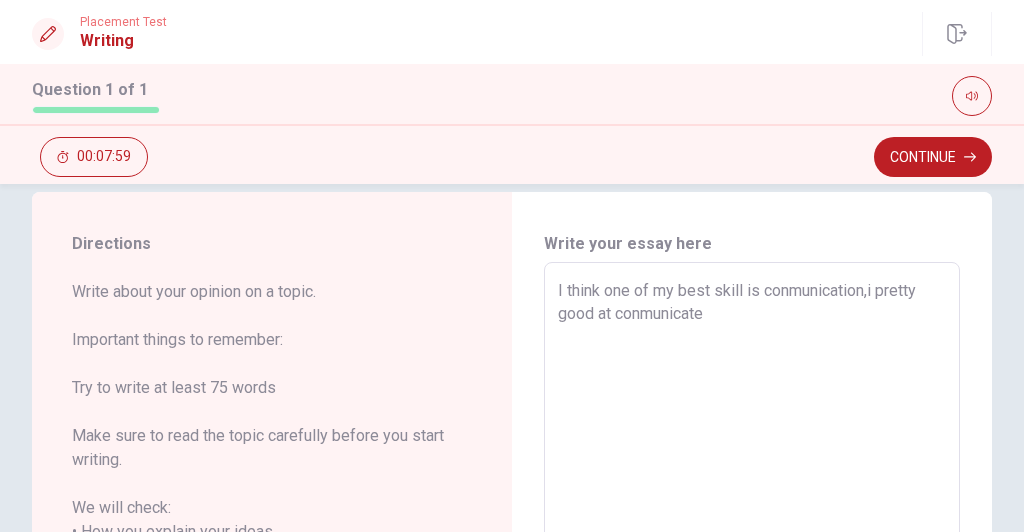 type on "I think one of my best skill is conmunication,i pretty good at conmunicate" 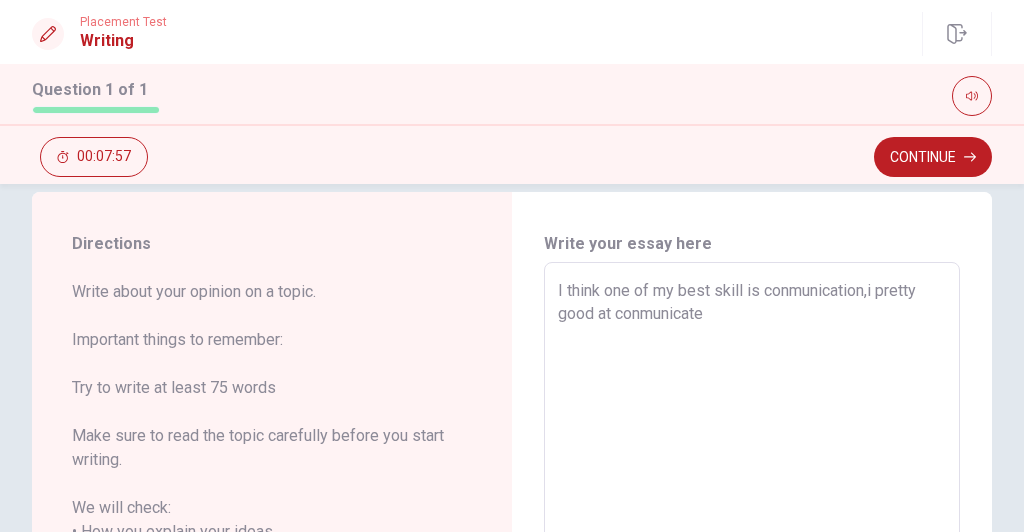 type on "x" 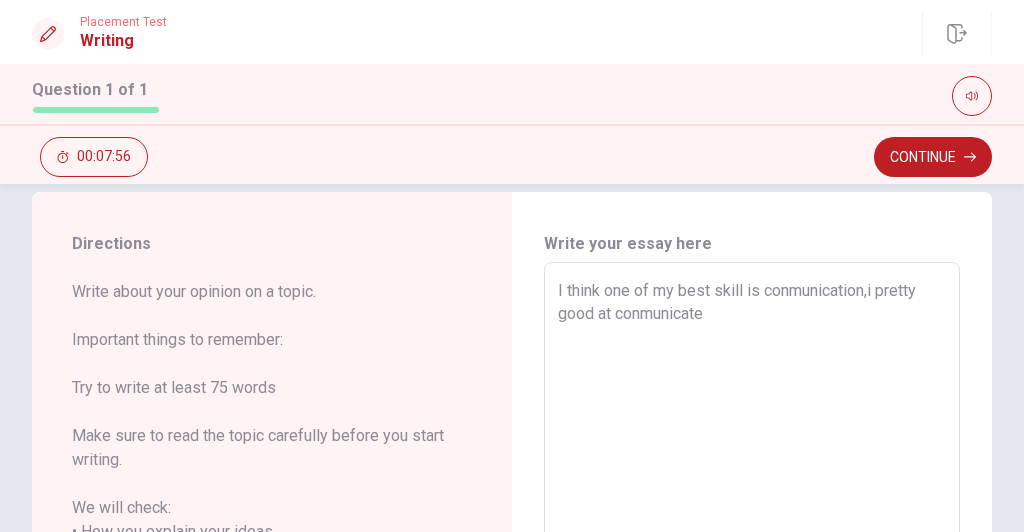 type on "I think one of my best skill is conmunication,i pretty good at conmunicate w" 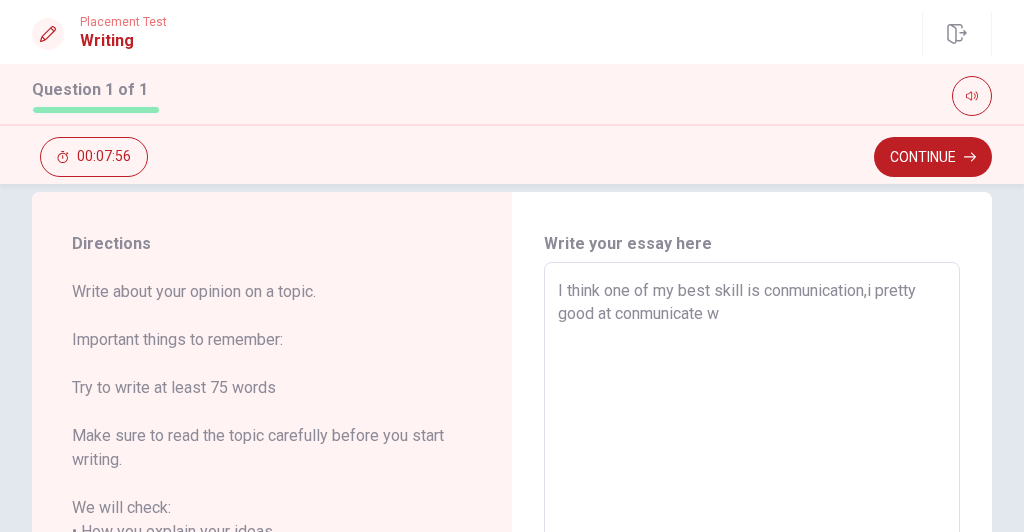 type on "x" 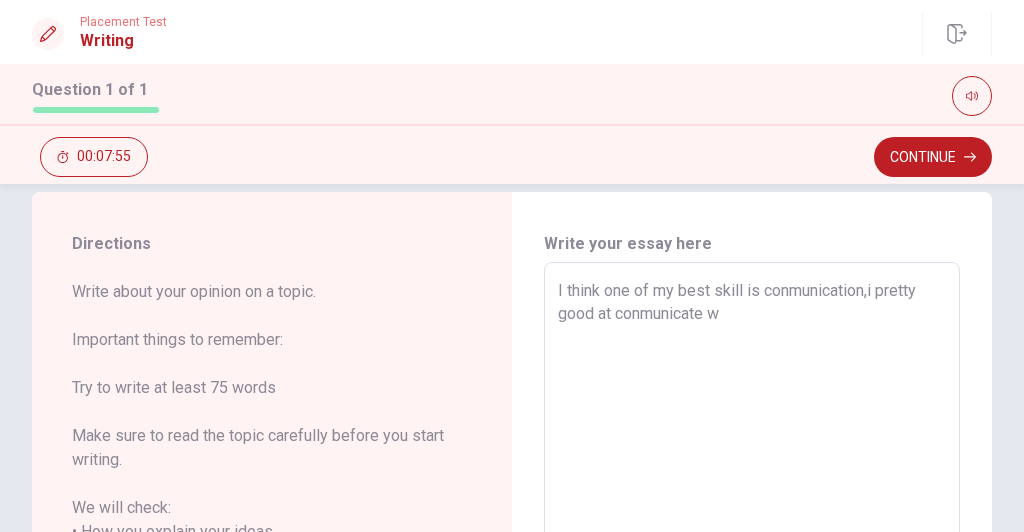type on "I think one of my best skill is conmunication,i pretty good at conmunicate wi" 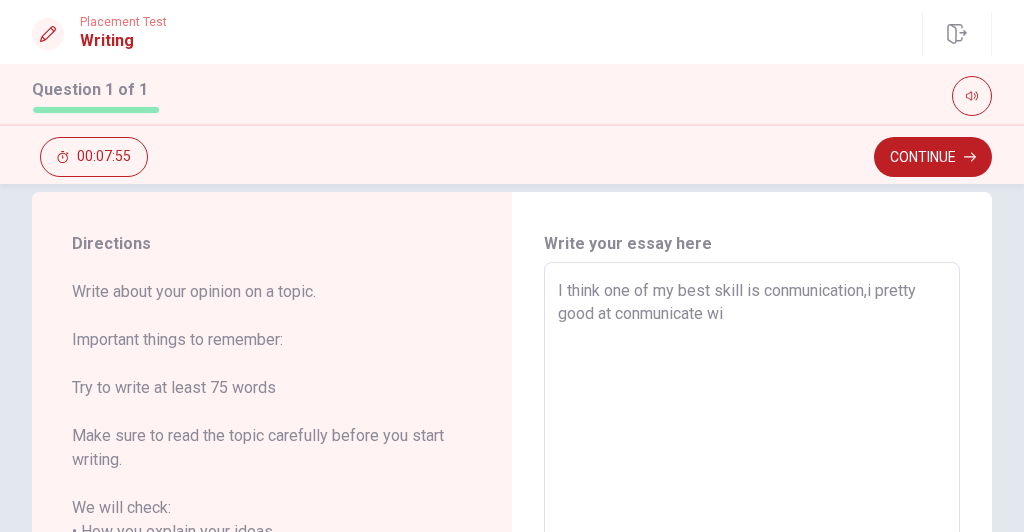 type on "x" 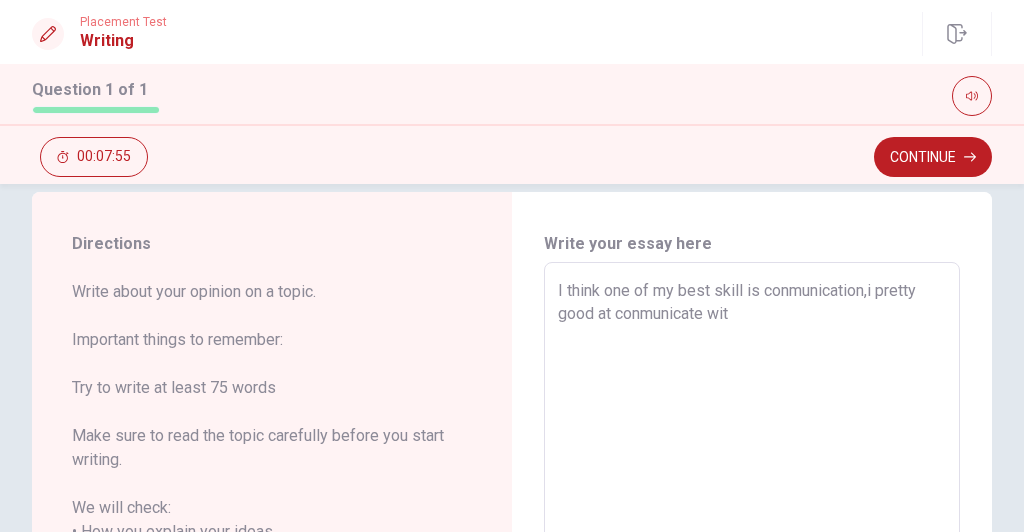 type on "x" 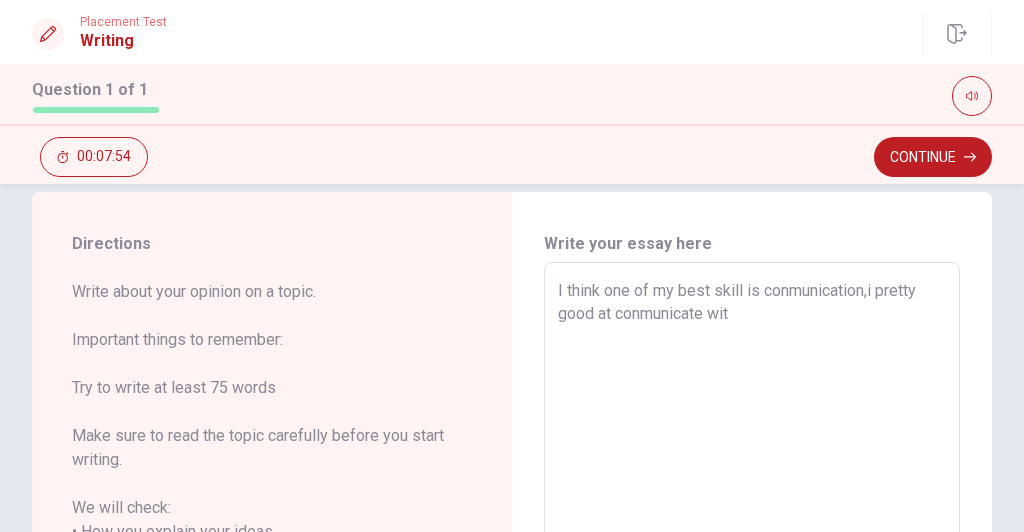 type on "I think one of my best skill is conmunication,i pretty good at conmunicate with" 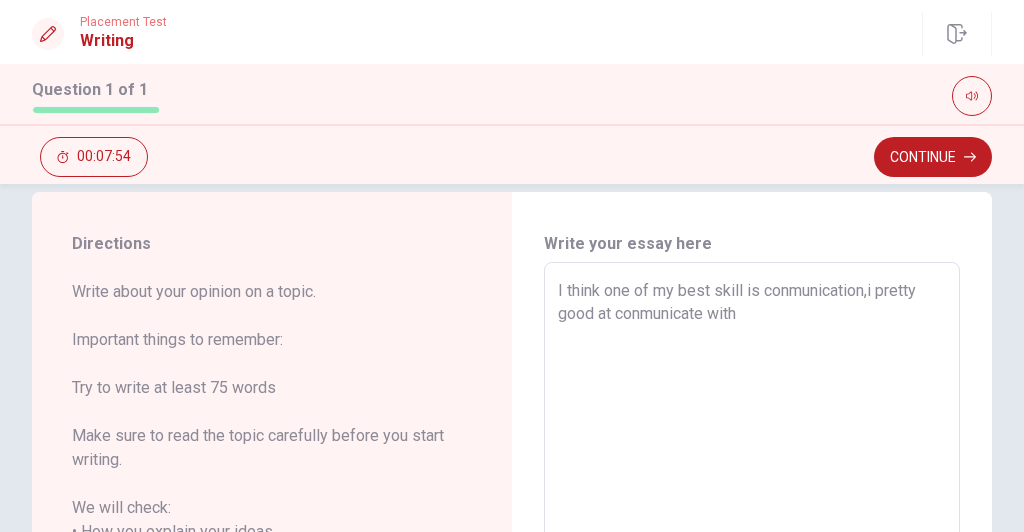 type on "x" 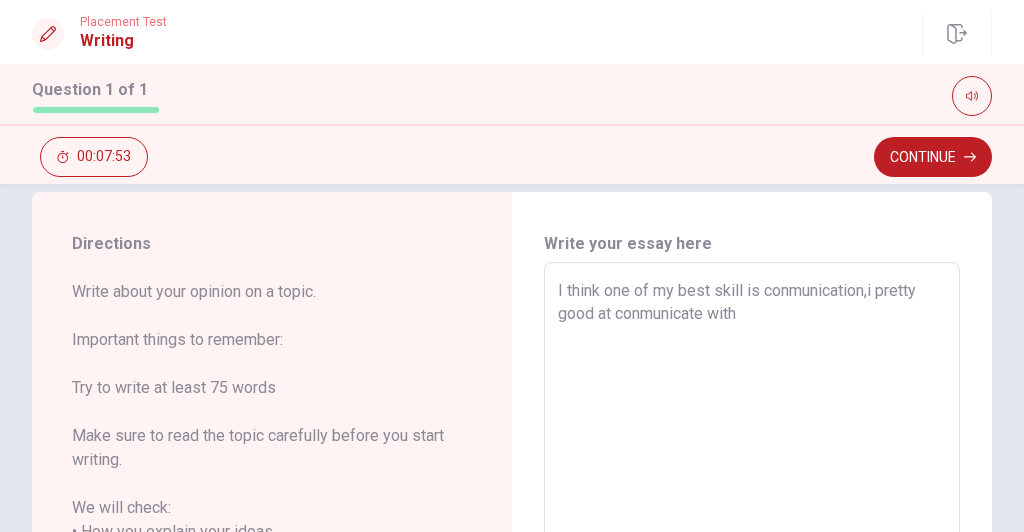 type on "x" 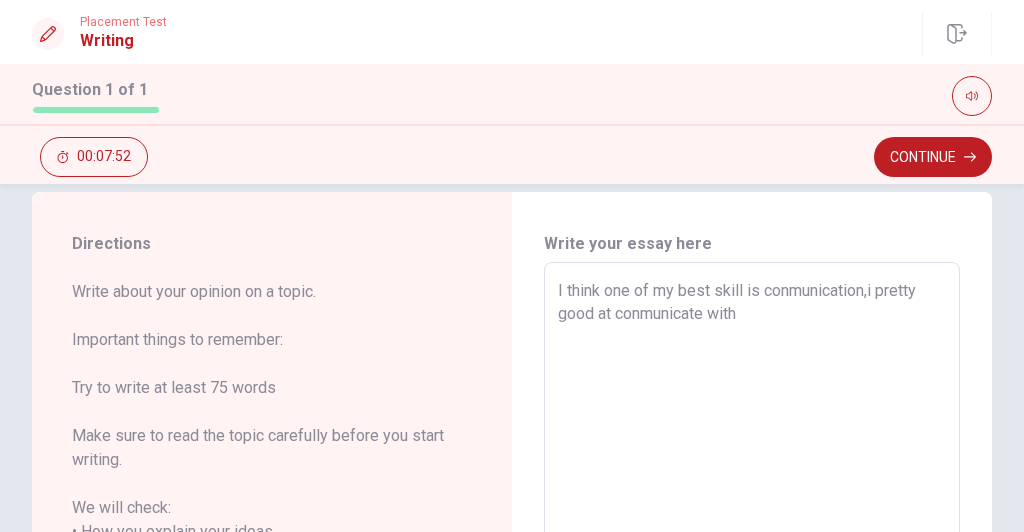 type on "I think one of my best skill is conmunication,i pretty good at conmunicate with o" 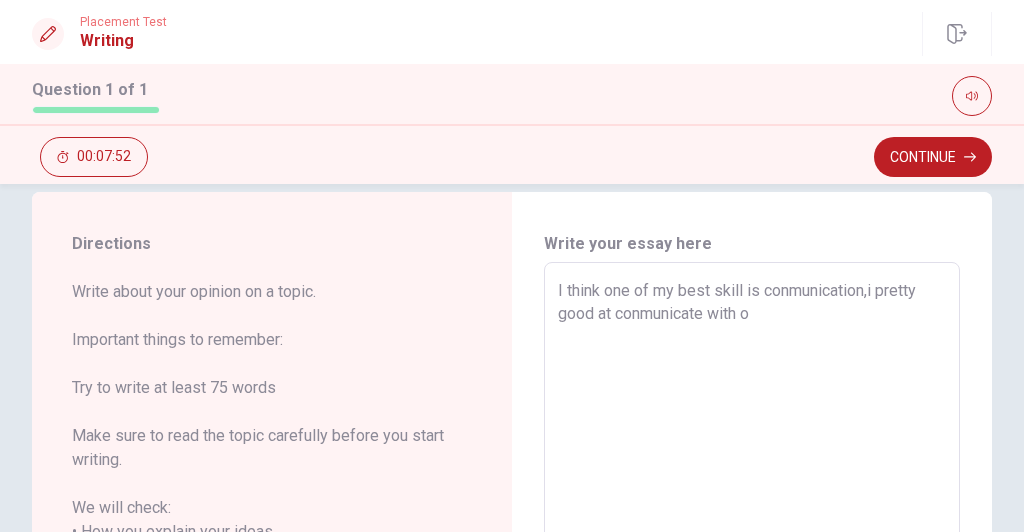 type on "x" 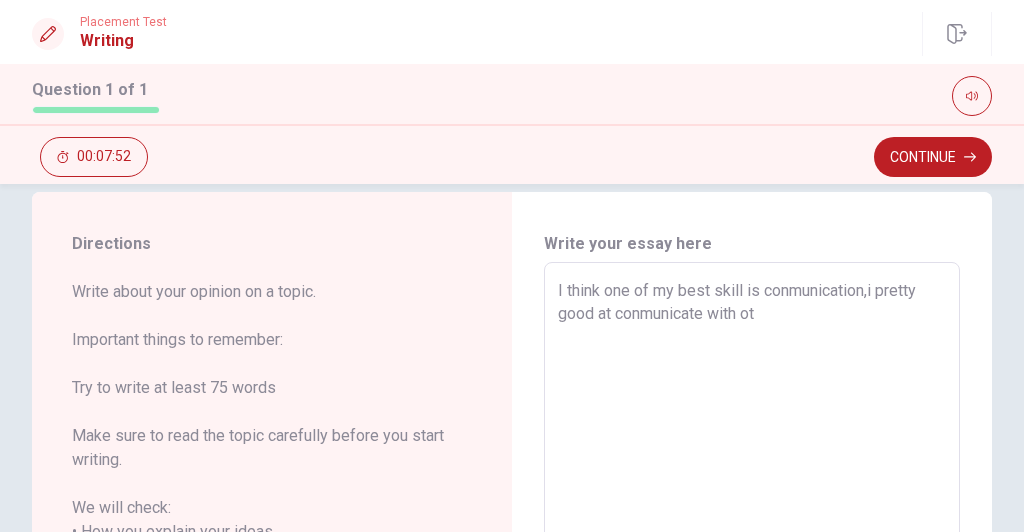 type on "x" 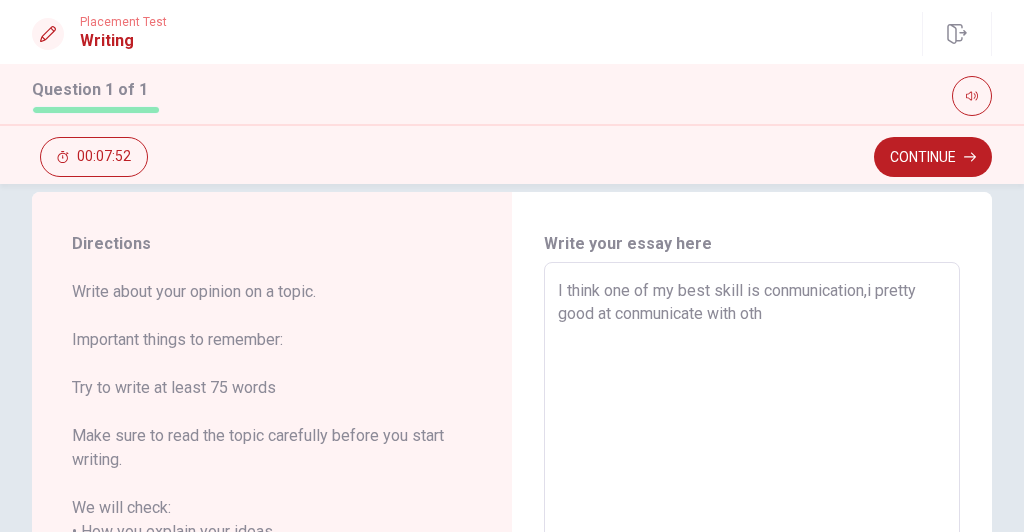 type on "x" 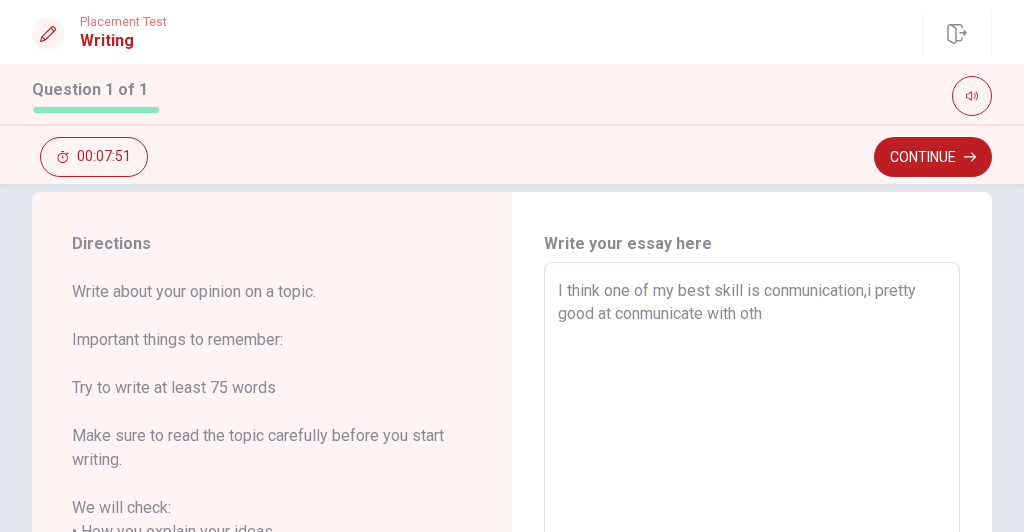type on "I think one of my best skill is conmunication,i pretty good at conmunicate with [PERSON_NAME]" 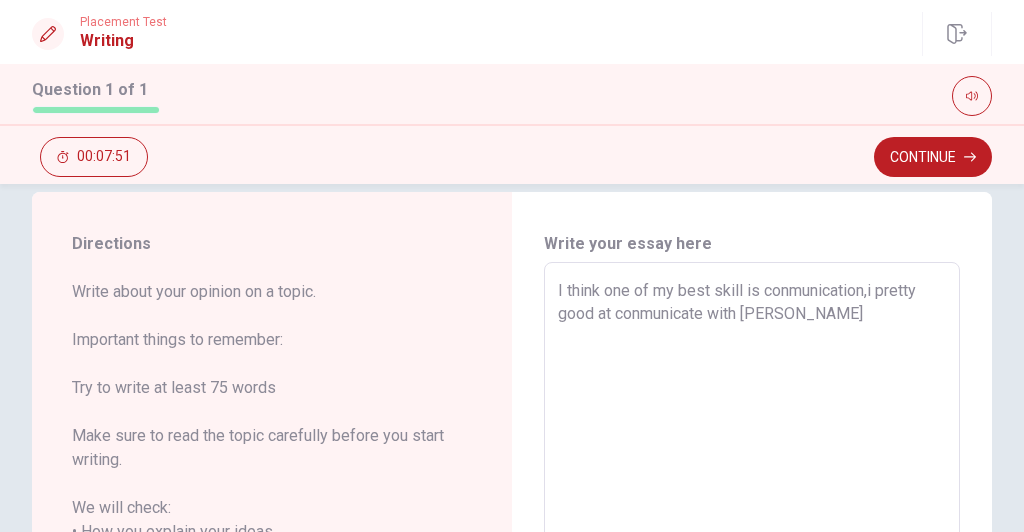 type on "x" 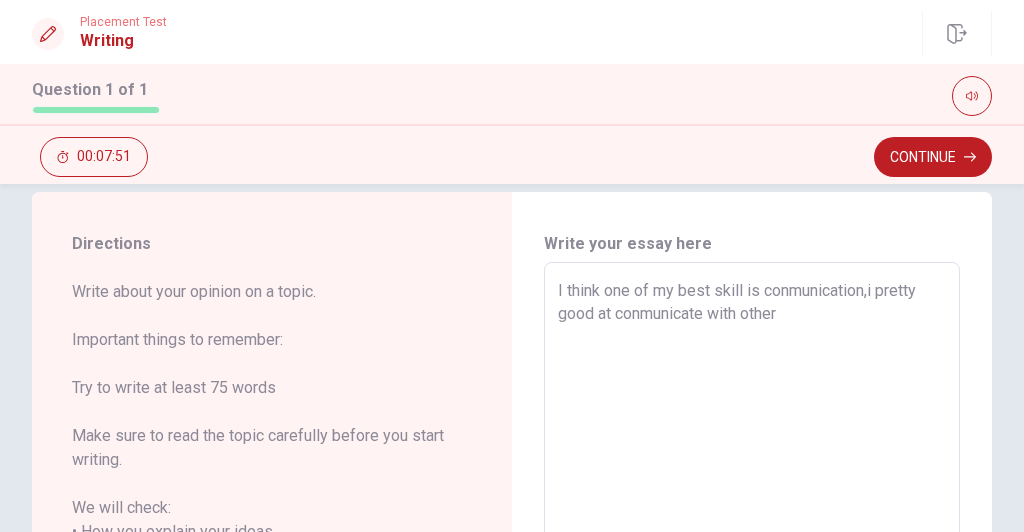type on "x" 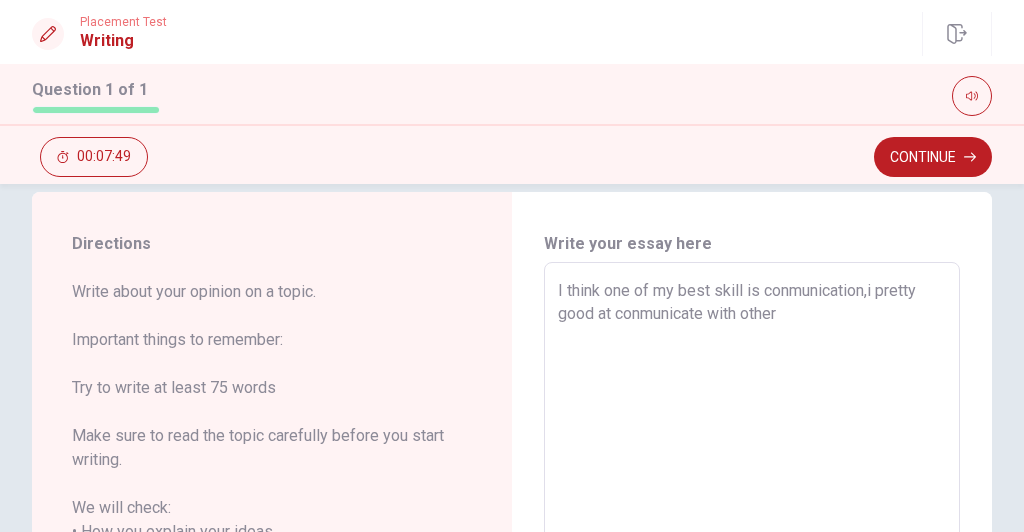 type on "x" 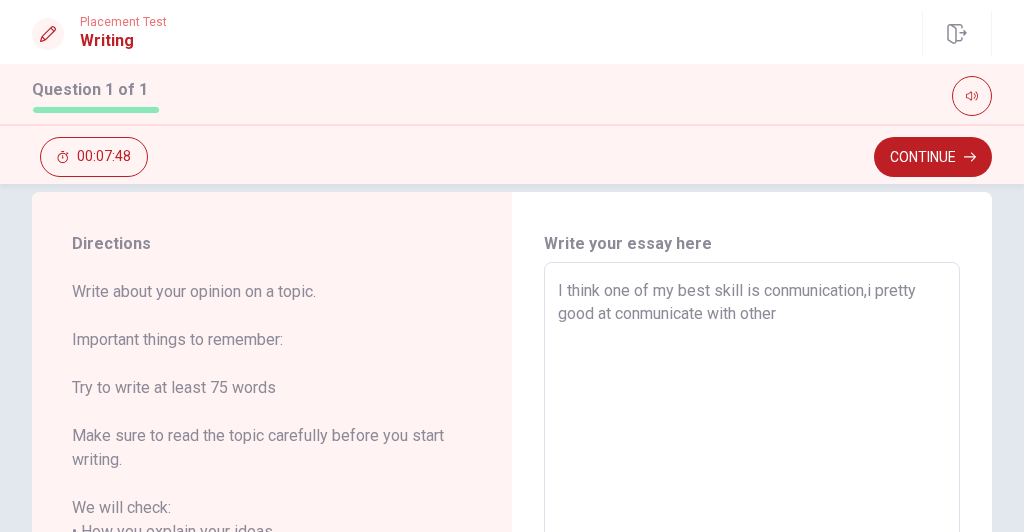 type on "I think one of my best skill is conmunication,i pretty good at conmunicate with other p" 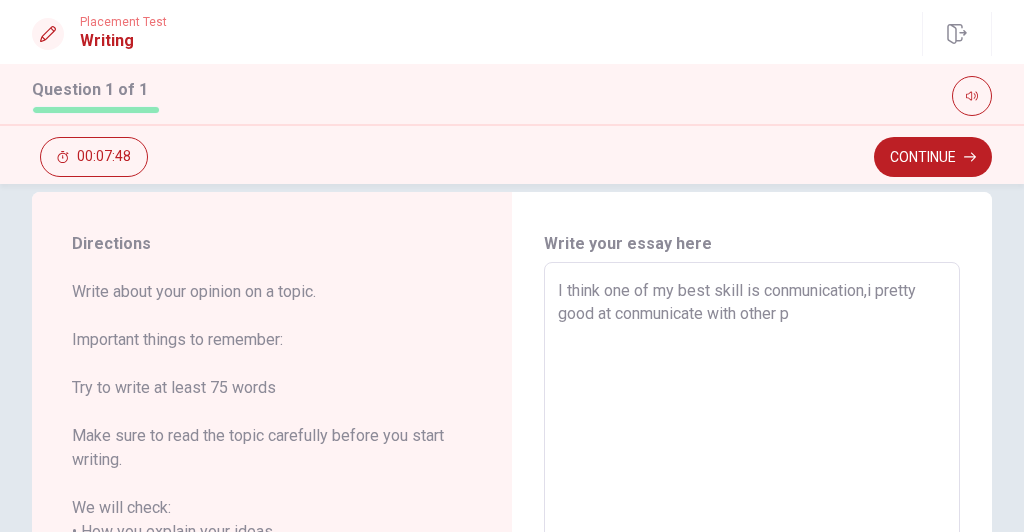 type on "x" 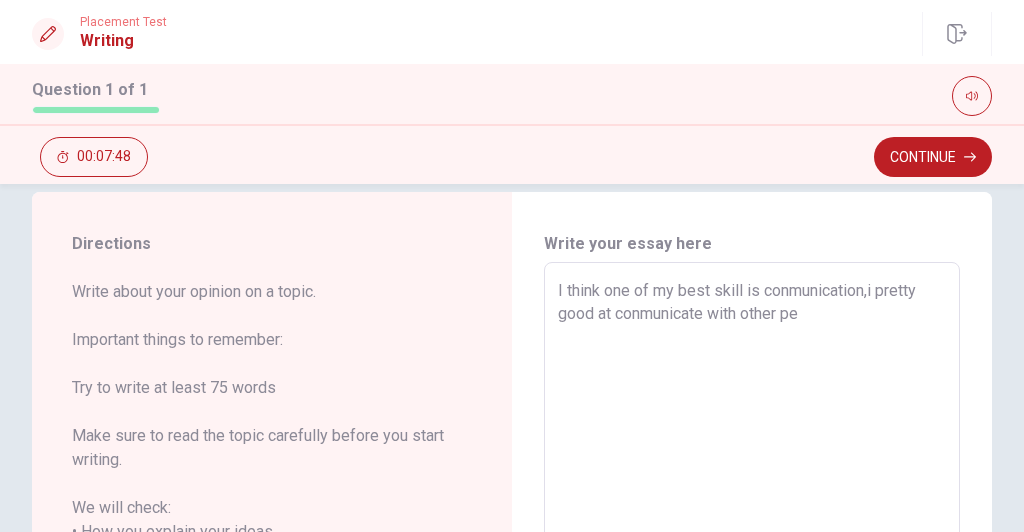 type on "x" 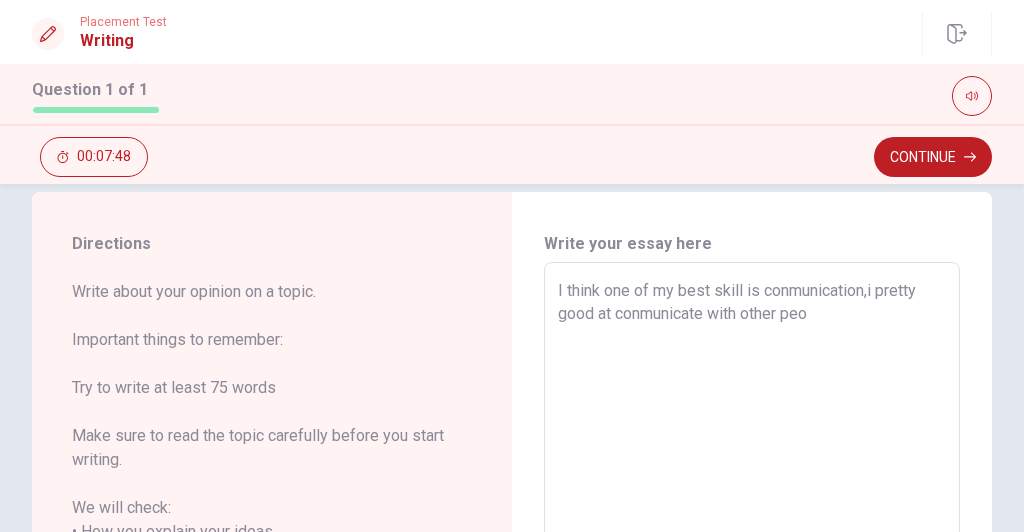 type on "x" 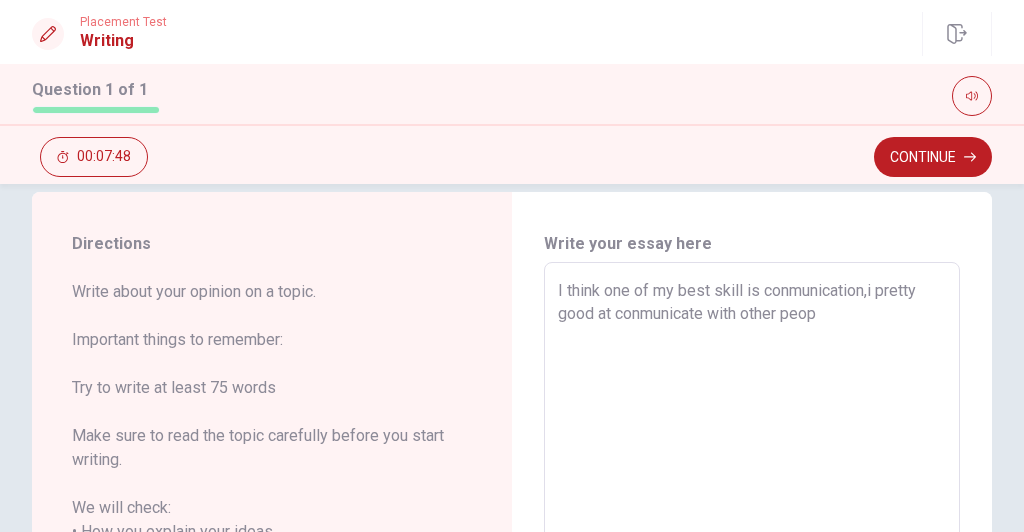 type 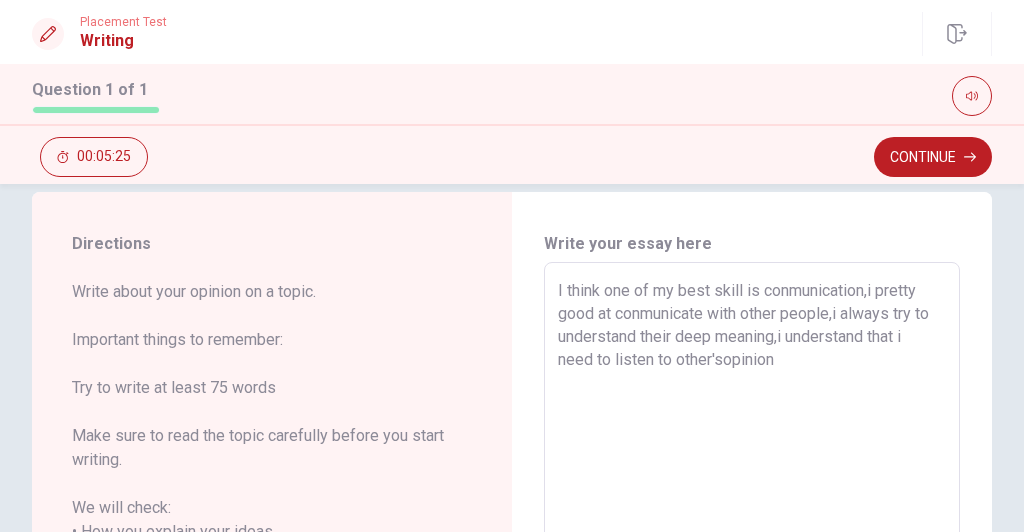 click on "I think one of my best skill is conmunication,i pretty good at conmunicate with other people,i always try to understand their deep meaning,i understand that i need to listen to other'sopinion" at bounding box center [752, 568] 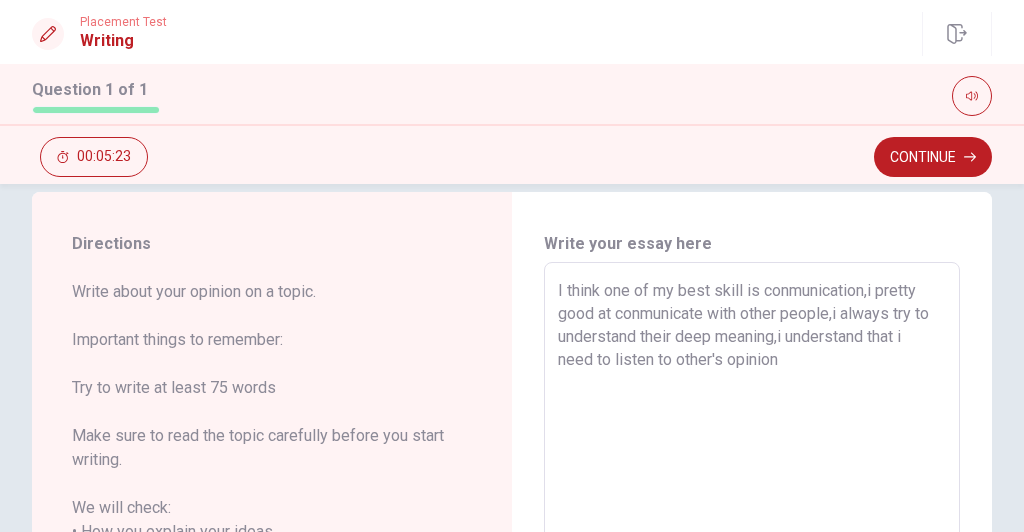 click on "I think one of my best skill is conmunication,i pretty good at conmunicate with other people,i always try to understand their deep meaning,i understand that i need to listen to other's opinion" at bounding box center [752, 568] 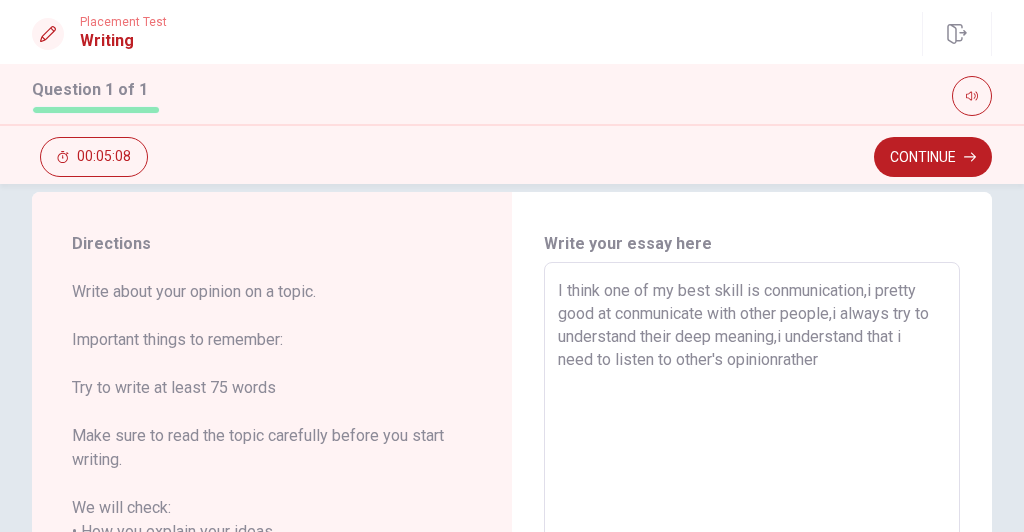 click on "I think one of my best skill is conmunication,i pretty good at conmunicate with other people,i always try to understand their deep meaning,i understand that i need to listen to other's opinionrather" at bounding box center [752, 568] 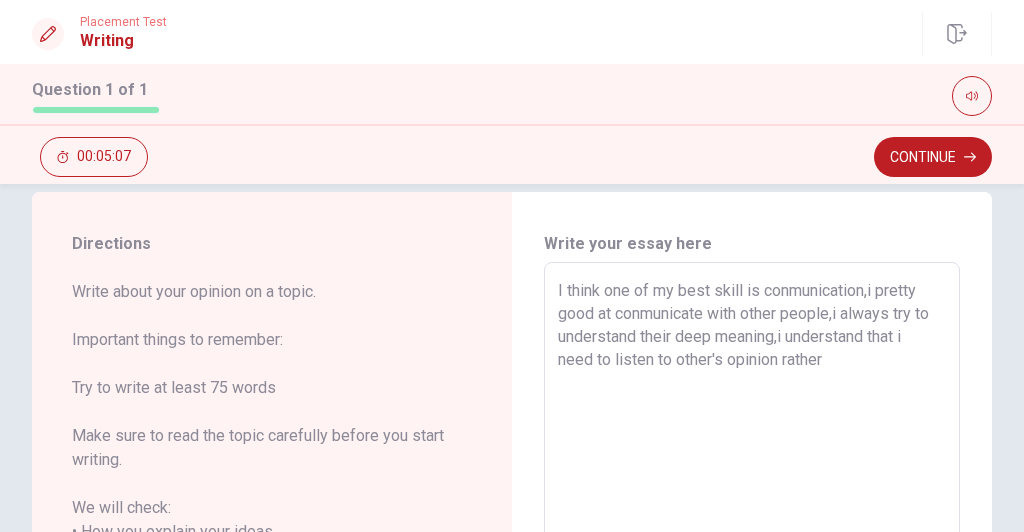 click on "I think one of my best skill is conmunication,i pretty good at conmunicate with other people,i always try to understand their deep meaning,i understand that i need to listen to other's opinion rather" at bounding box center (752, 568) 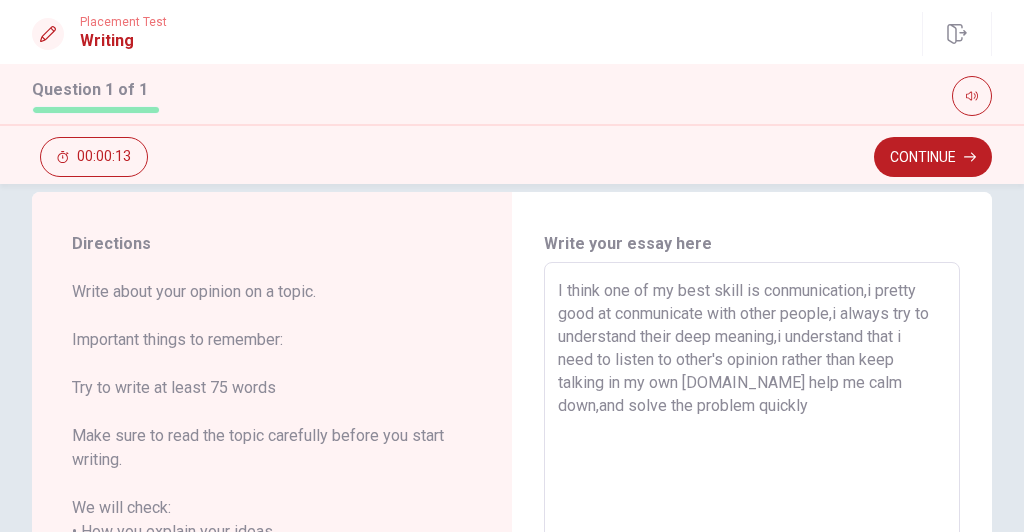 click on "I think one of my best skill is conmunication,i pretty good at conmunicate with other people,i always try to understand their deep meaning,i understand that i need to listen to other's opinion rather than keep talking in my own [DOMAIN_NAME] help me calm down,and solve the problem quickly" at bounding box center (752, 568) 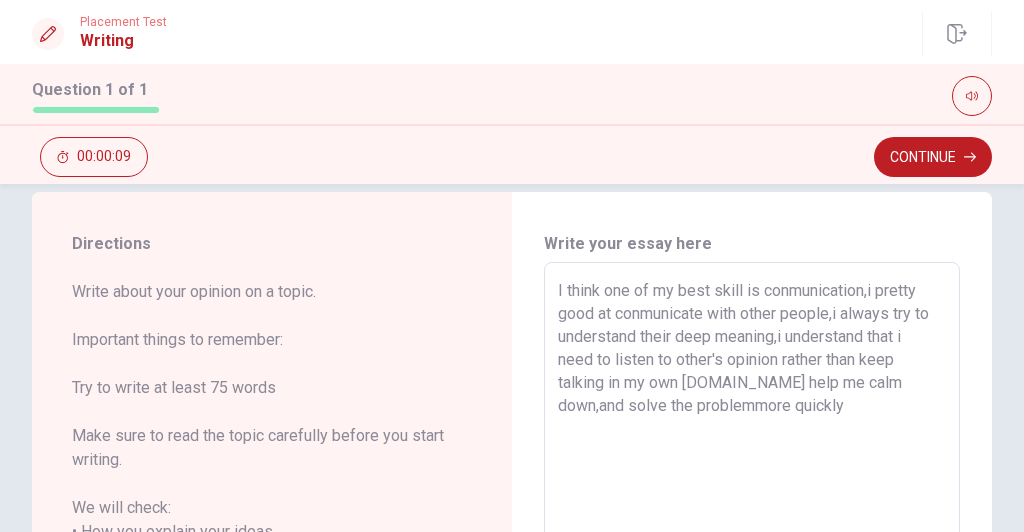 click on "I think one of my best skill is conmunication,i pretty good at conmunicate with other people,i always try to understand their deep meaning,i understand that i need to listen to other's opinion rather than keep talking in my own [DOMAIN_NAME] help me calm down,and solve the problemmore quickly" at bounding box center (752, 568) 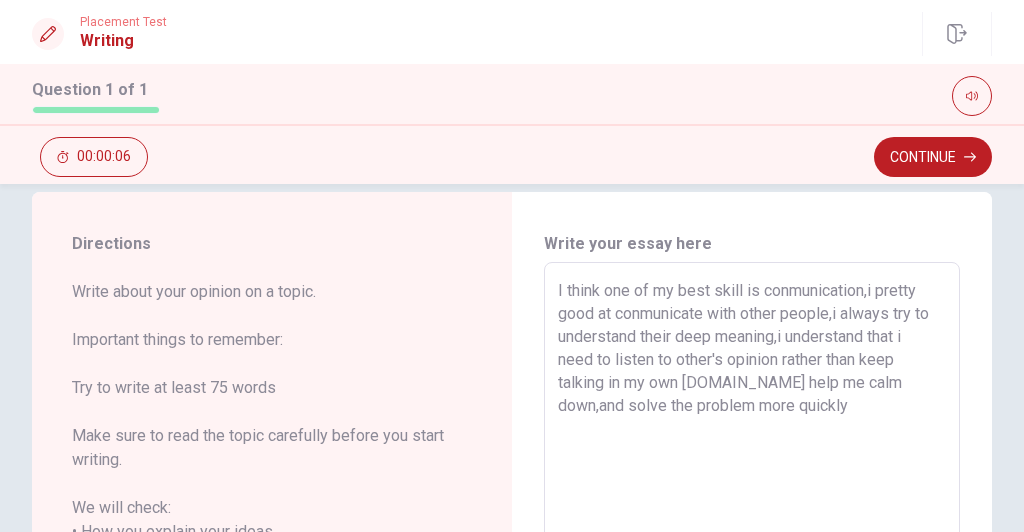 click on "I think one of my best skill is conmunication,i pretty good at conmunicate with other people,i always try to understand their deep meaning,i understand that i need to listen to other's opinion rather than keep talking in my own [DOMAIN_NAME] help me calm down,and solve the problem more quickly" at bounding box center [752, 568] 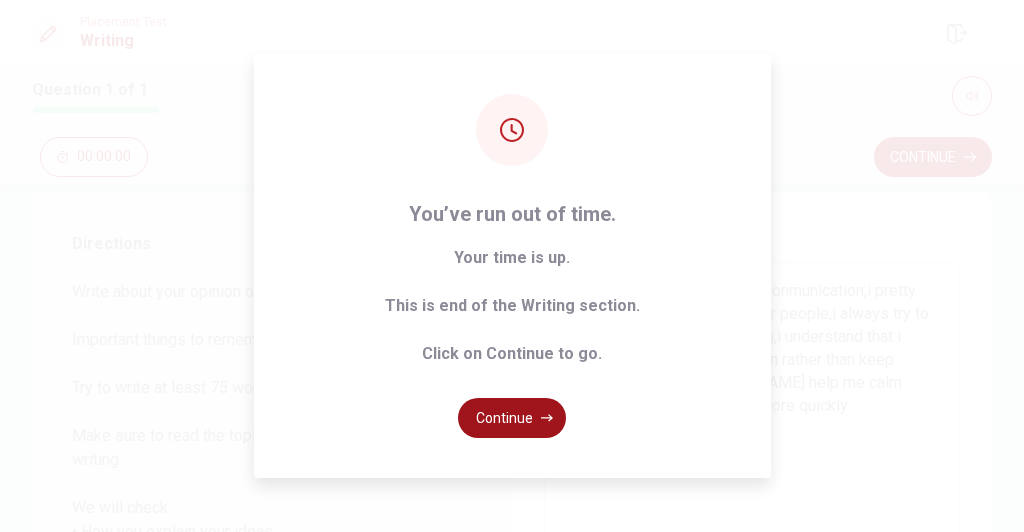 click on "Continue" at bounding box center (512, 418) 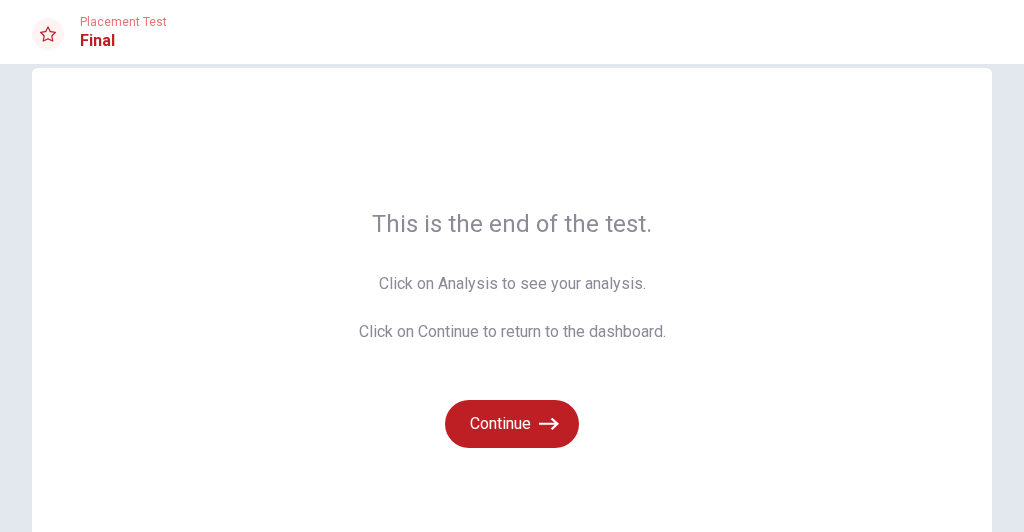 scroll, scrollTop: 35, scrollLeft: 0, axis: vertical 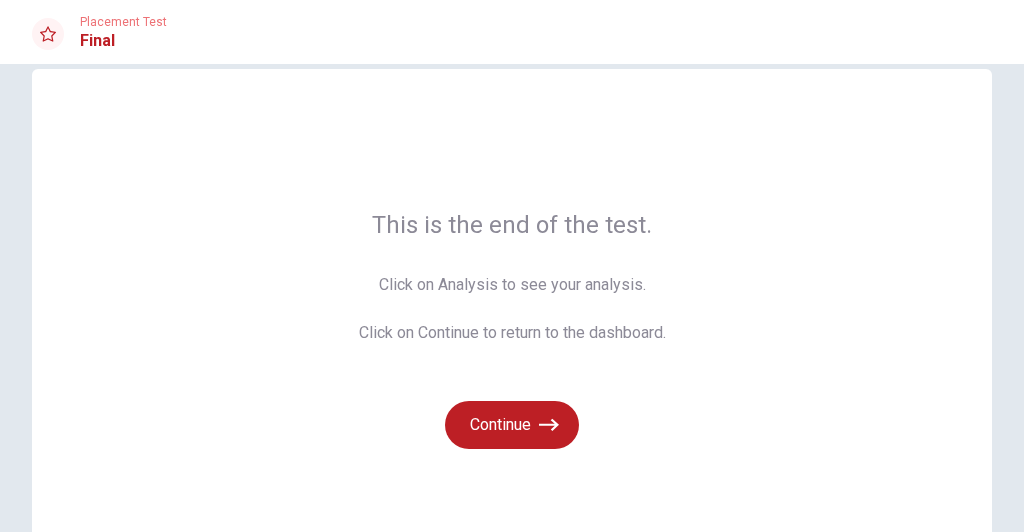 drag, startPoint x: 592, startPoint y: 327, endPoint x: 660, endPoint y: 336, distance: 68.593 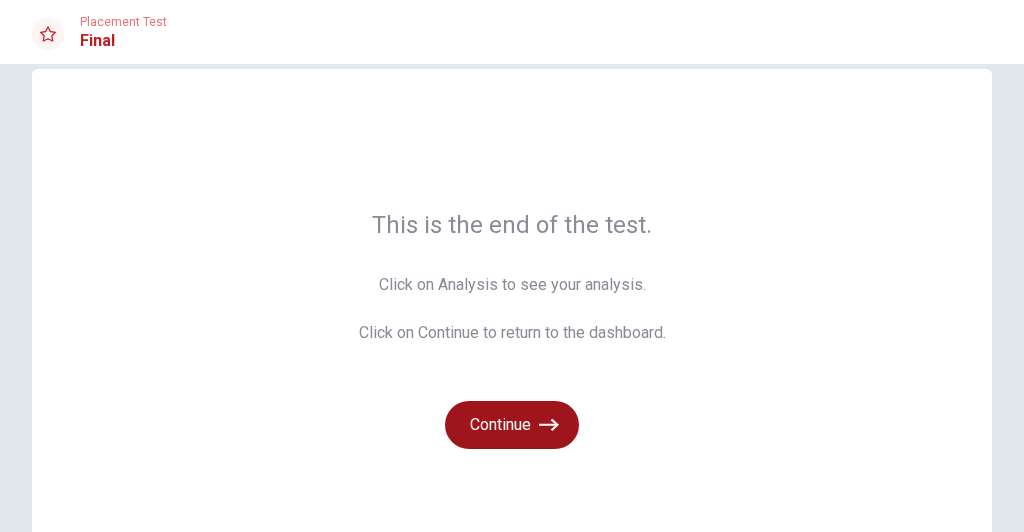 click on "Continue" at bounding box center [512, 425] 